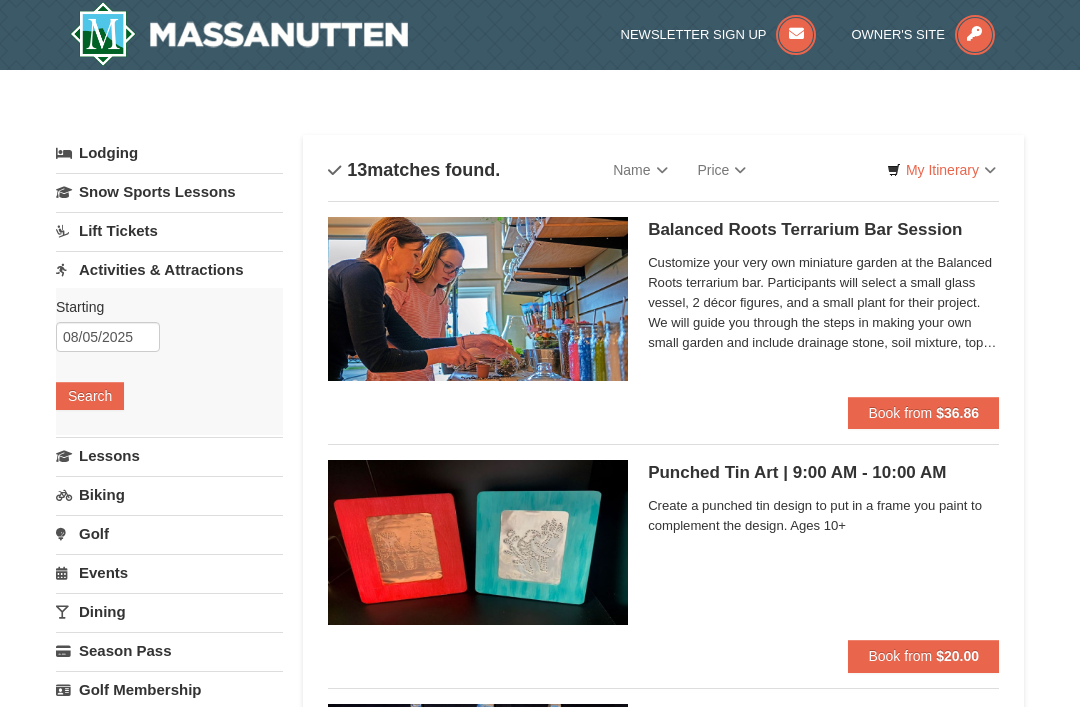 scroll, scrollTop: 0, scrollLeft: 0, axis: both 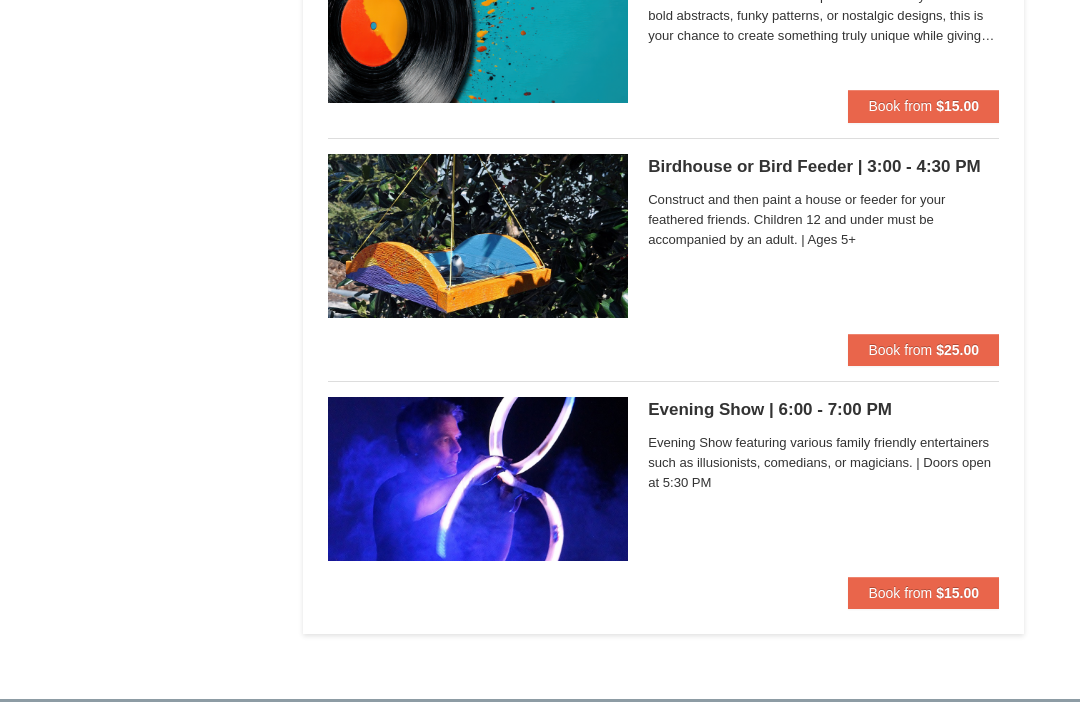 click on "Book from   $15.00" at bounding box center [923, 594] 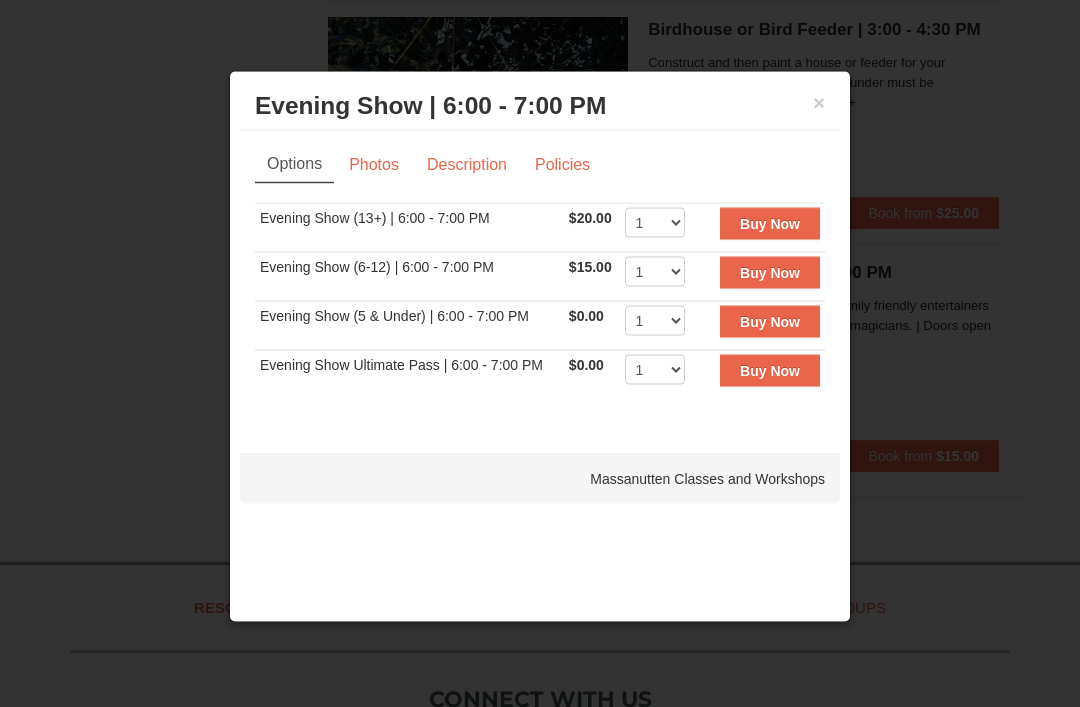 scroll, scrollTop: 2893, scrollLeft: 0, axis: vertical 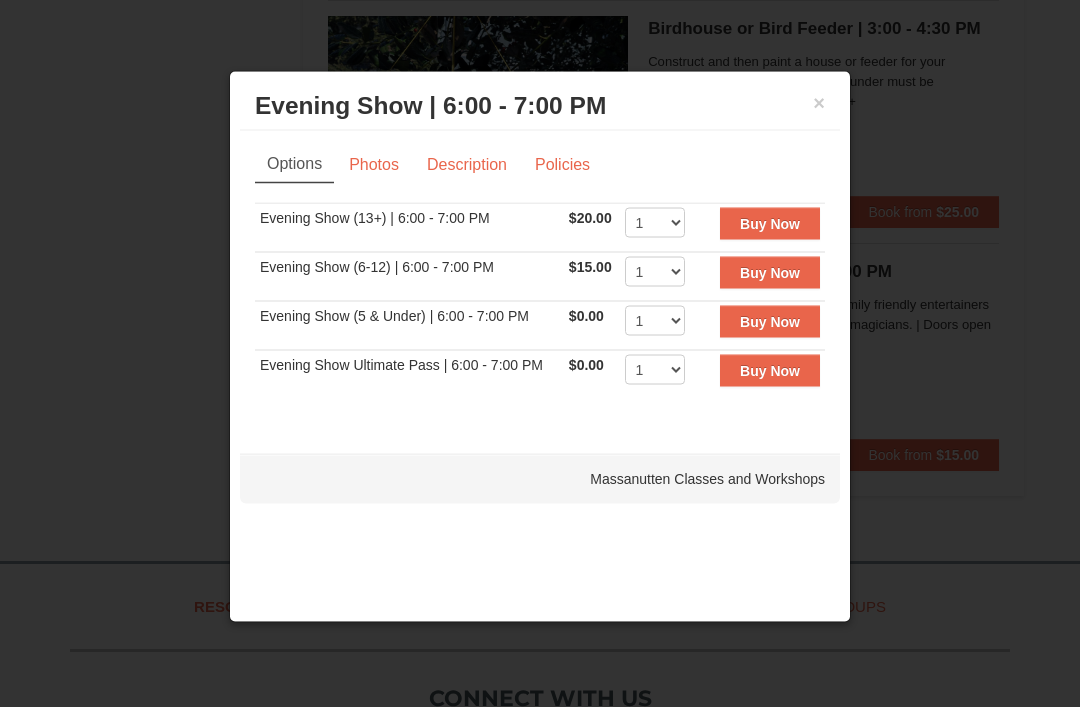 click on "Description" at bounding box center [467, 165] 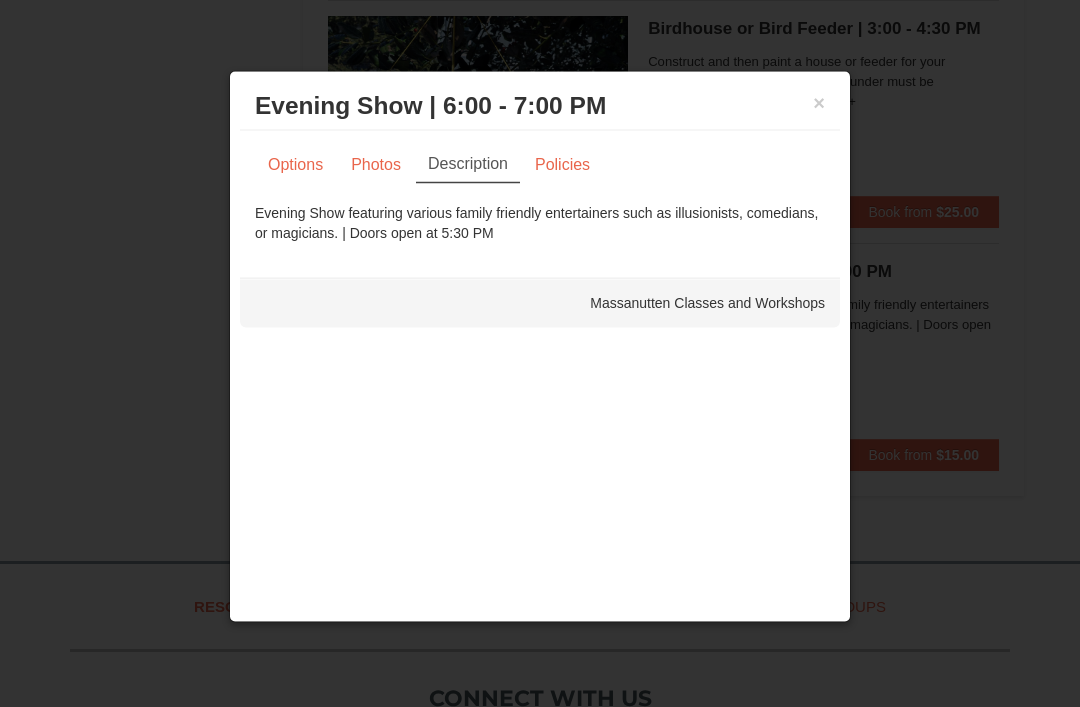 scroll, scrollTop: 2894, scrollLeft: 0, axis: vertical 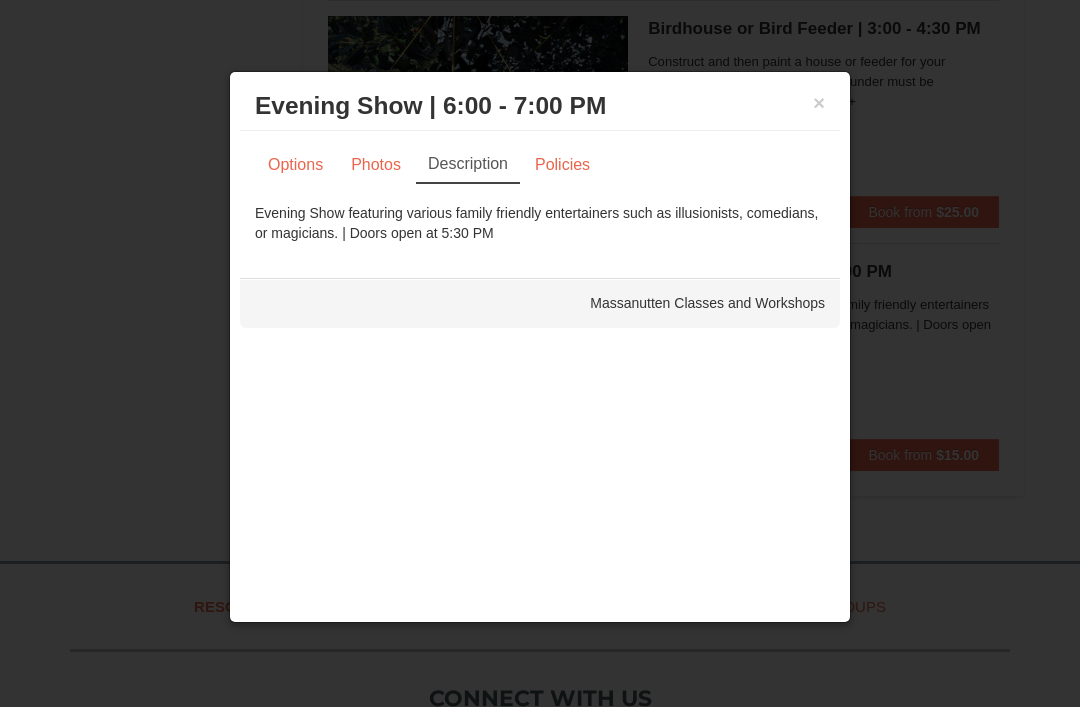 click on "Options" at bounding box center [295, 165] 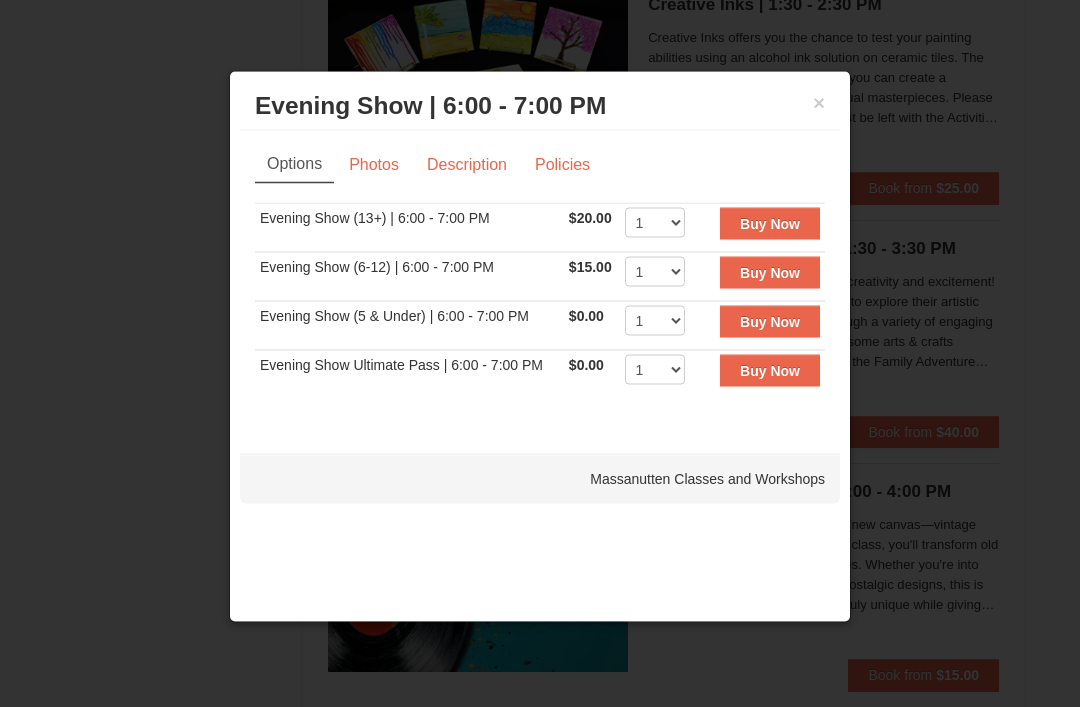 scroll, scrollTop: 2169, scrollLeft: 0, axis: vertical 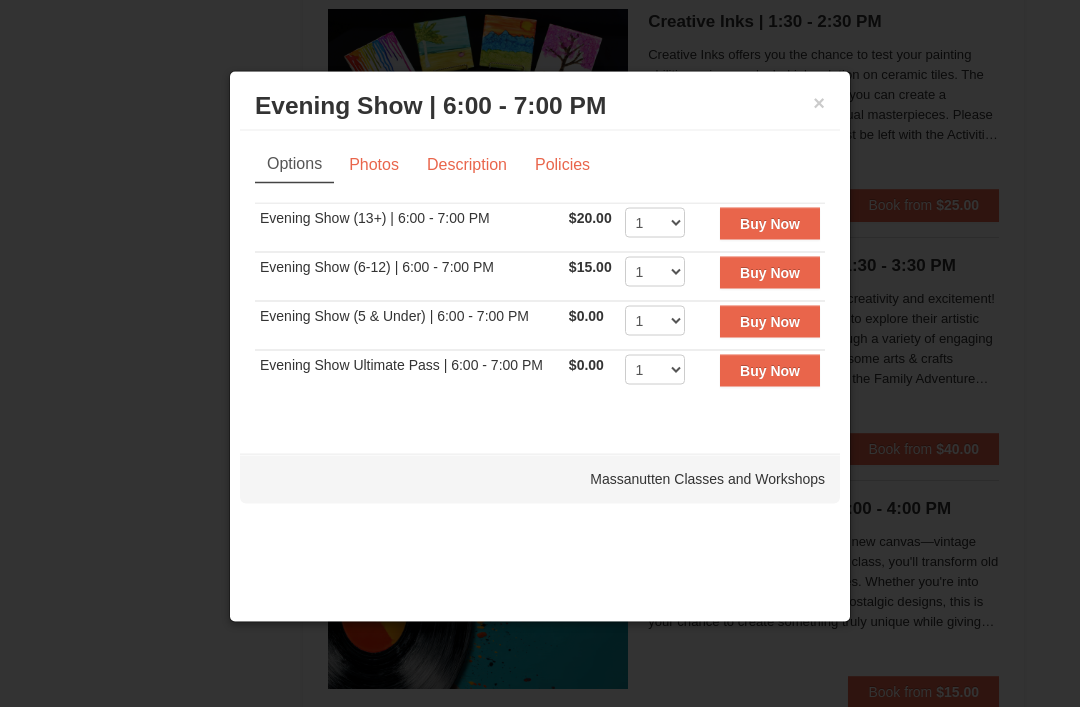 click on "×" at bounding box center [819, 103] 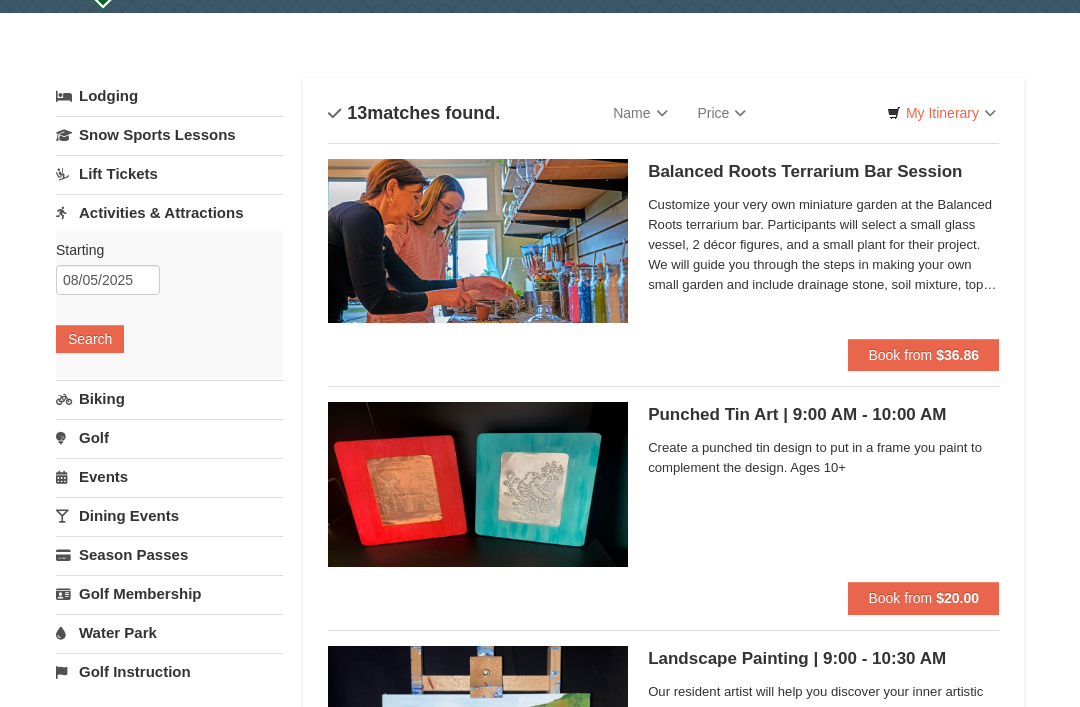 scroll, scrollTop: 0, scrollLeft: 0, axis: both 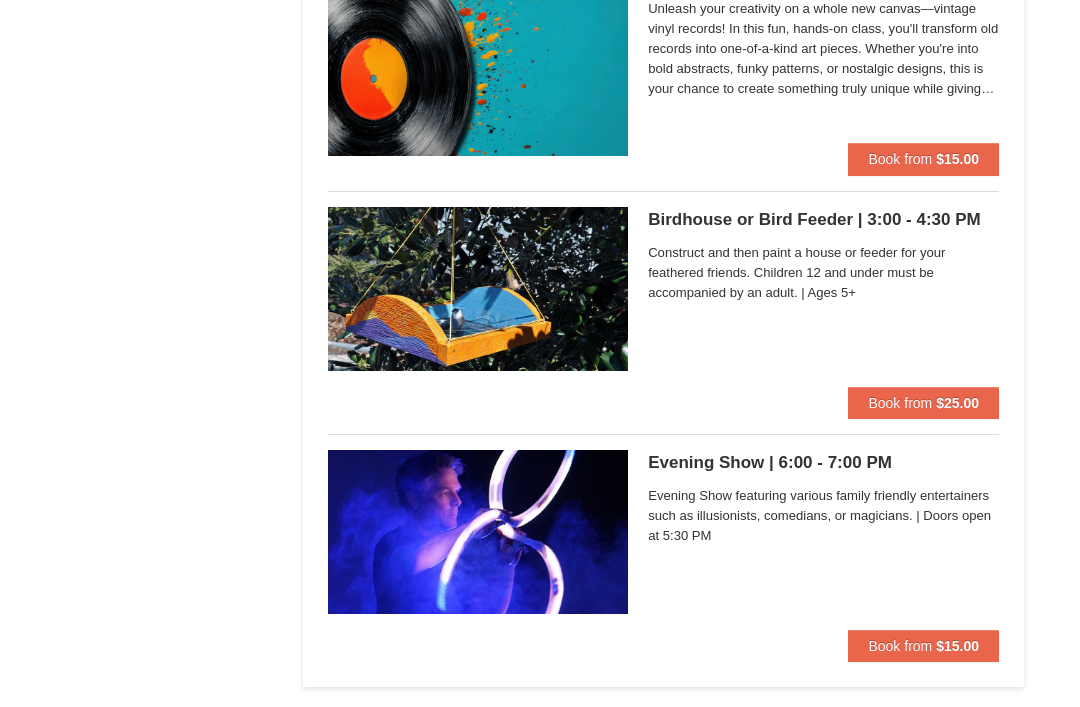 click on "$15.00" at bounding box center [957, 647] 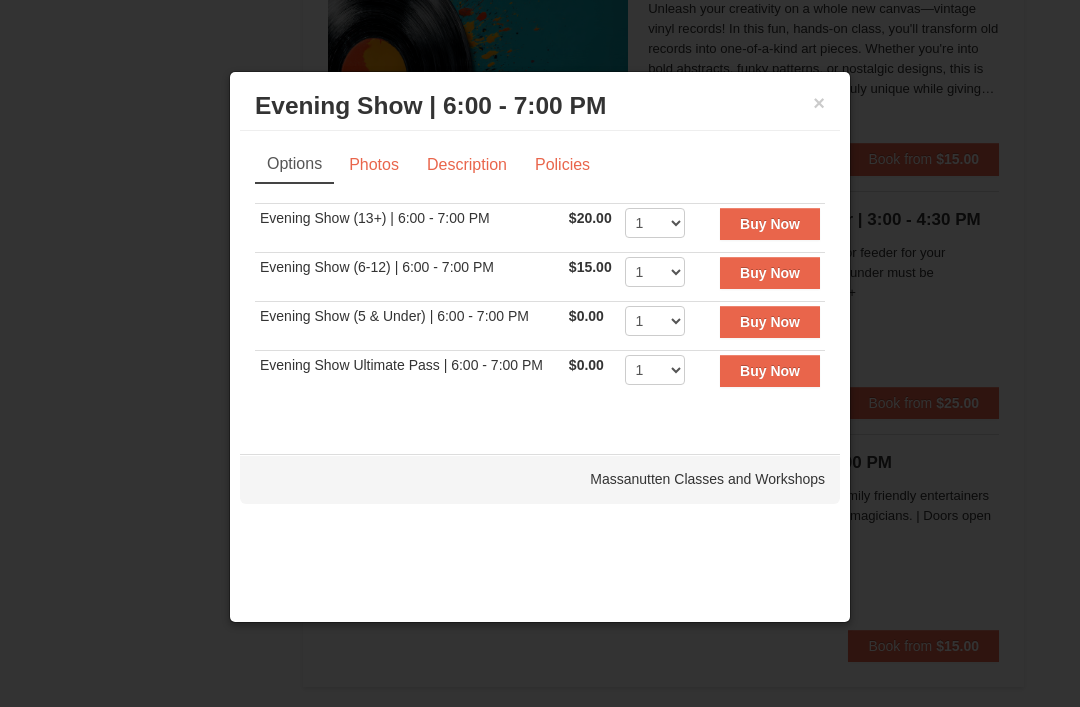 click on "×
Evening Show | 6:00 - 7:00 PM  Massanutten Classes and Workshops" at bounding box center [540, 106] 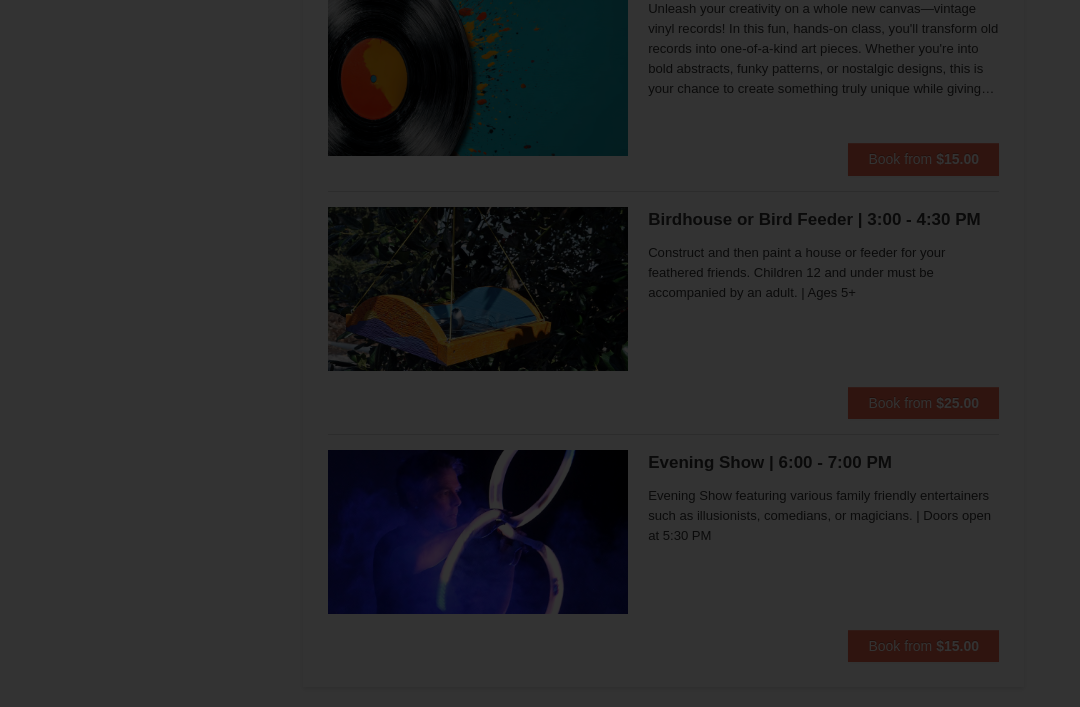 click on "Buy Now" at bounding box center [770, 123] 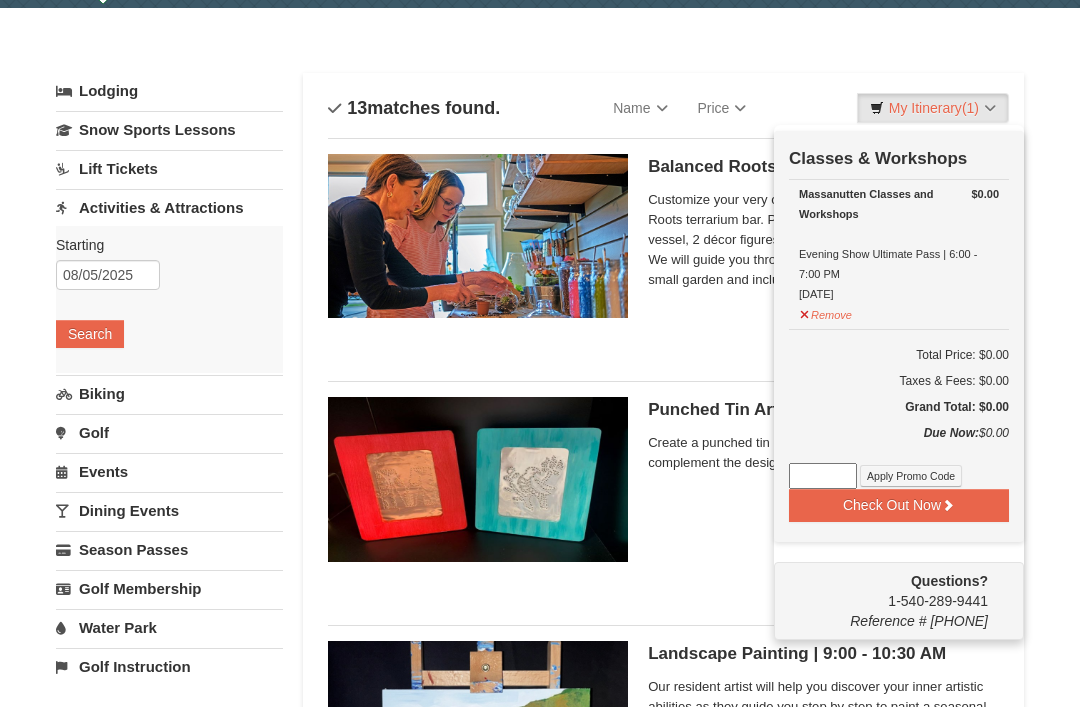 scroll, scrollTop: 63, scrollLeft: 0, axis: vertical 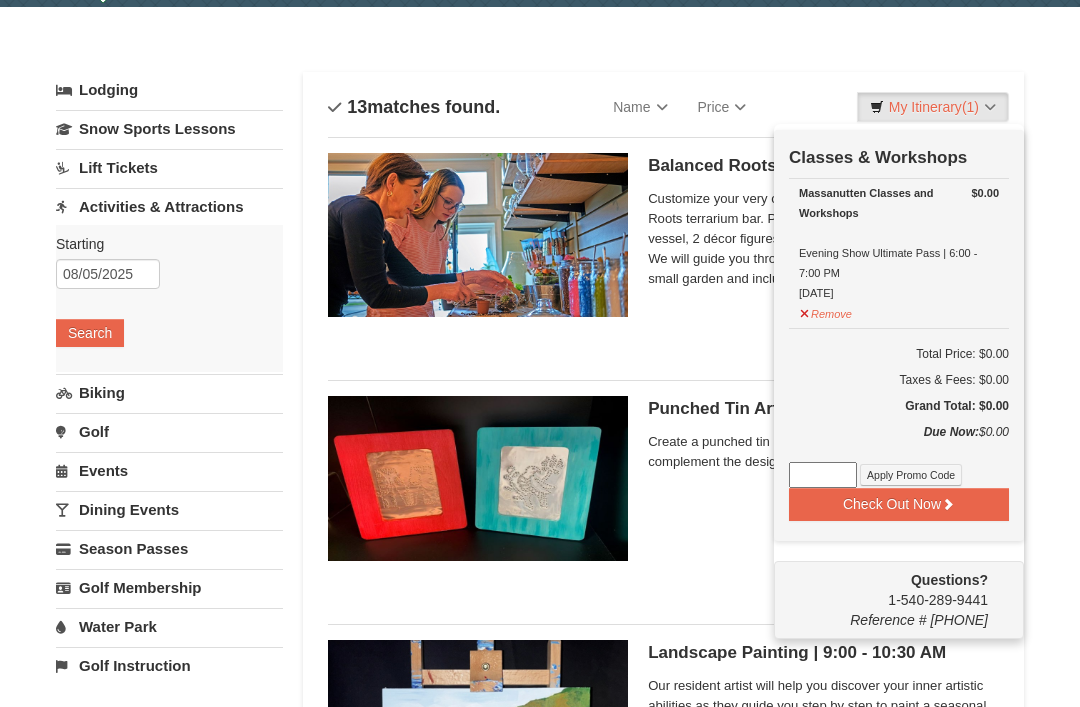 click on "My Itinerary (1)" at bounding box center [933, 107] 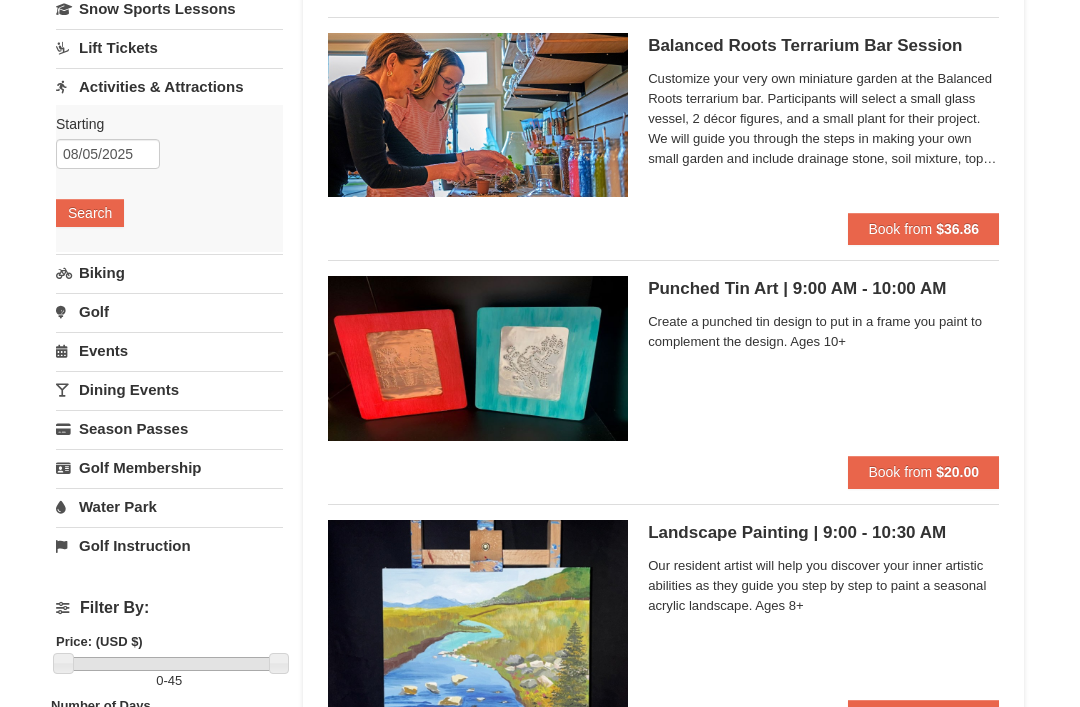 scroll, scrollTop: 177, scrollLeft: 0, axis: vertical 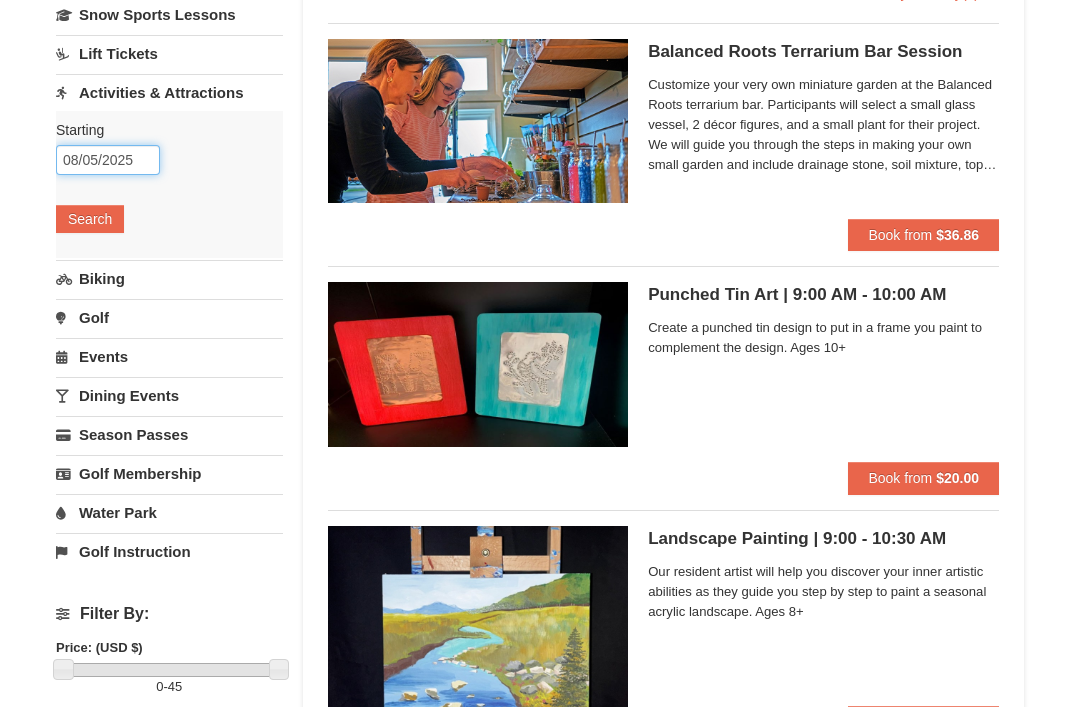 click on "08/05/2025" at bounding box center [108, 160] 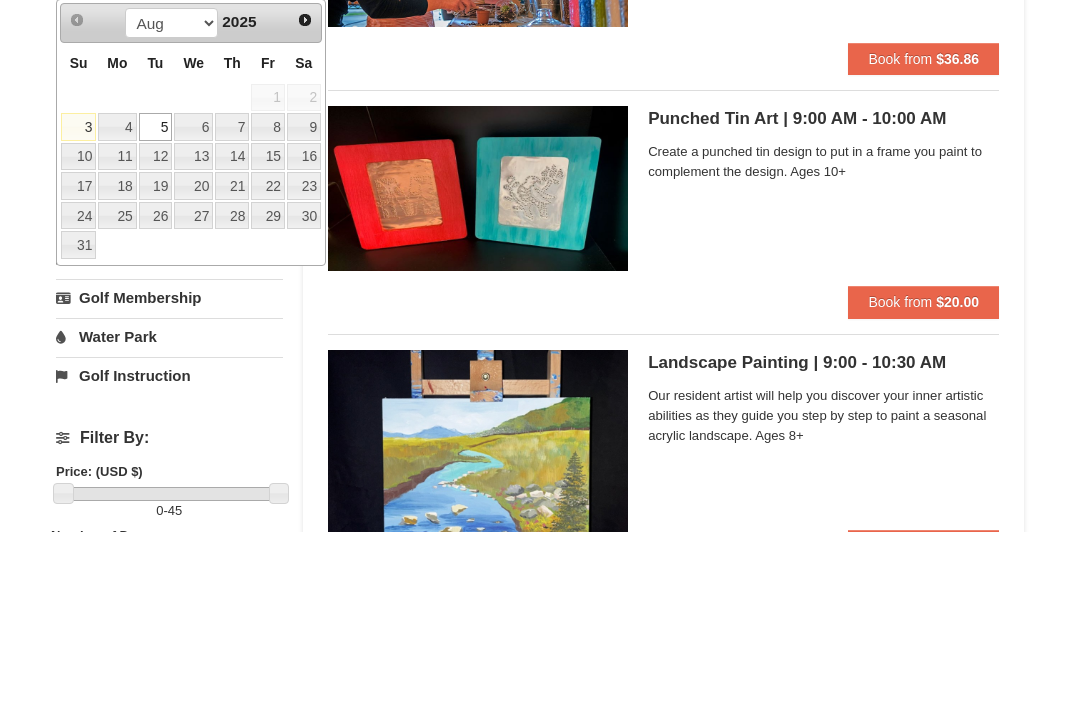 click on "5" at bounding box center (156, 303) 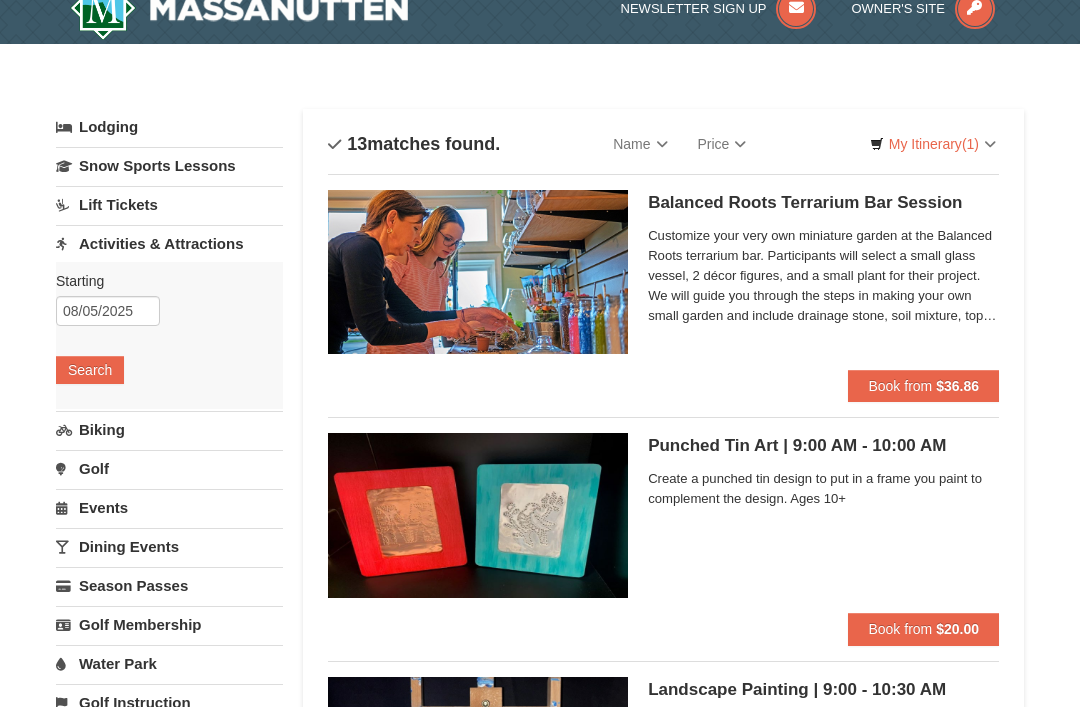 scroll, scrollTop: 29, scrollLeft: 0, axis: vertical 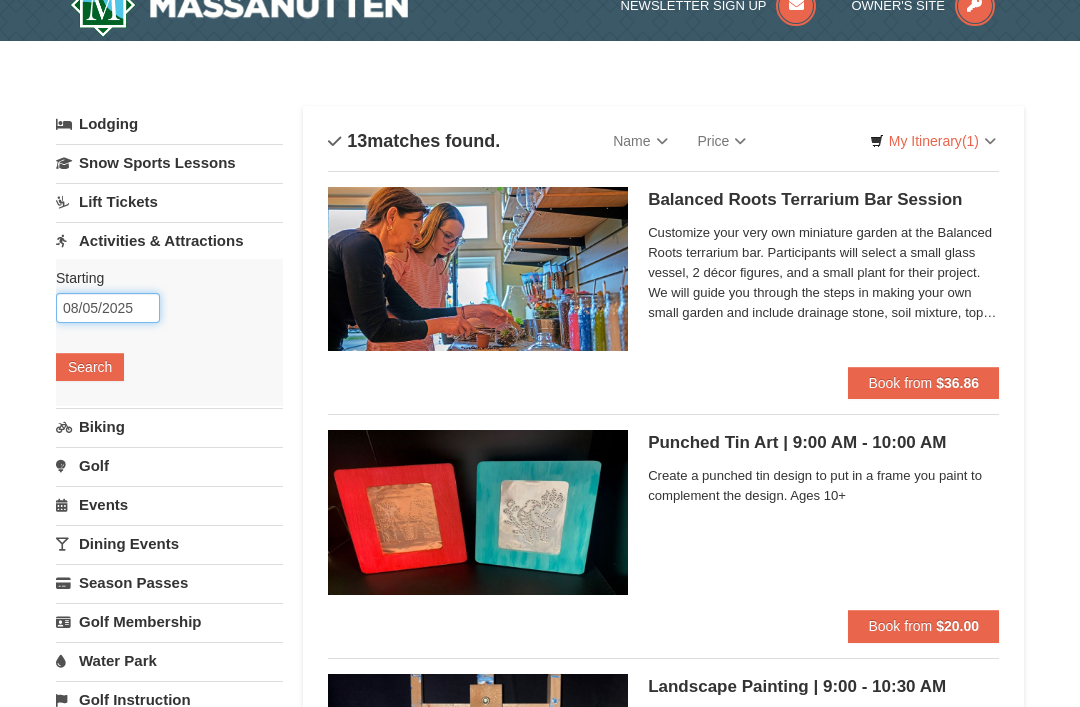 click on "08/05/2025" at bounding box center (108, 308) 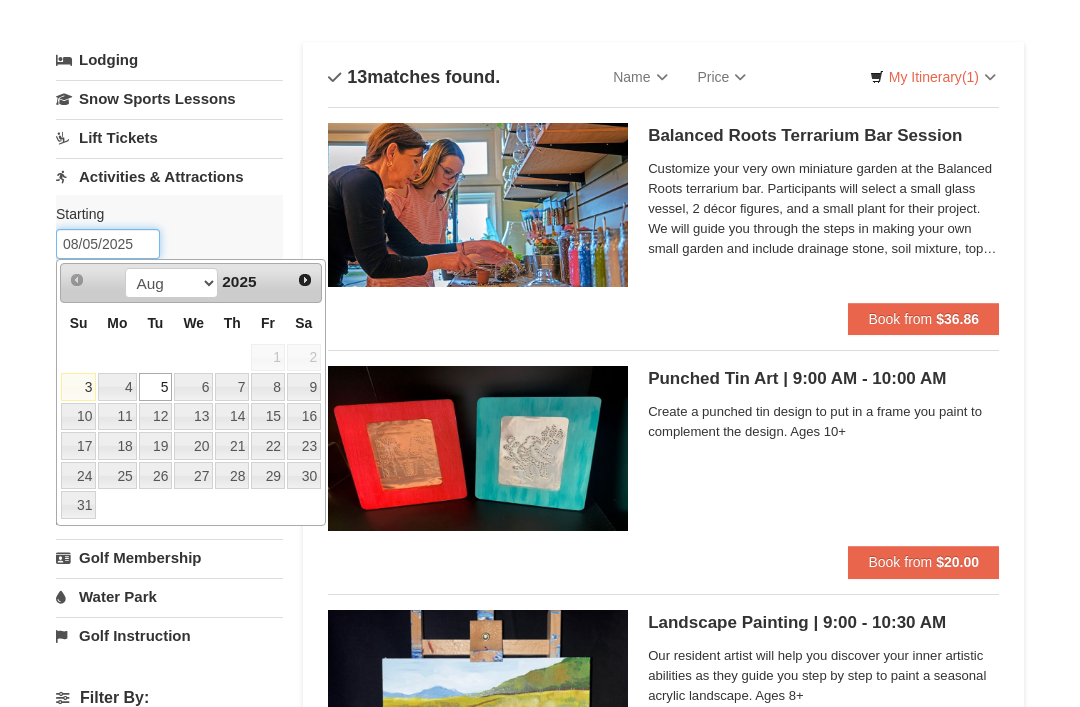 scroll, scrollTop: 36, scrollLeft: 0, axis: vertical 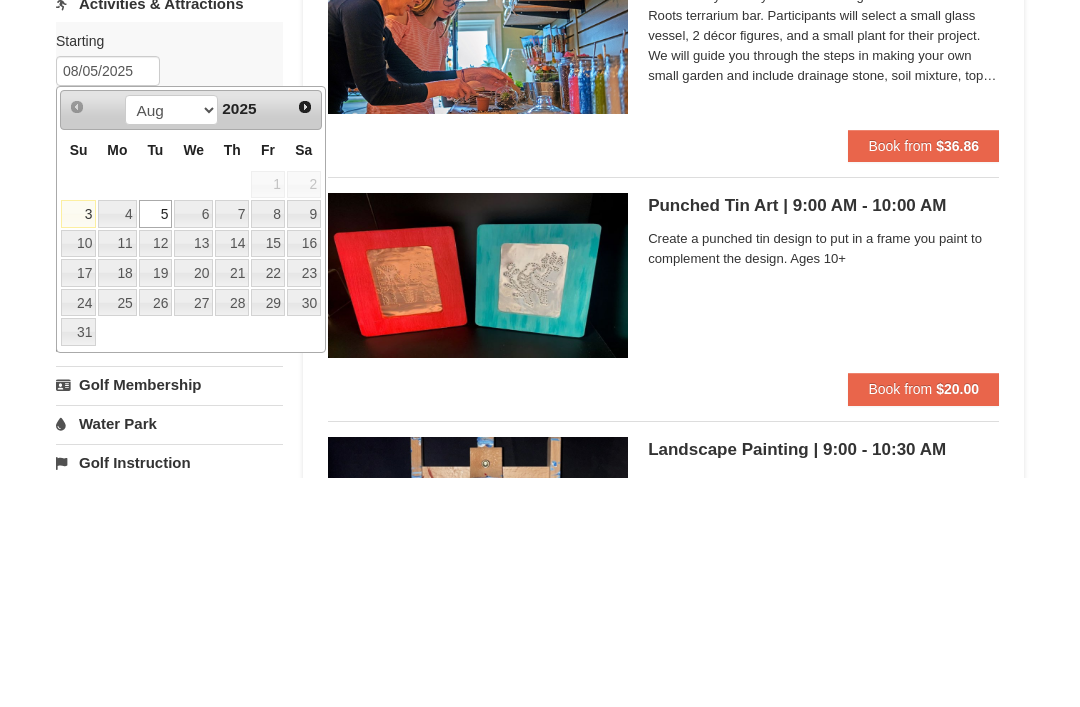 click on "4" at bounding box center (117, 444) 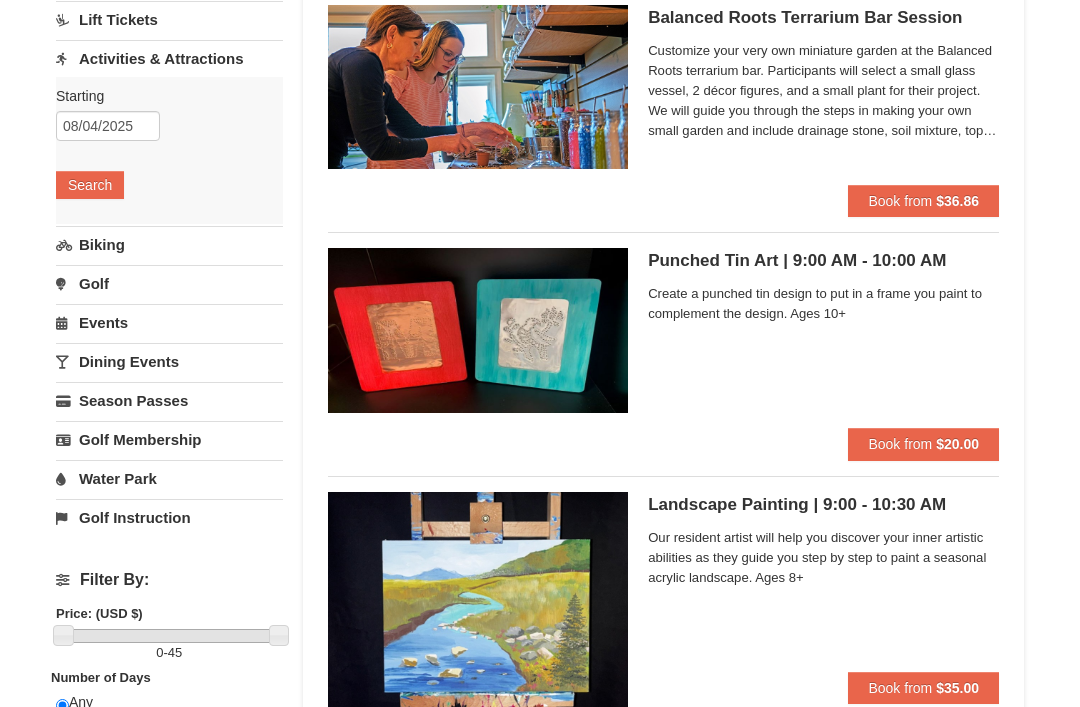 scroll, scrollTop: 0, scrollLeft: 0, axis: both 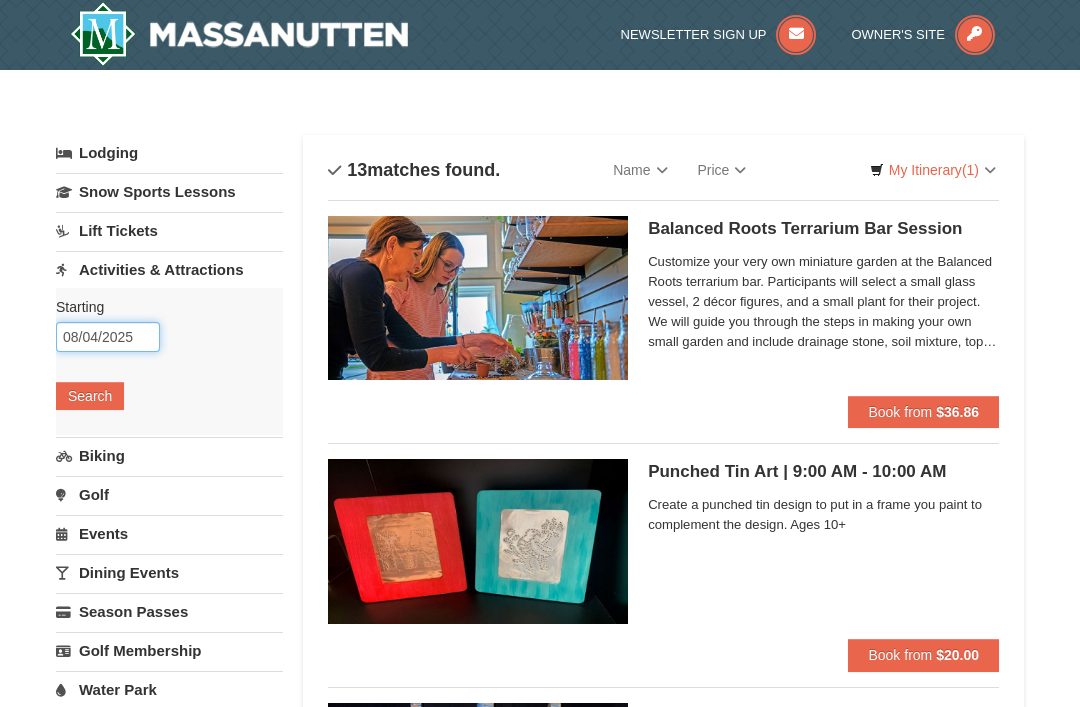 click on "08/04/2025" at bounding box center (108, 337) 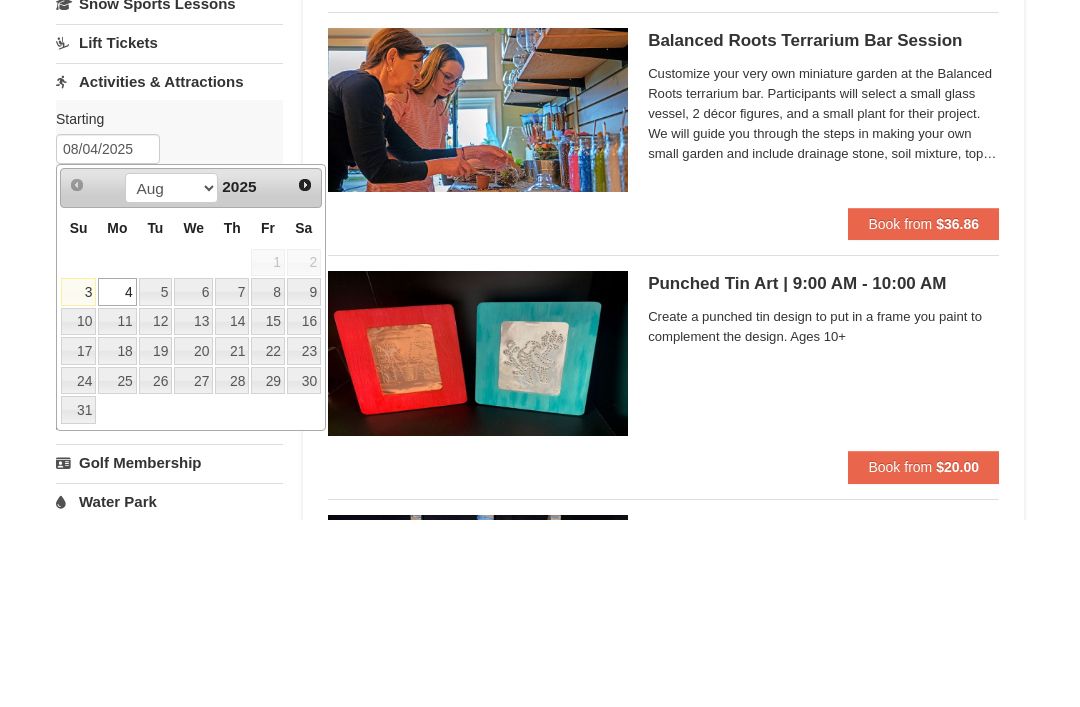 click on "5" at bounding box center [156, 480] 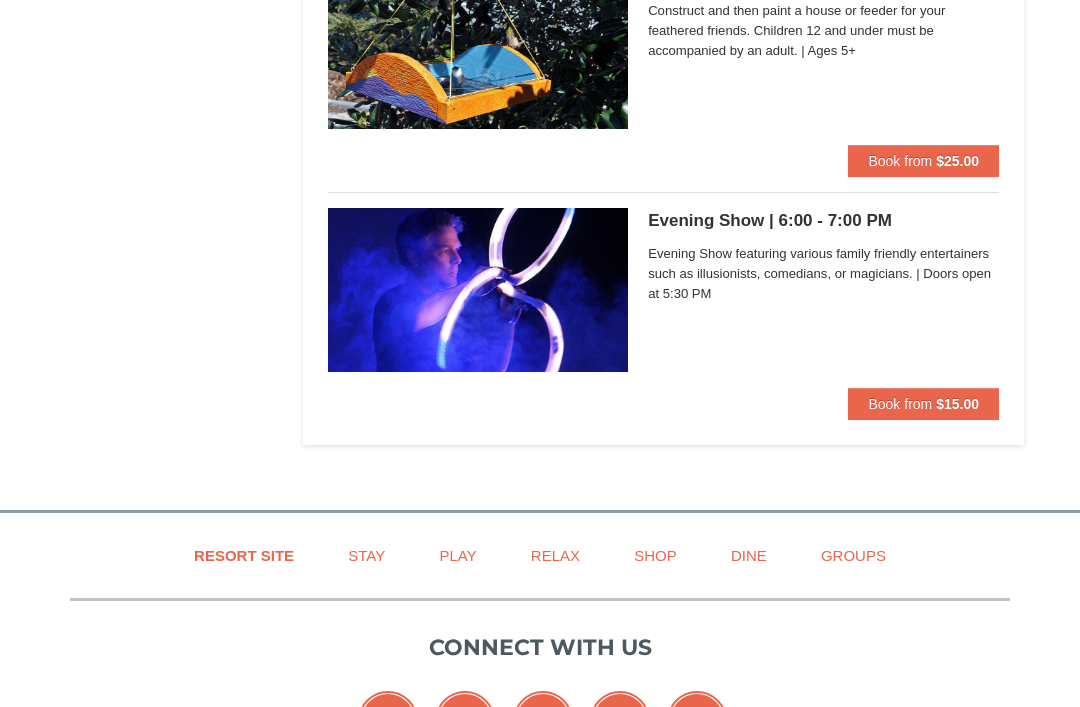 scroll, scrollTop: 2925, scrollLeft: 0, axis: vertical 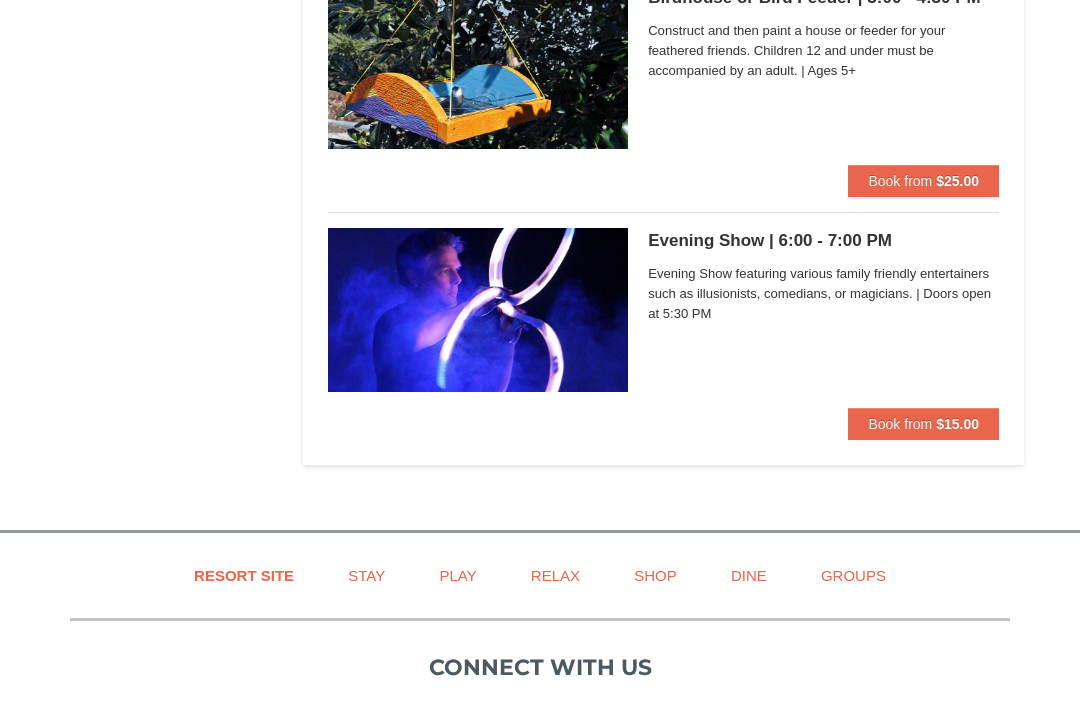 click on "Book from" at bounding box center (900, 424) 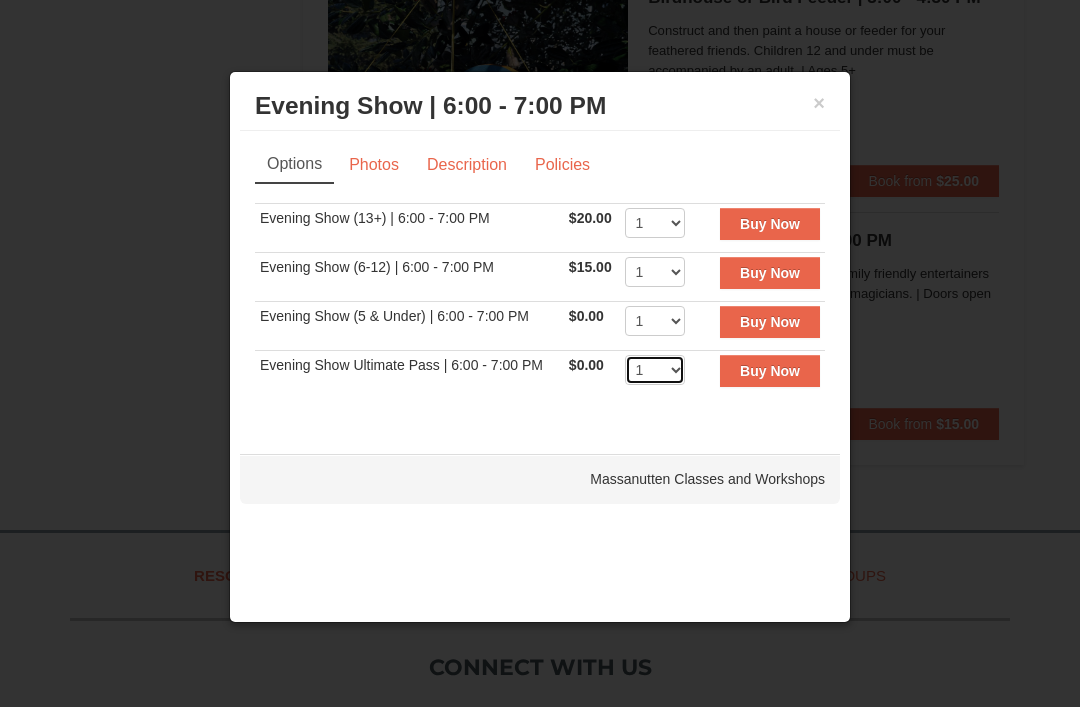 click on "1
2
3
4
5
6
7
8
9
10
11
12
13
14
15
16
17
18
19
20
21 22" at bounding box center (655, 370) 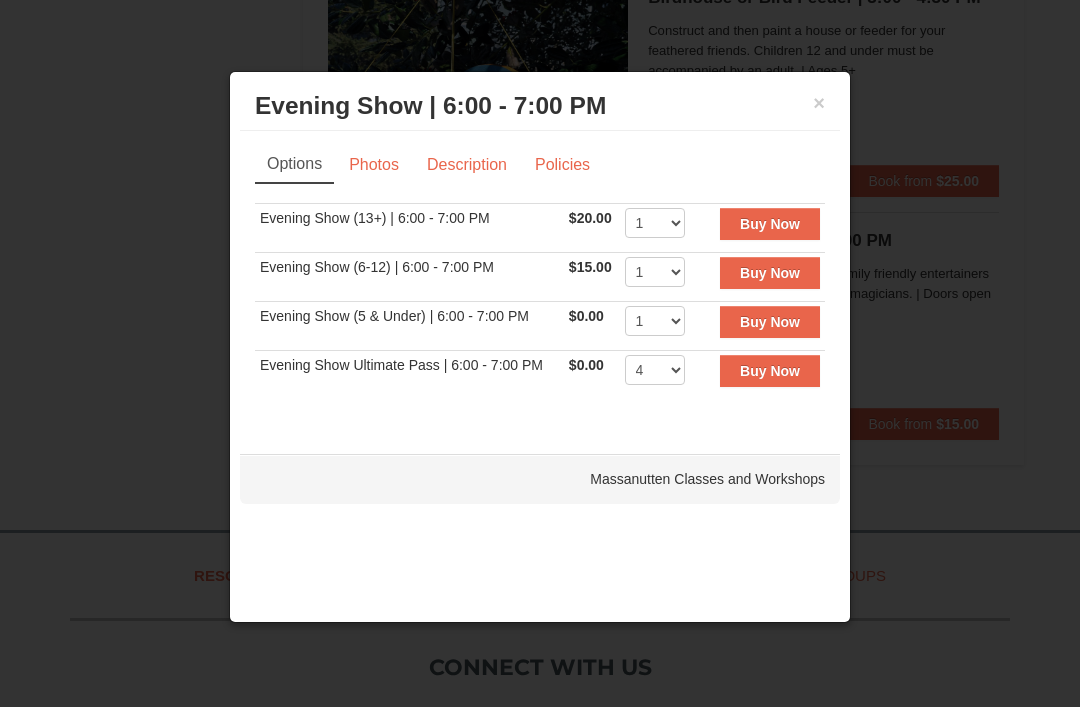 click on "Buy Now" at bounding box center [770, 371] 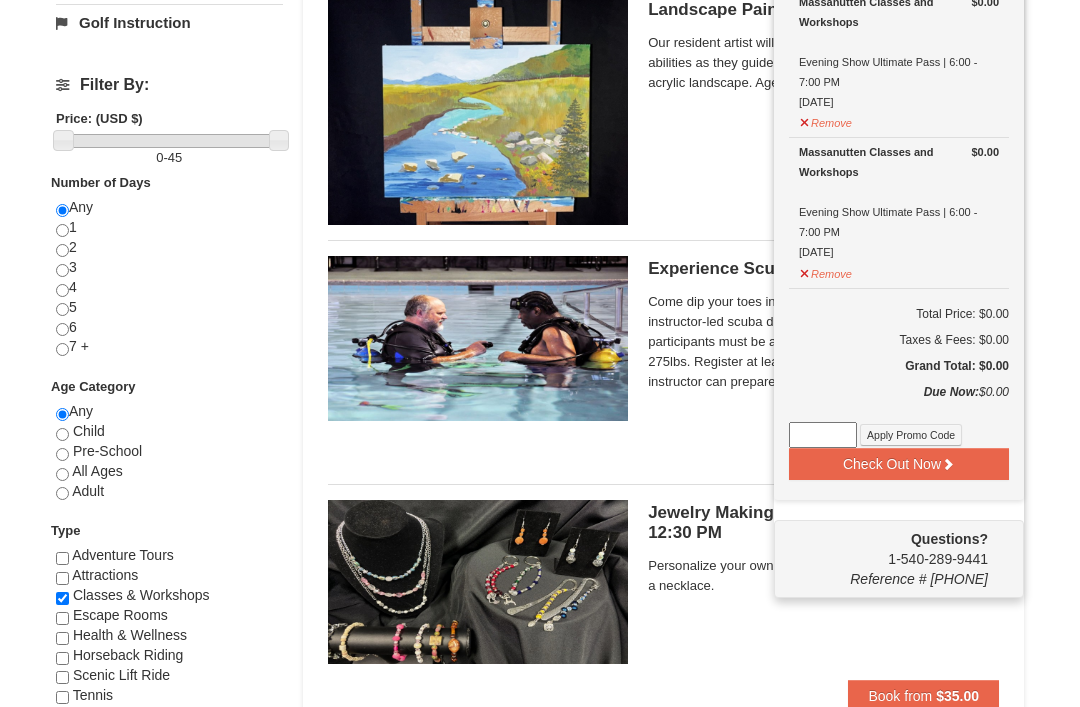 scroll, scrollTop: 706, scrollLeft: 0, axis: vertical 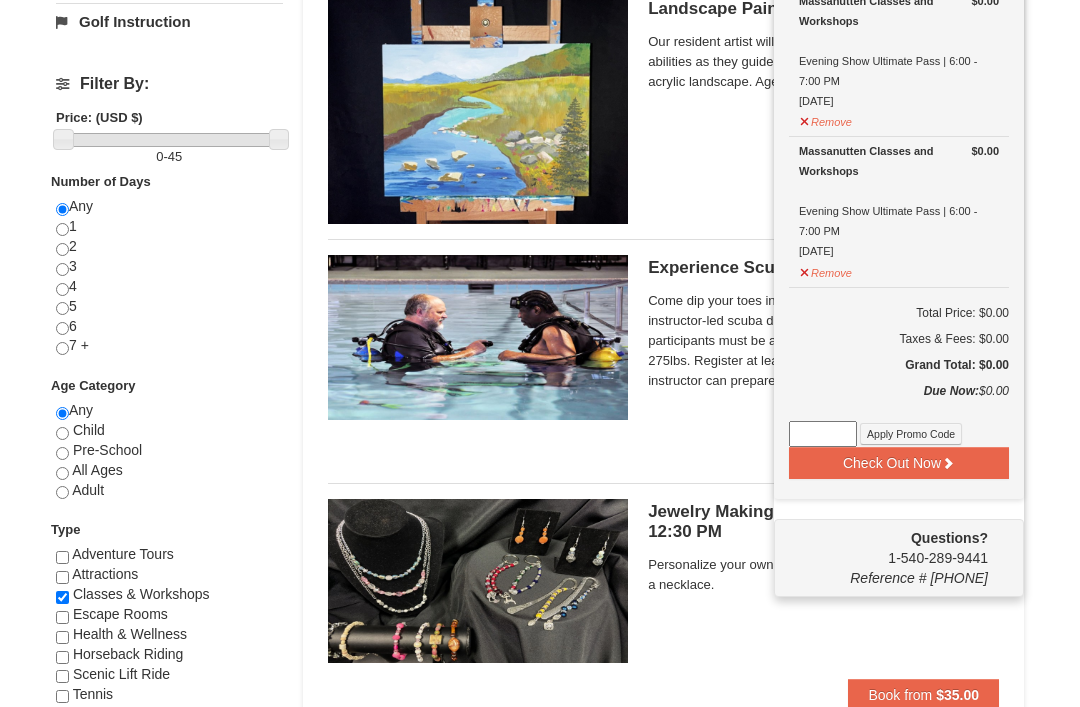 click on "Check Out Now" at bounding box center (899, 464) 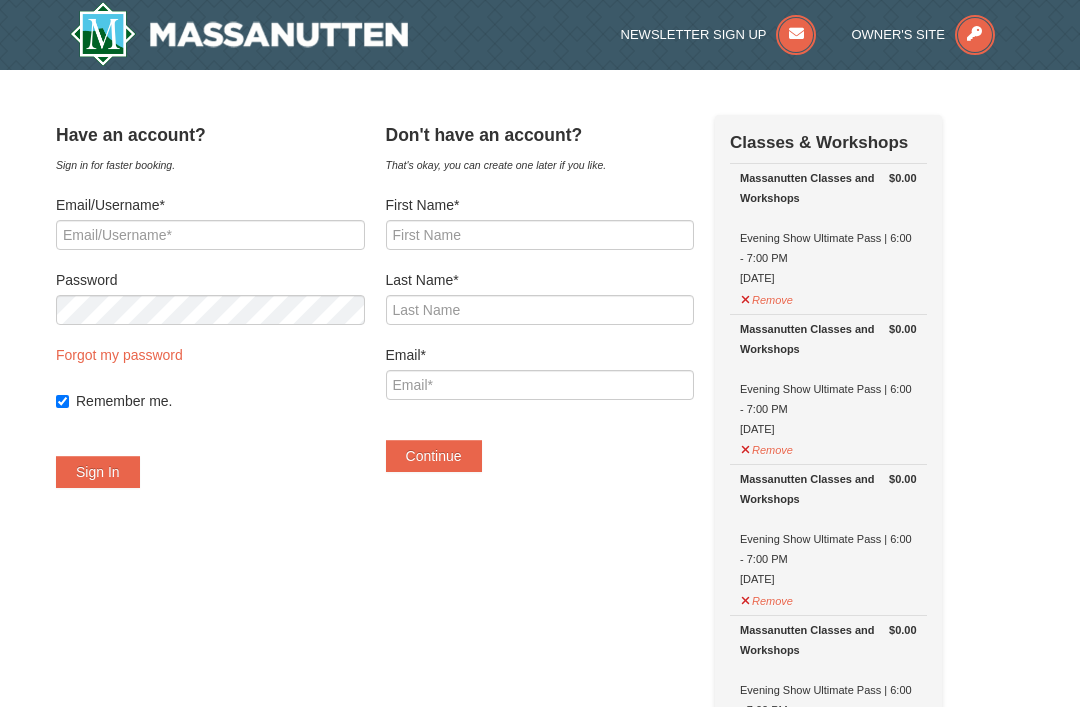 scroll, scrollTop: 0, scrollLeft: 0, axis: both 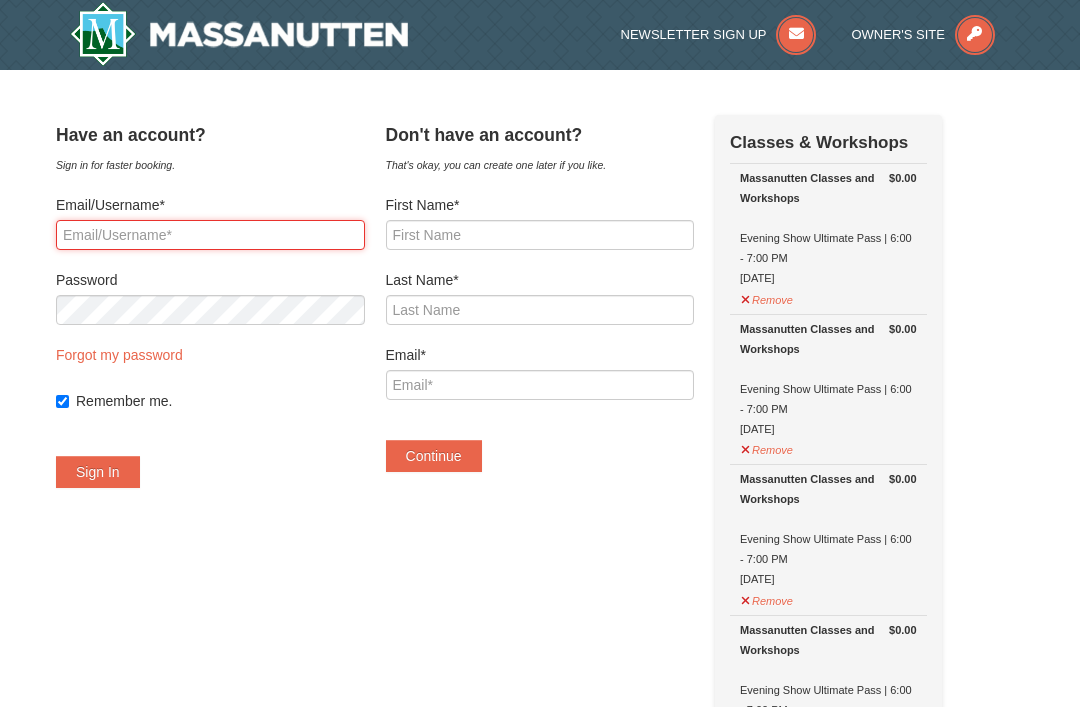 click on "Email/Username*" at bounding box center (210, 235) 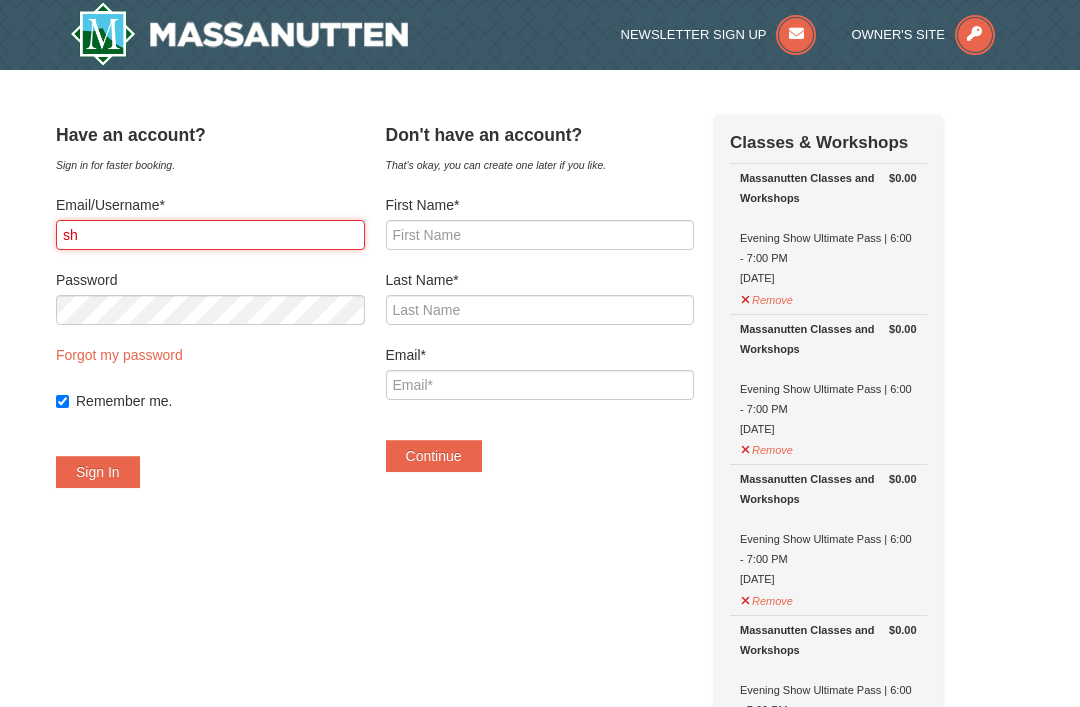 type on "s" 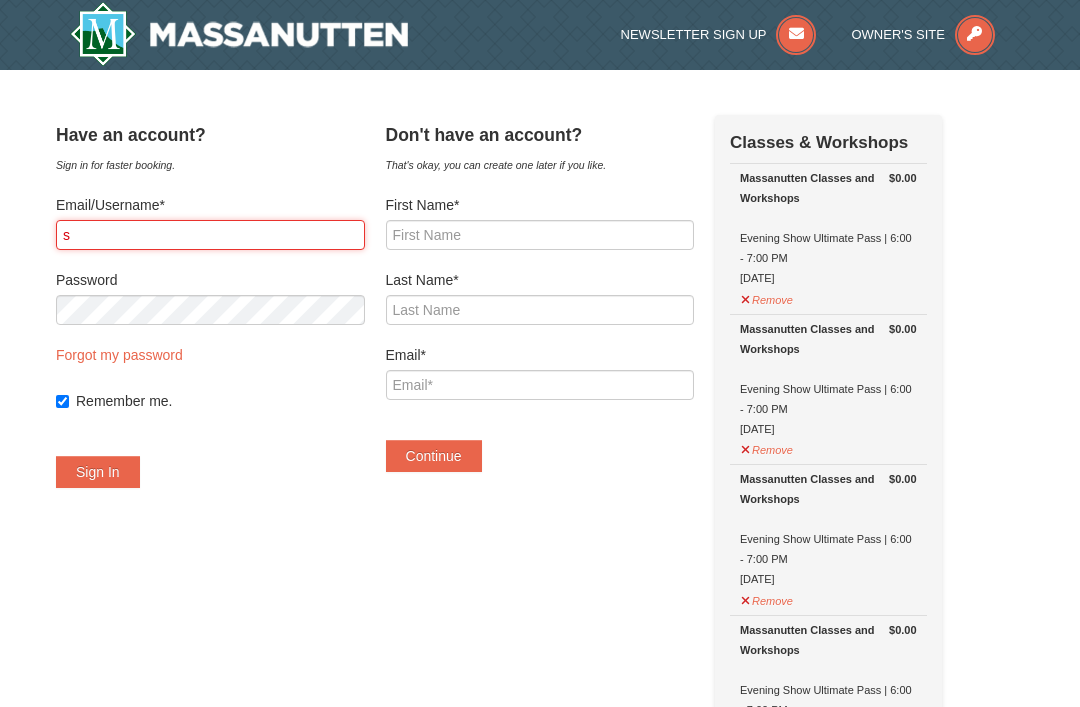 type 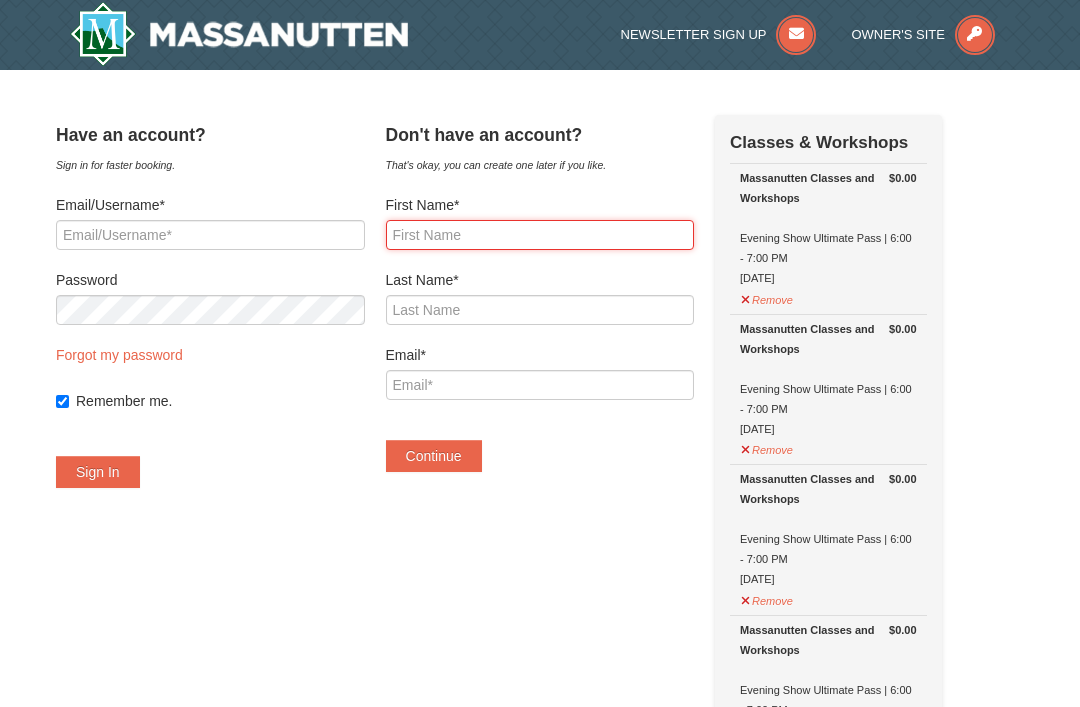 click on "First Name*" at bounding box center [540, 235] 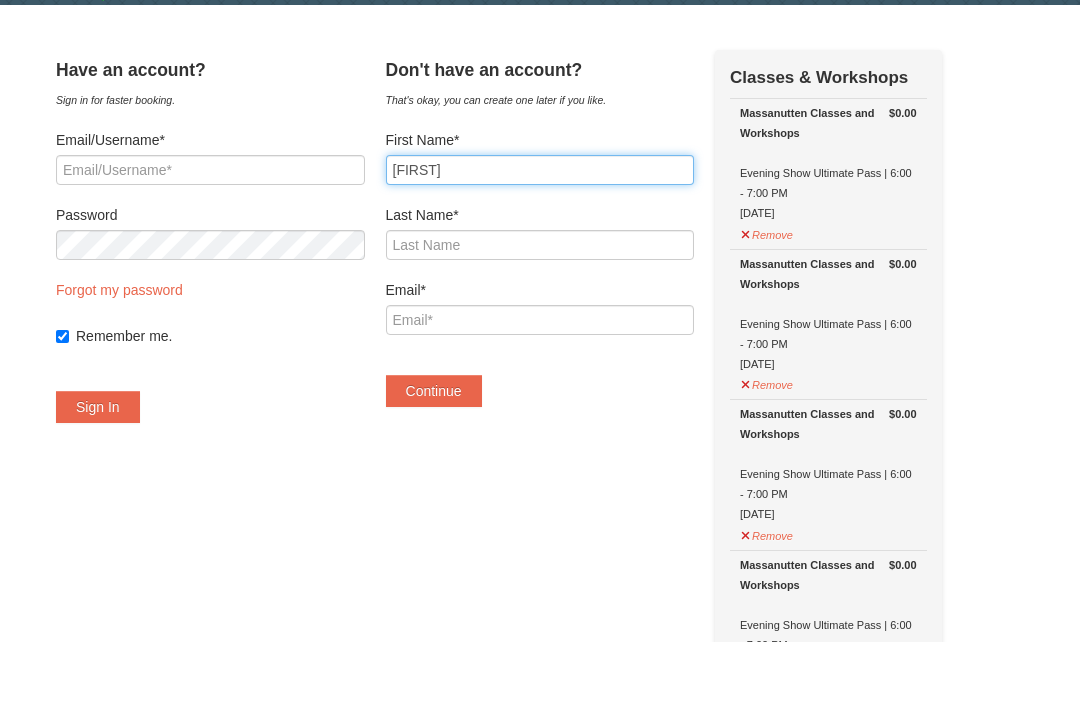 type on "Shands" 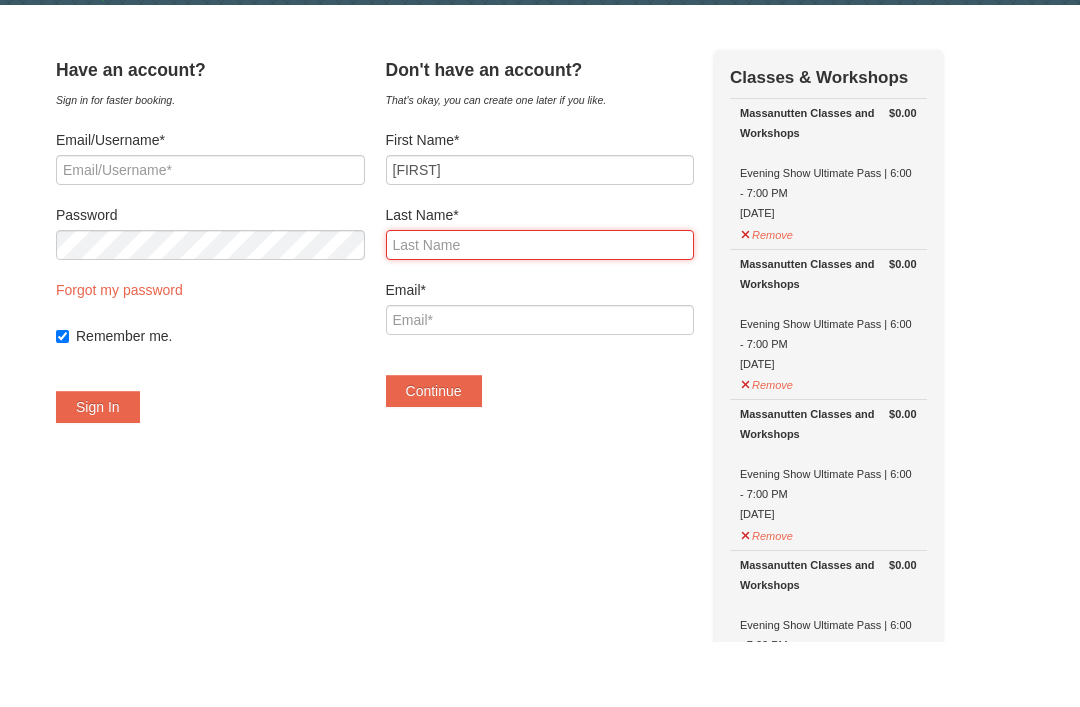 click on "Last Name*" at bounding box center (540, 310) 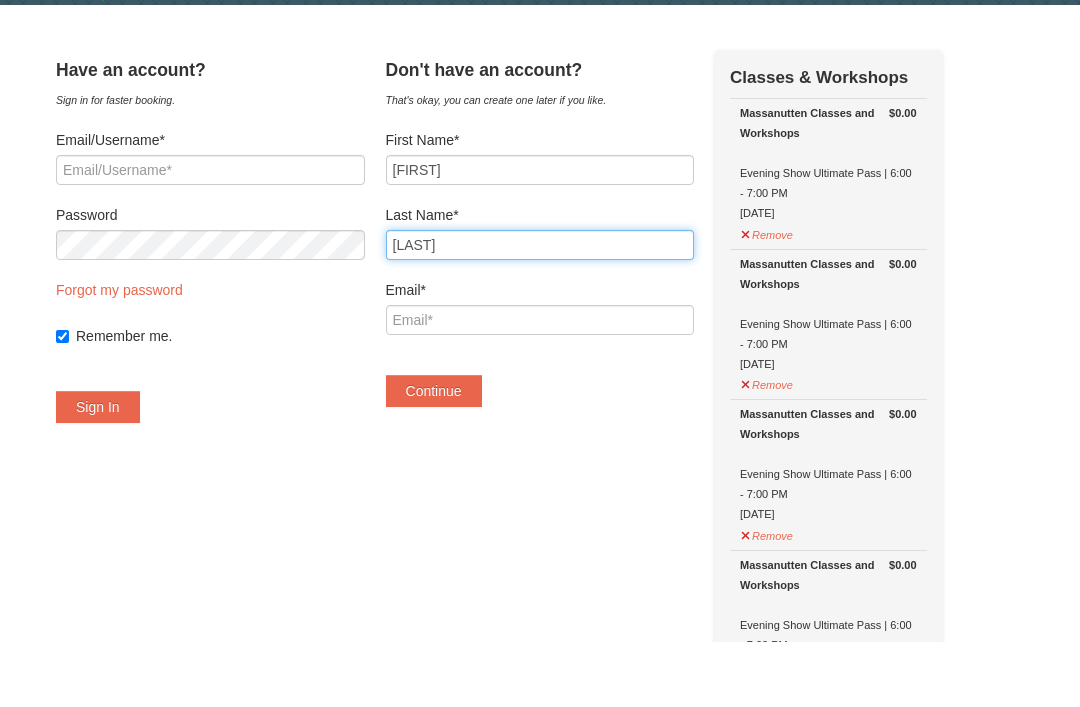 type on "Dillard" 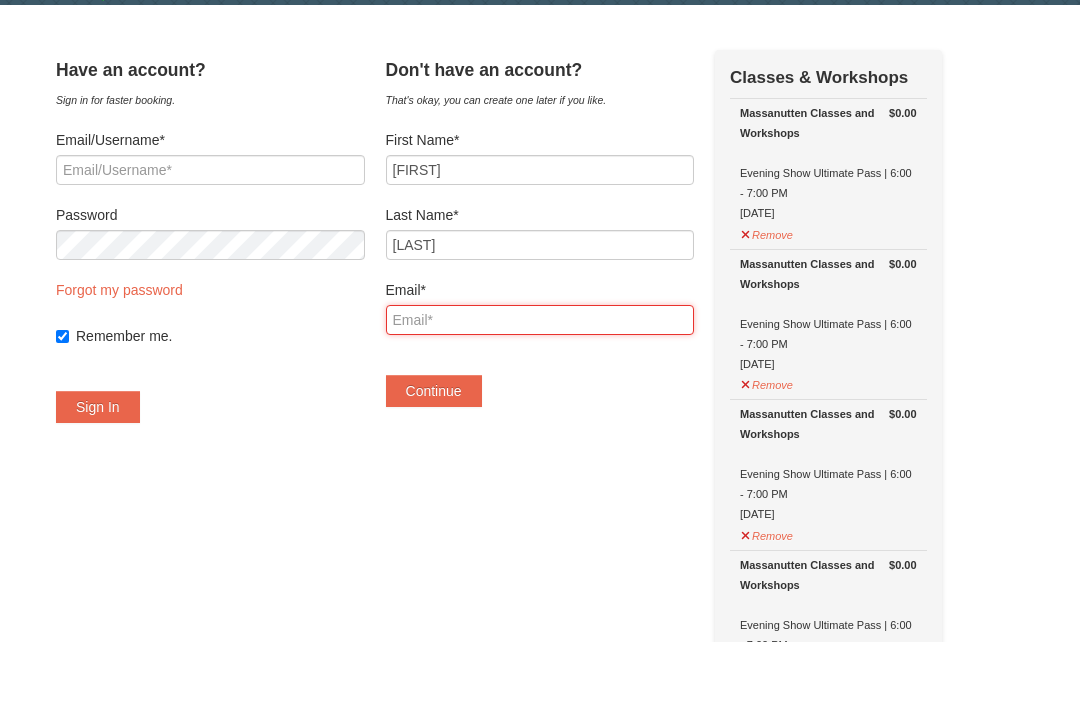 click on "Email*" at bounding box center [540, 385] 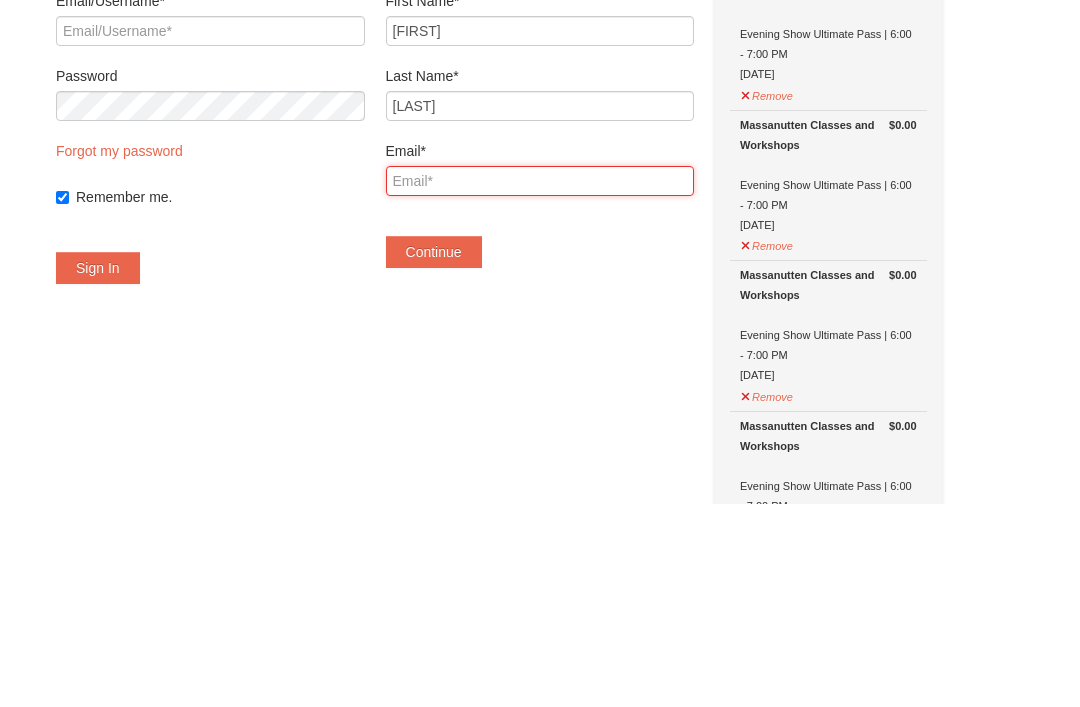 type on "s" 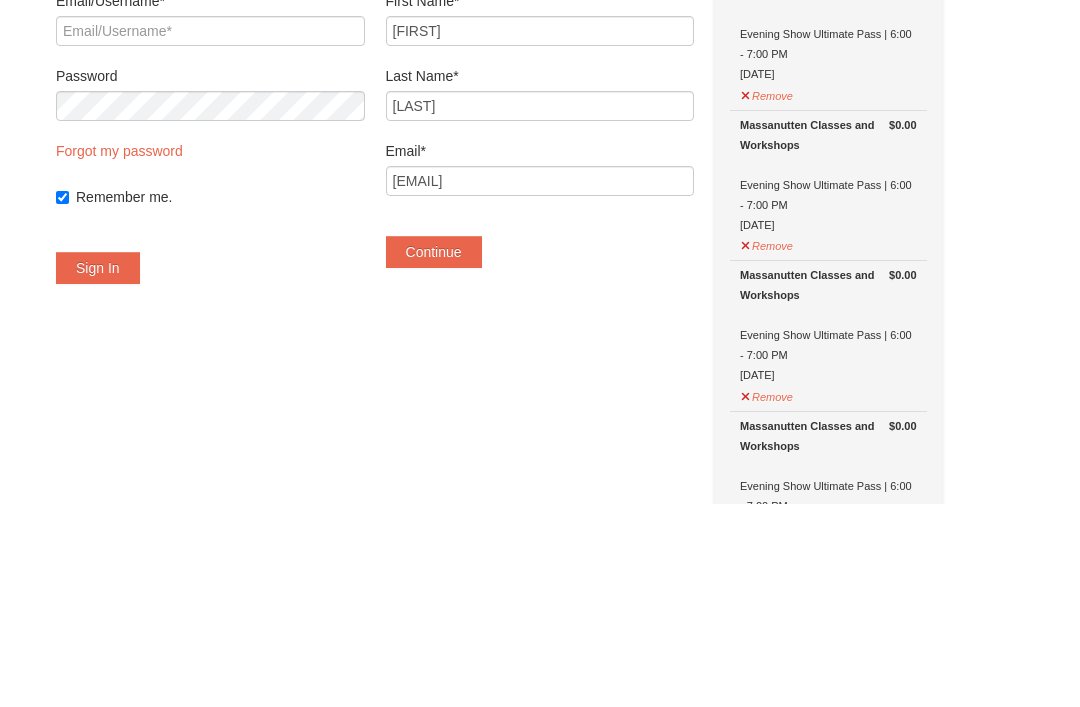 scroll, scrollTop: 204, scrollLeft: 0, axis: vertical 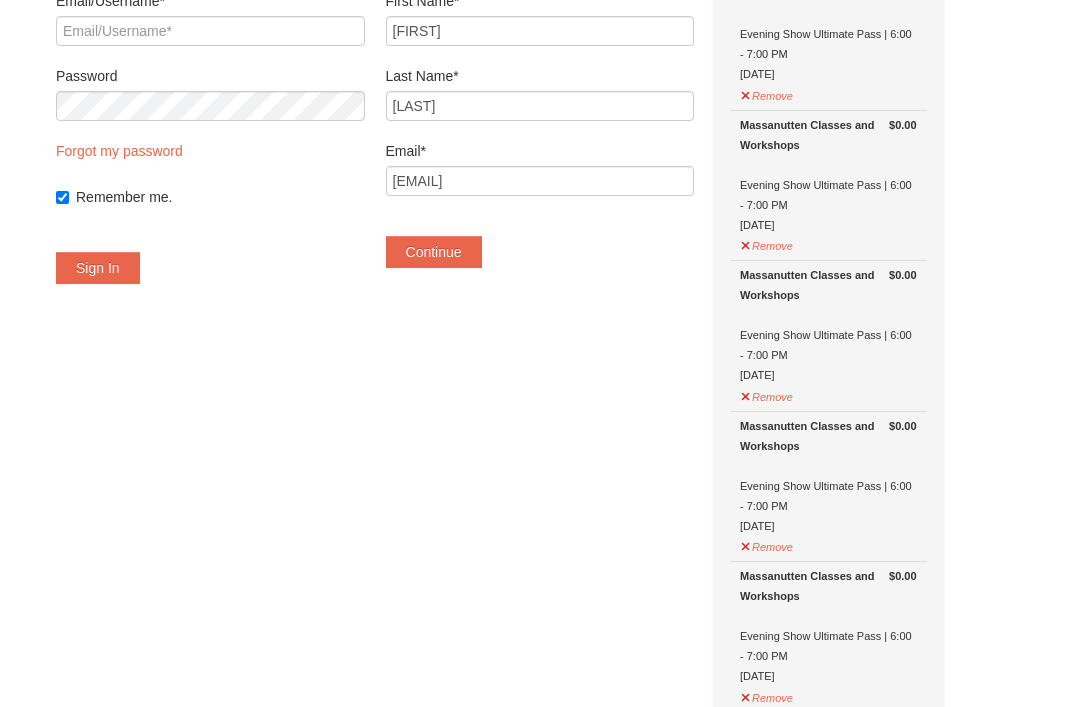 click on "Continue" at bounding box center (434, 252) 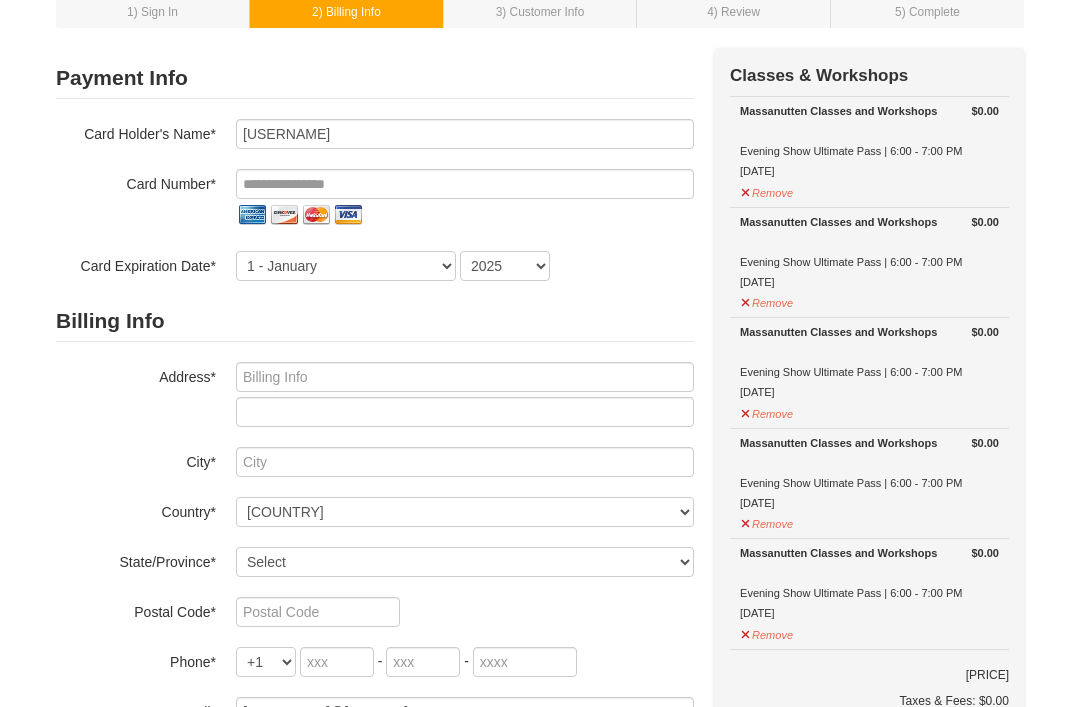 scroll, scrollTop: 119, scrollLeft: 0, axis: vertical 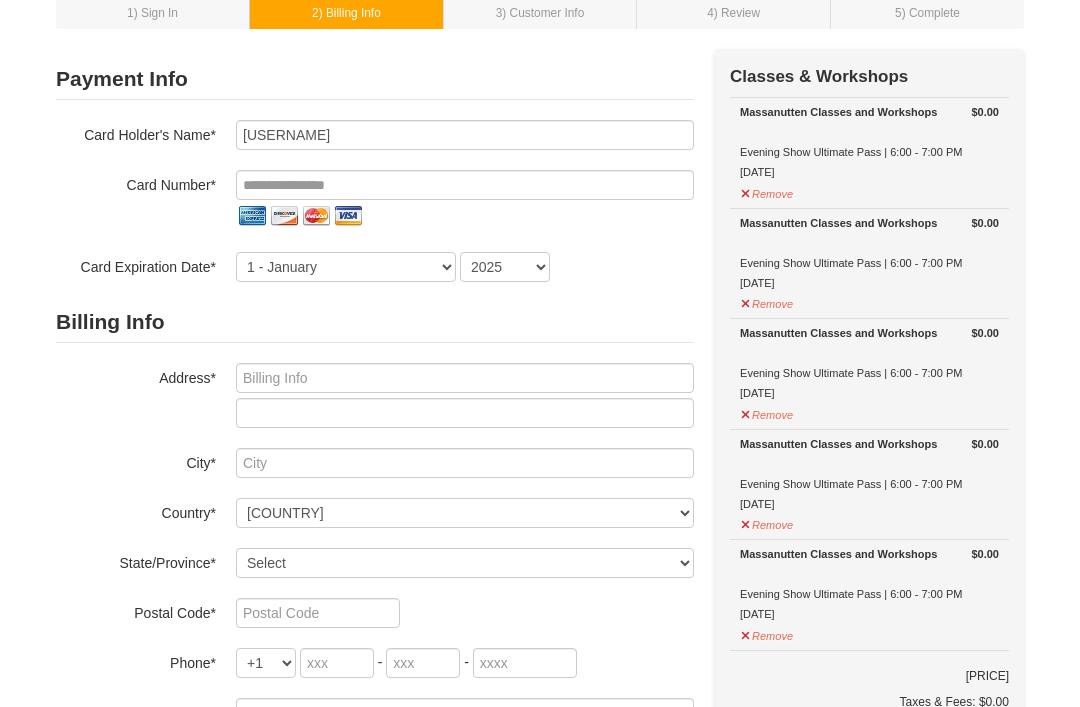 click on "Massanutten Classes and Workshops" at bounding box center [869, 112] 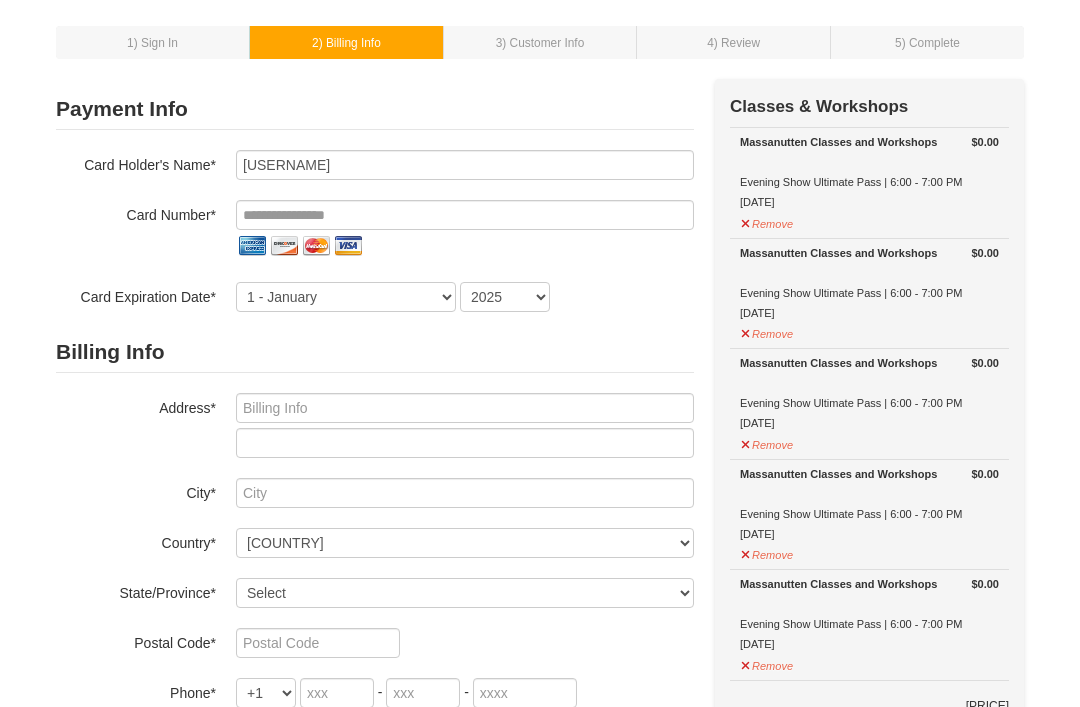 scroll, scrollTop: 85, scrollLeft: 0, axis: vertical 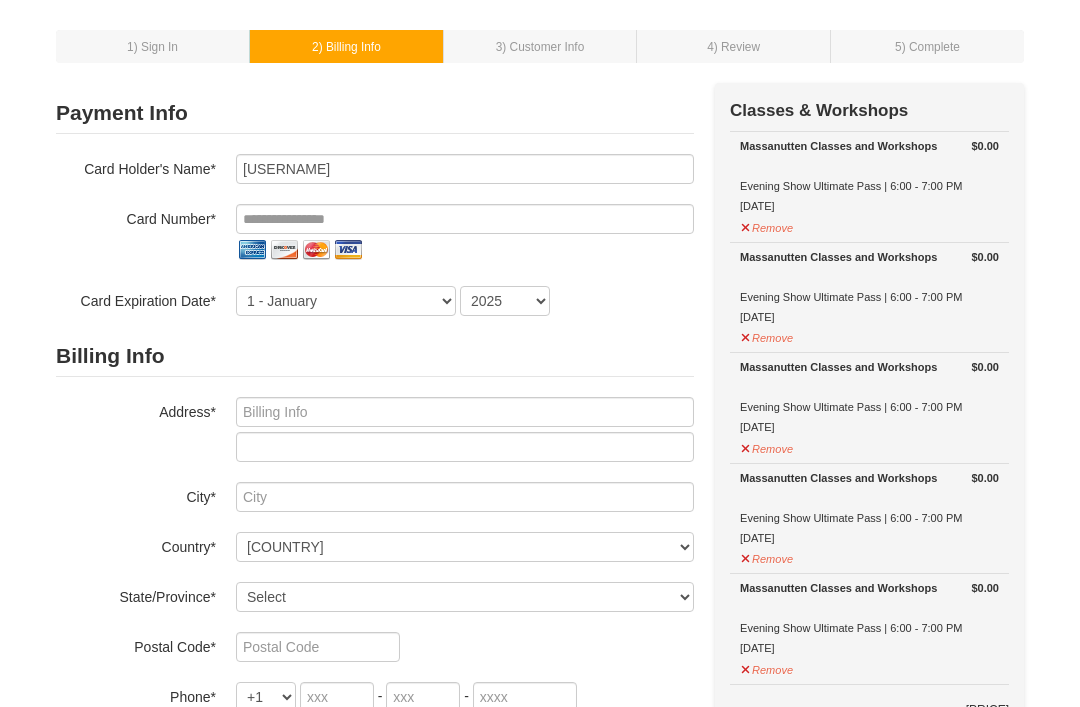 click on "Massanutten Classes and Workshops
Evening Show Ultimate Pass | 6:00 - 7:00 PM
8/5/2025" at bounding box center (869, 176) 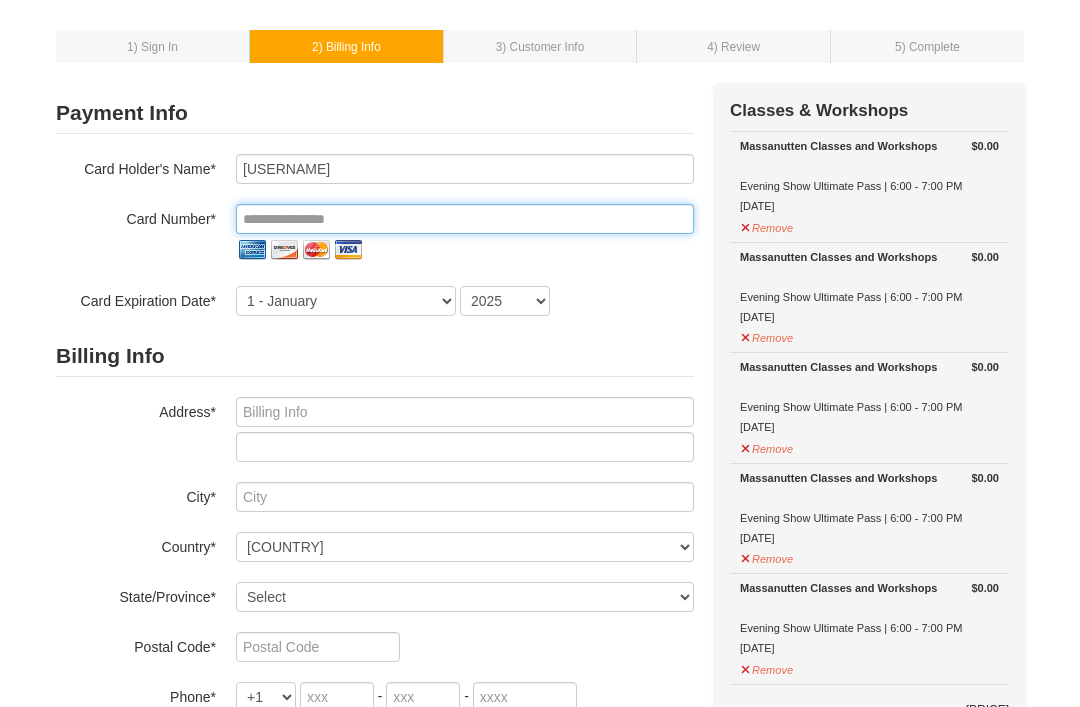 click at bounding box center [465, 219] 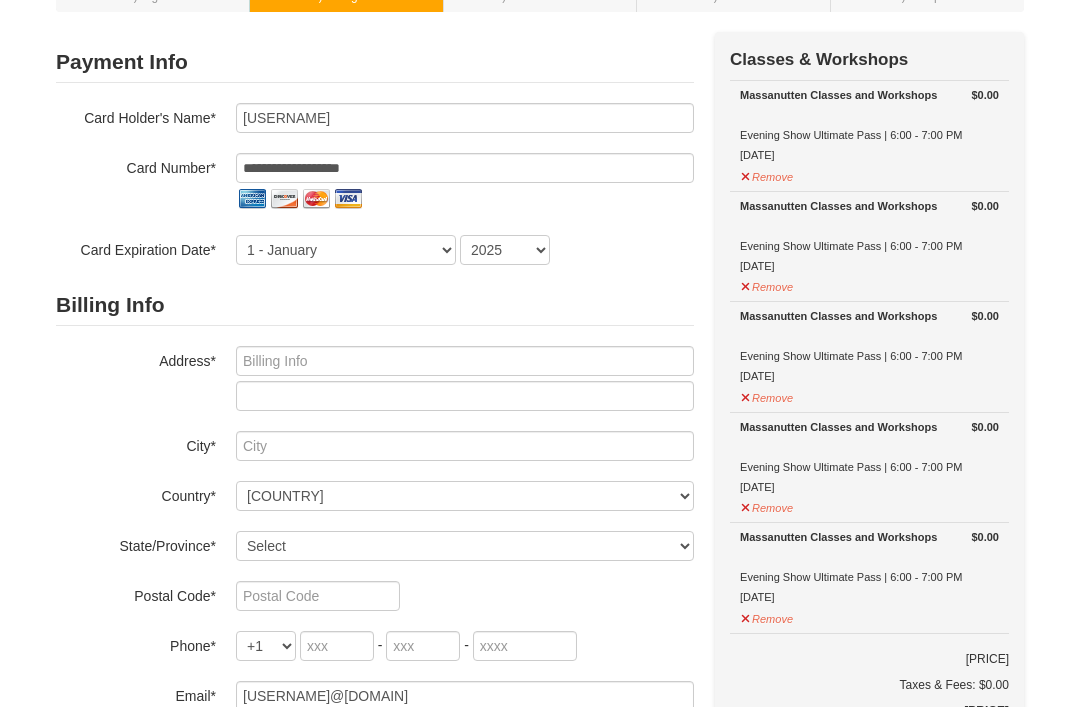 scroll, scrollTop: 0, scrollLeft: 0, axis: both 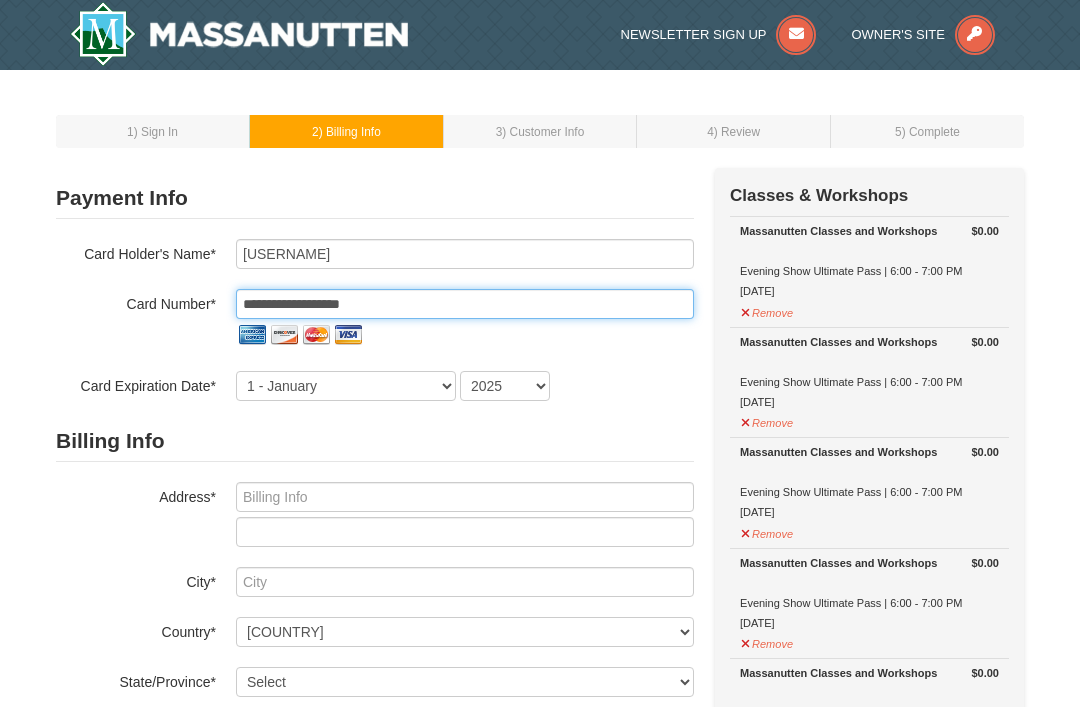 click on "**********" at bounding box center (465, 304) 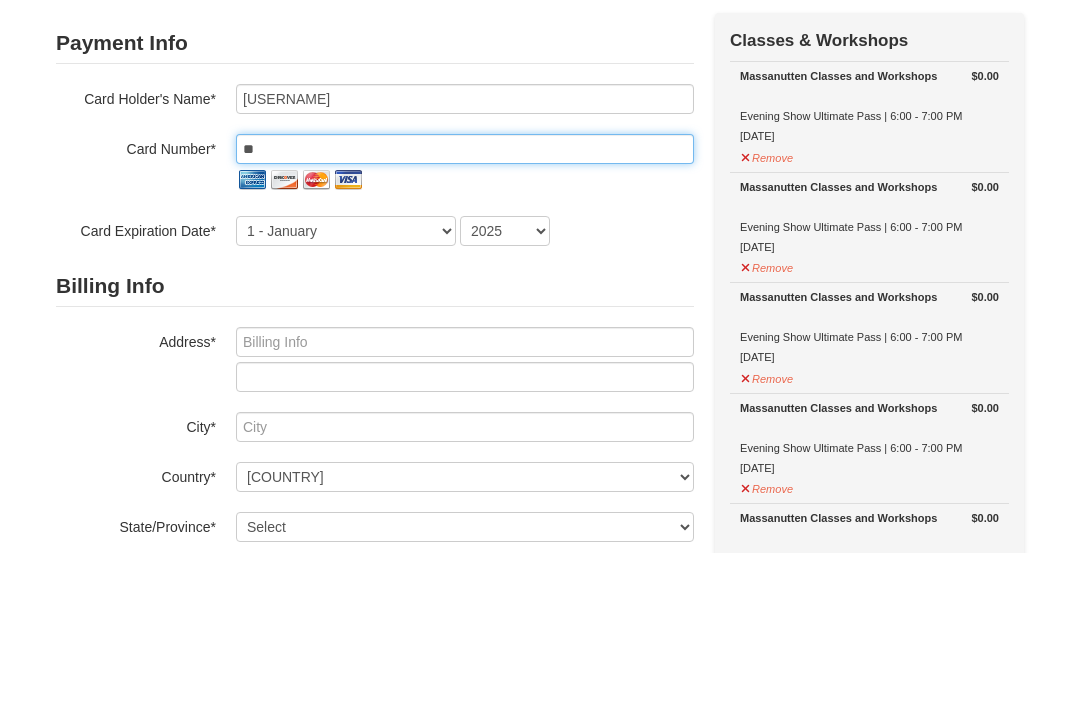 type on "*" 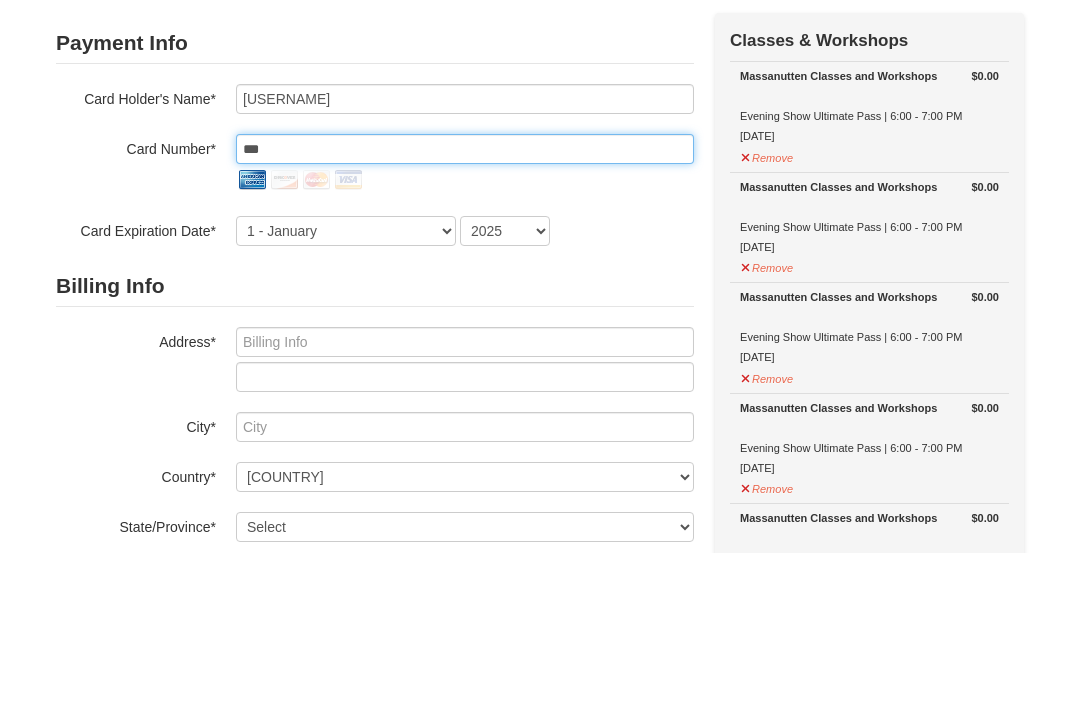 type on "***" 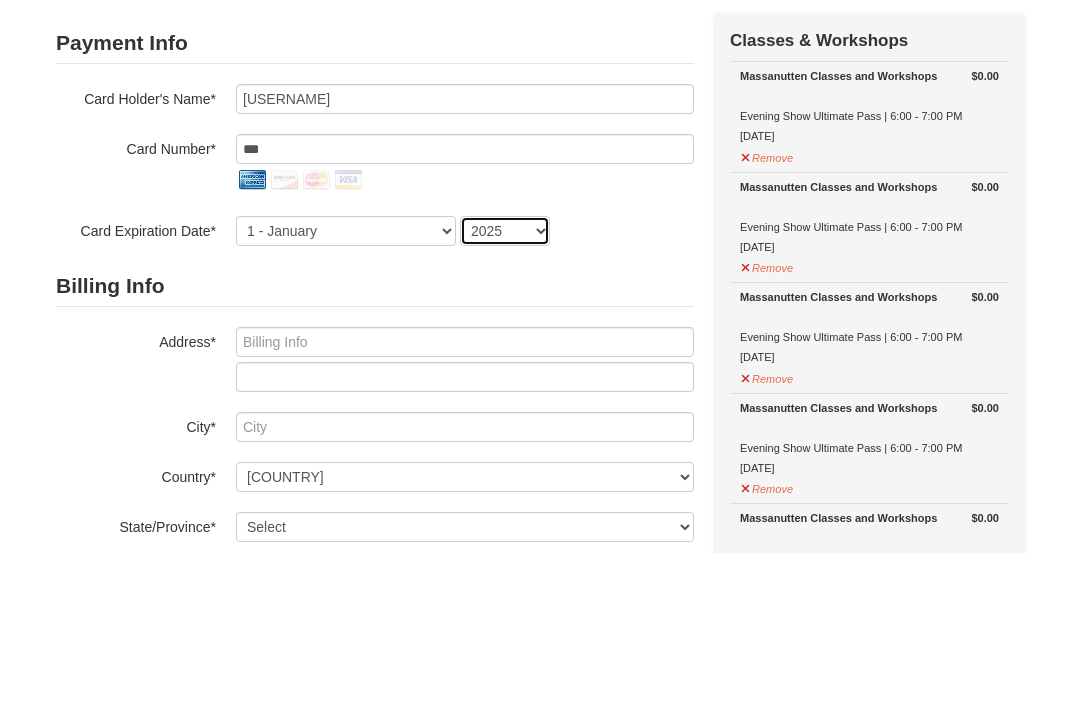 click on "2025 2026 2027 2028 2029 2030 2031 2032 2033 2034" at bounding box center (505, 386) 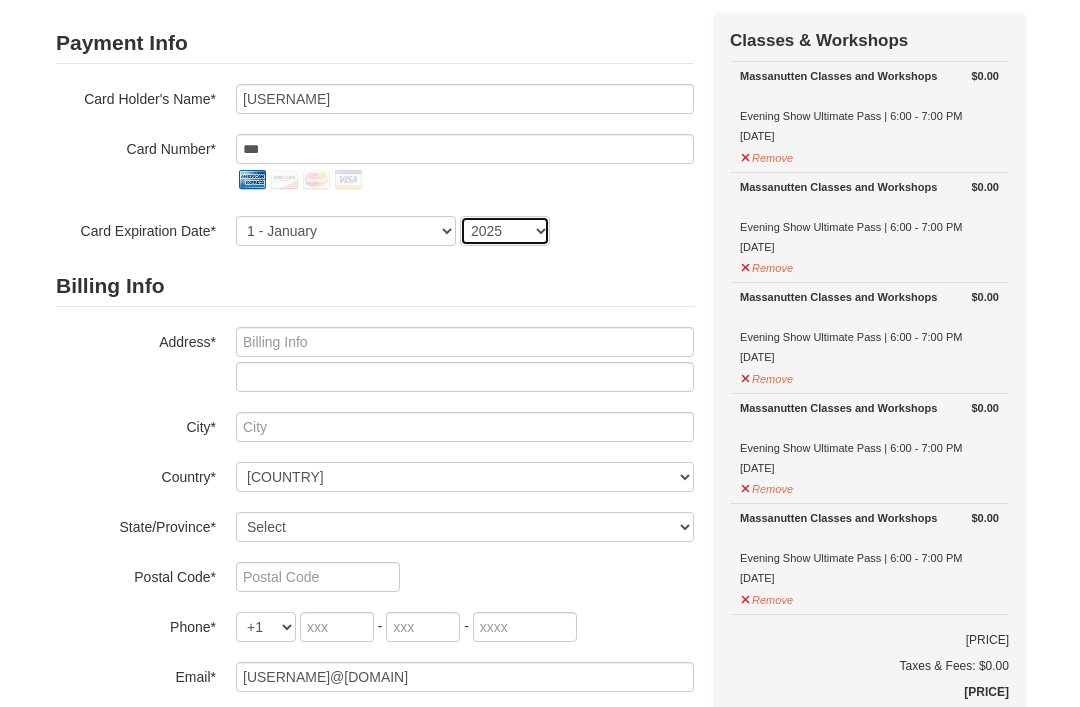 select on "2032" 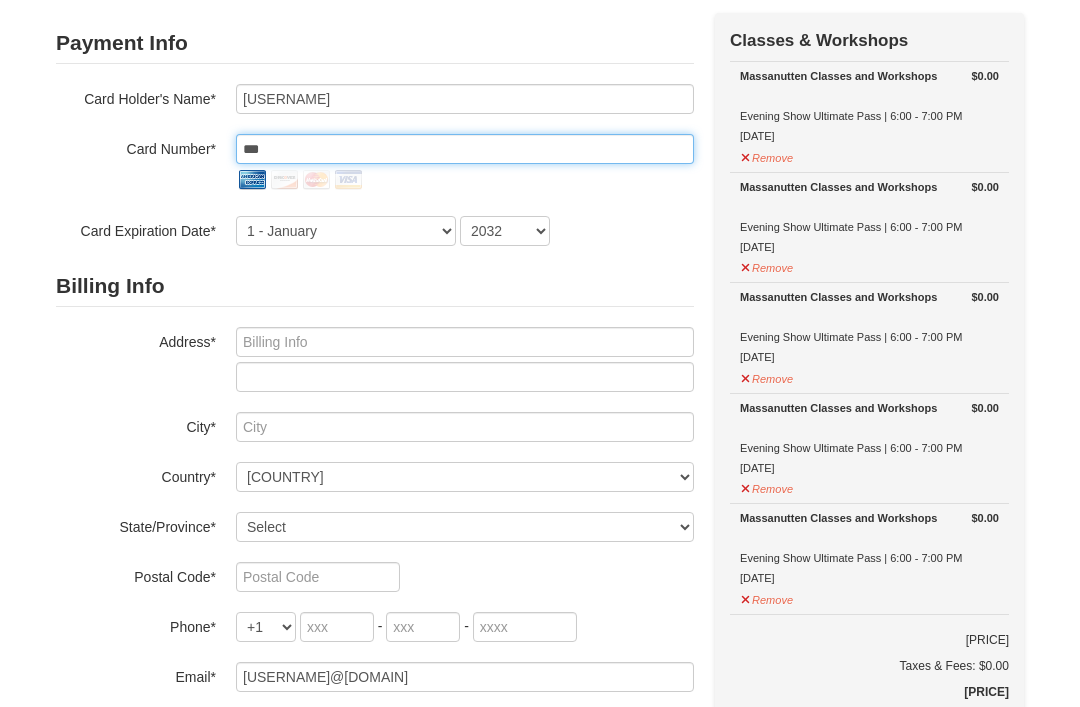click on "***" at bounding box center [465, 149] 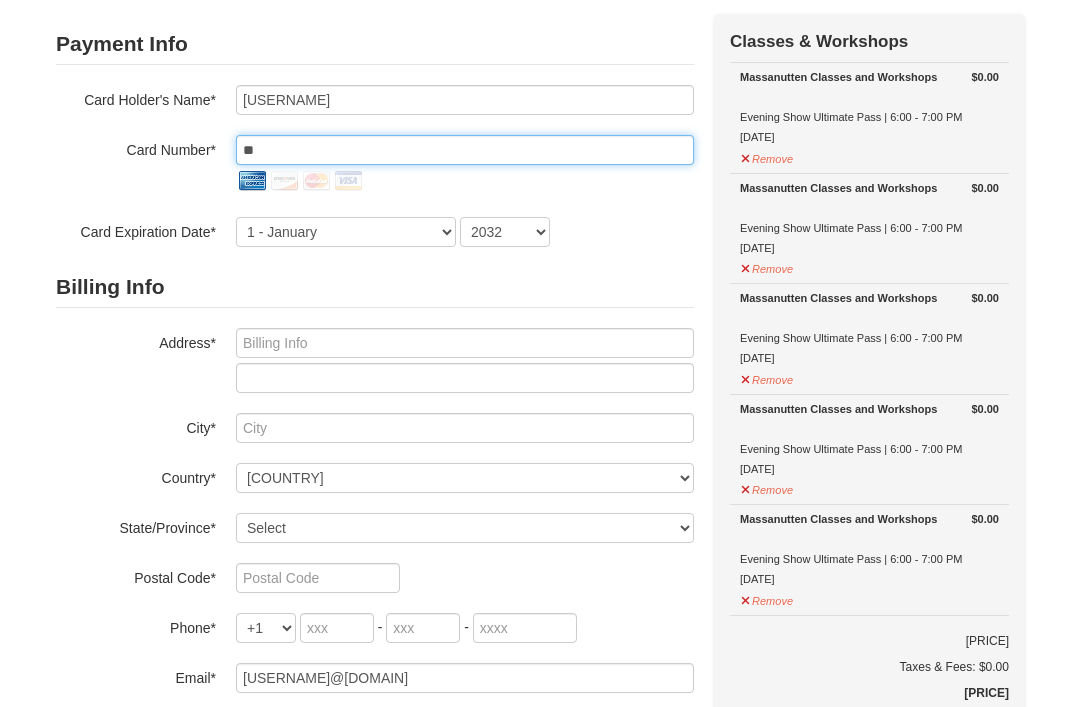 type on "*" 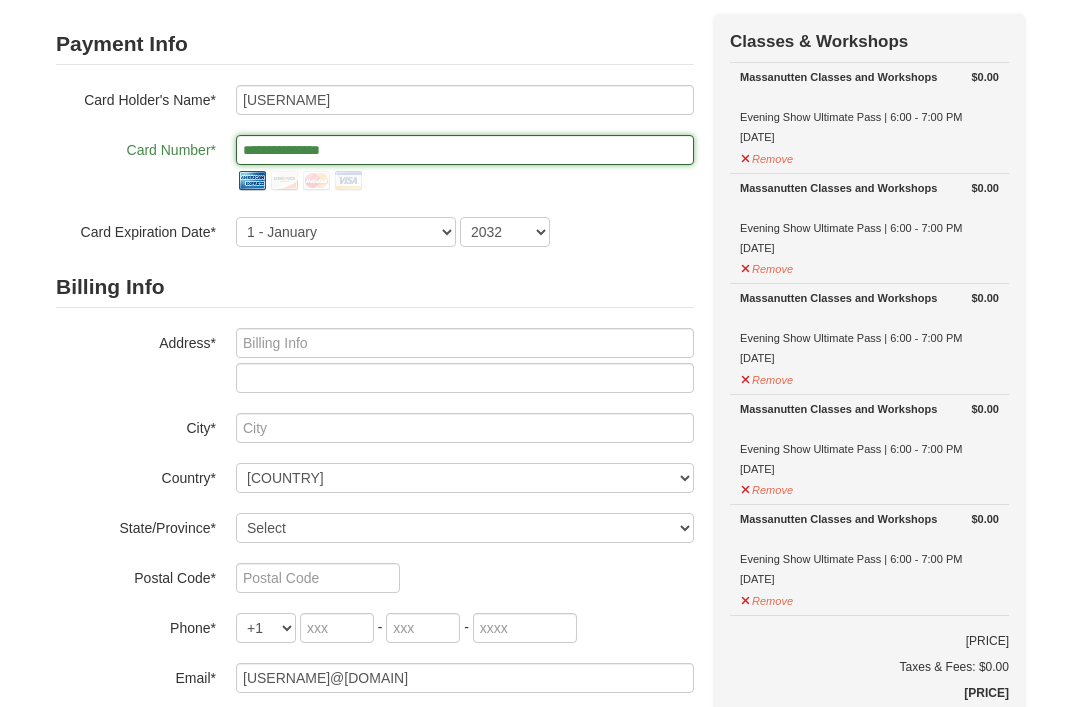 type on "**********" 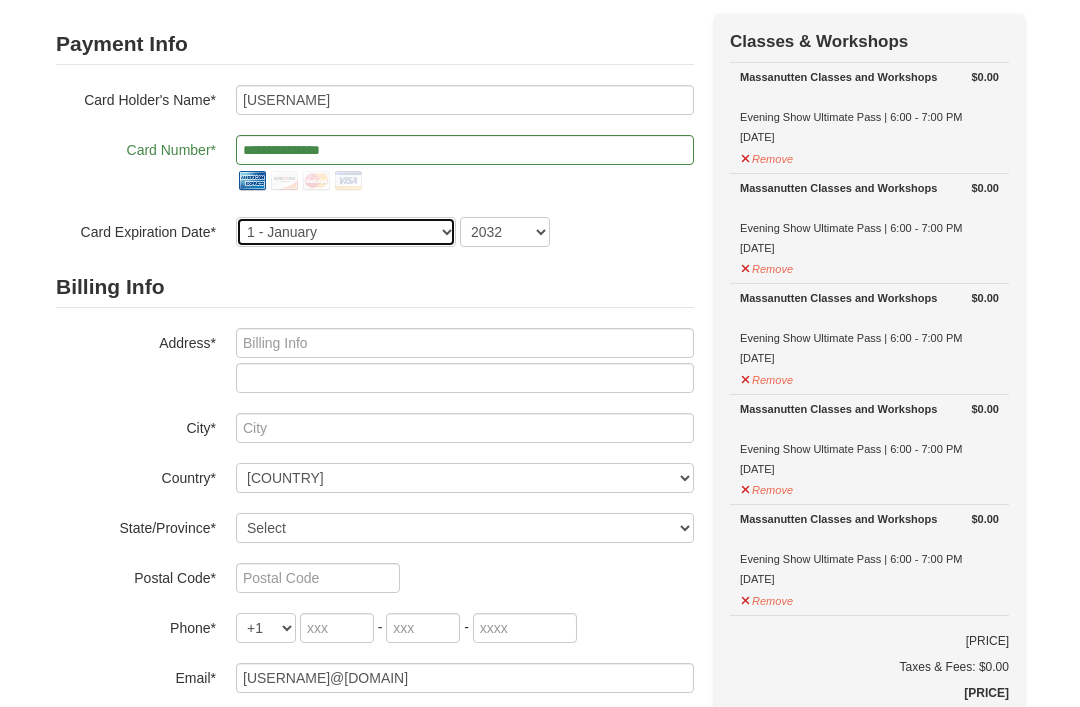 click on "1 - January 2 - February 3 - March 4 - April 5 - May 6 - June 7 - July 8 - August 9 - September 10 - October 11 - November 12 - December" at bounding box center (346, 232) 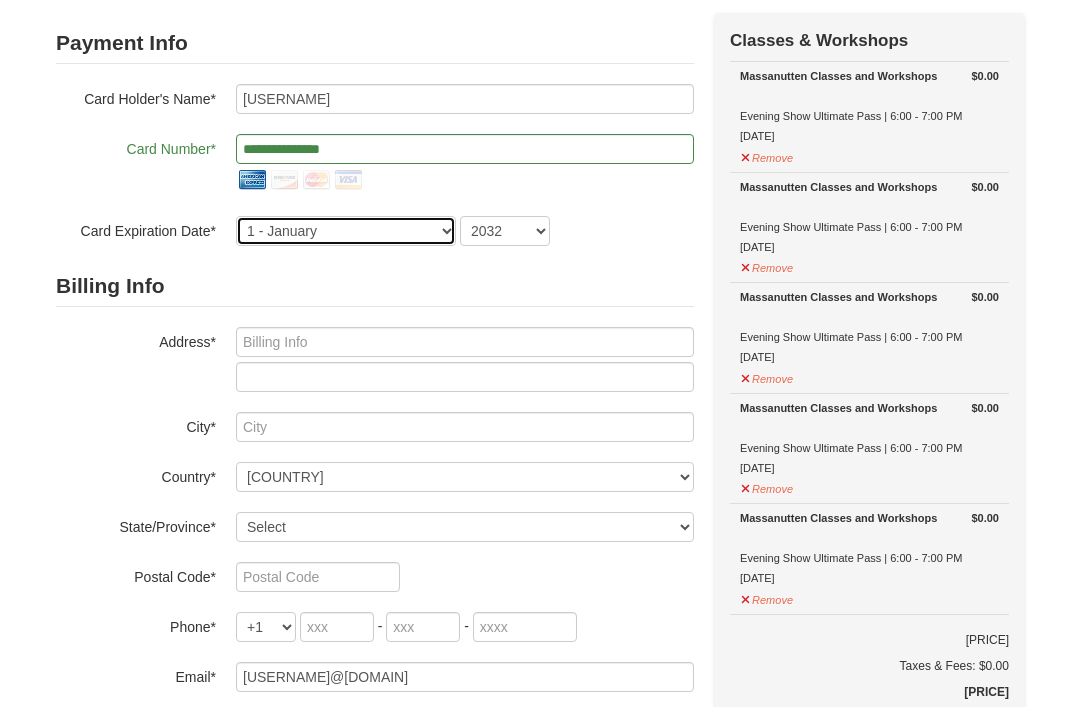 select on "12" 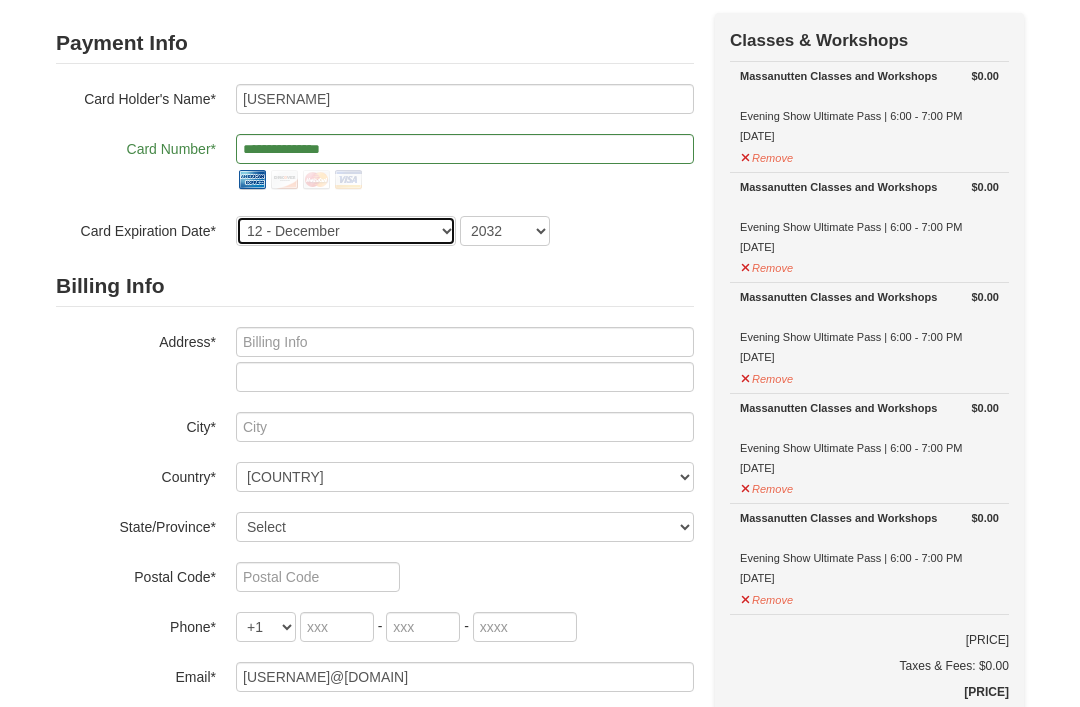 scroll, scrollTop: 155, scrollLeft: 0, axis: vertical 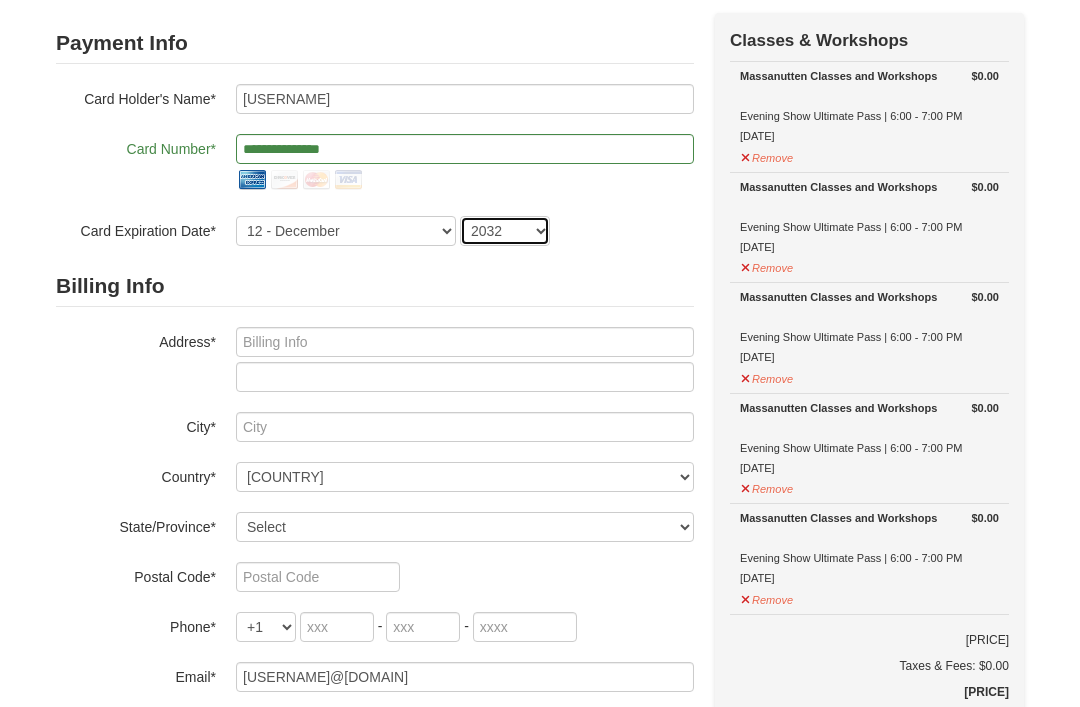 click on "2025 2026 2027 2028 2029 2030 2031 2032 2033 2034" at bounding box center (505, 231) 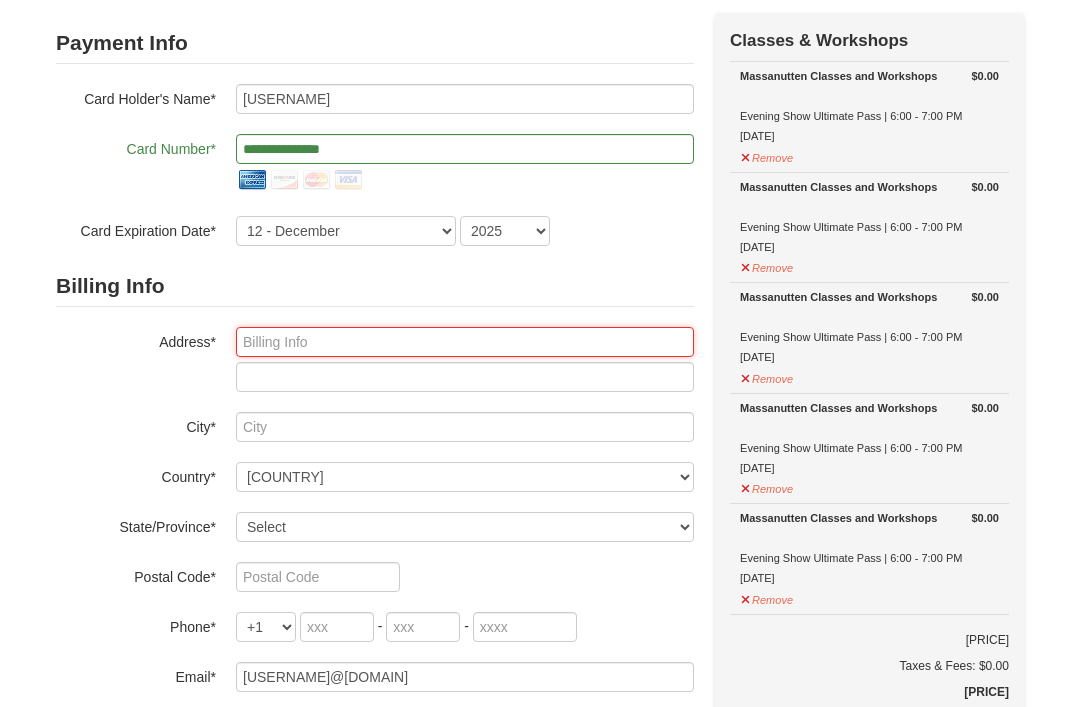 click at bounding box center [465, 342] 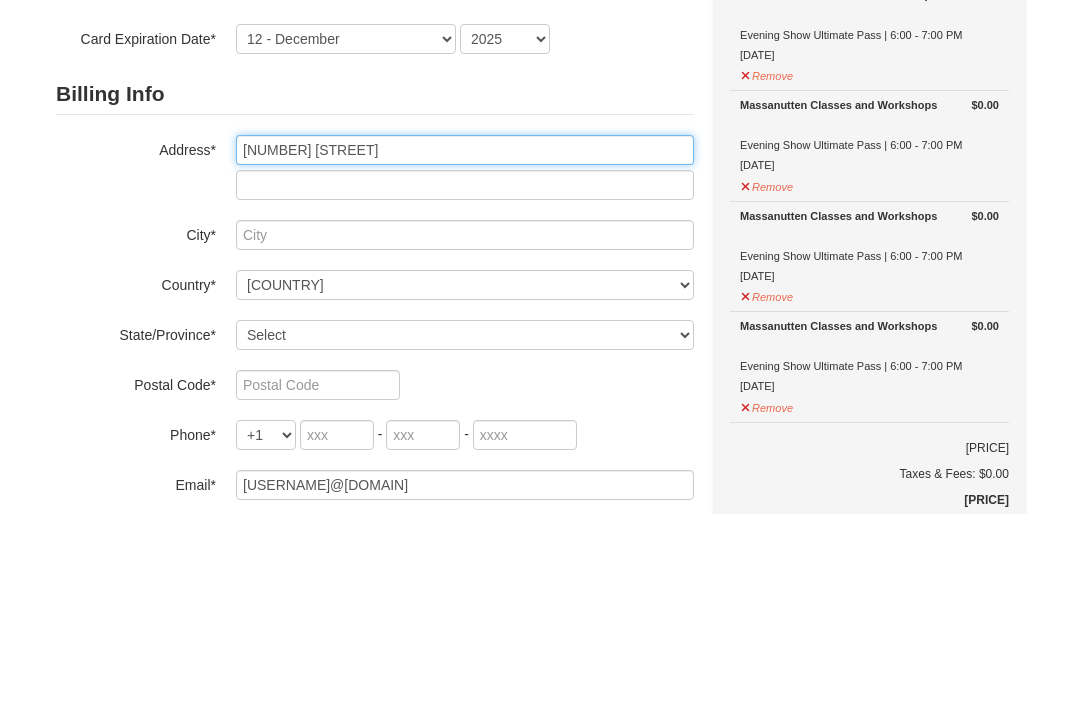 type on "6100 Westchester Park Drive" 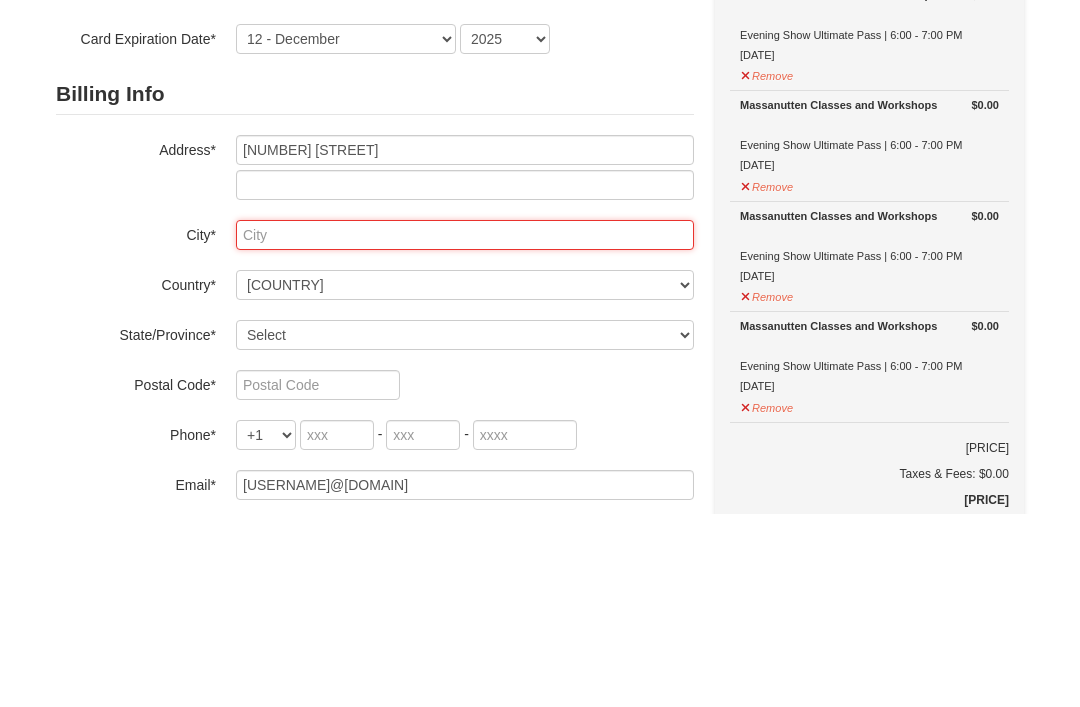 click at bounding box center (465, 428) 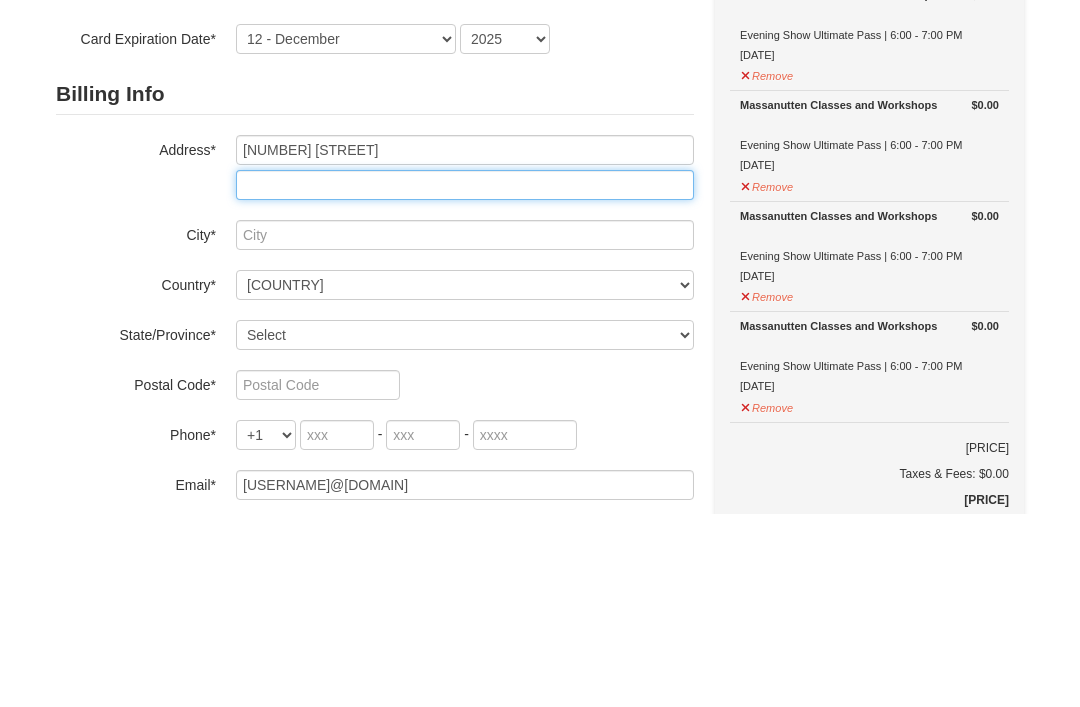 click at bounding box center [465, 378] 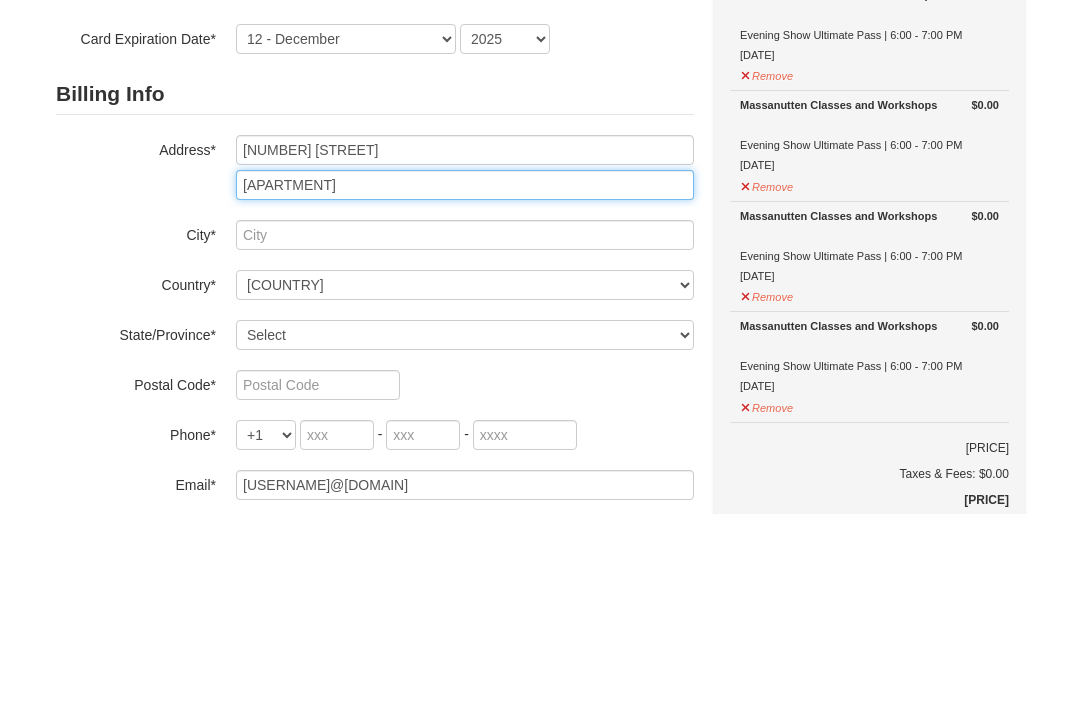 type on "Apt 603" 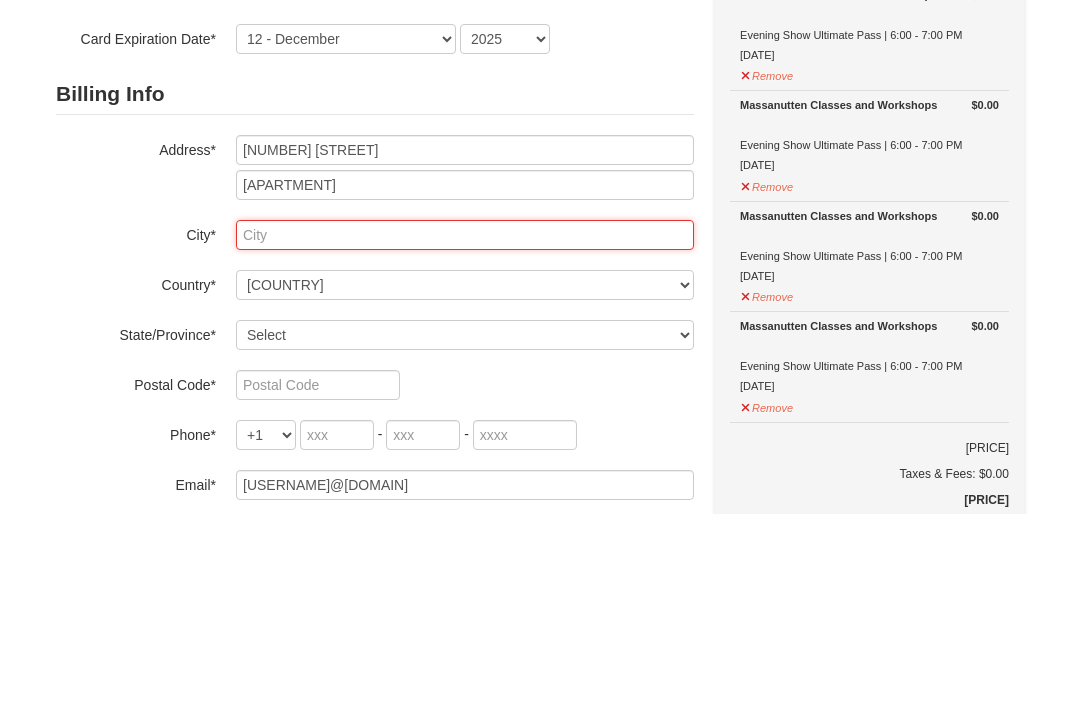 click at bounding box center (465, 428) 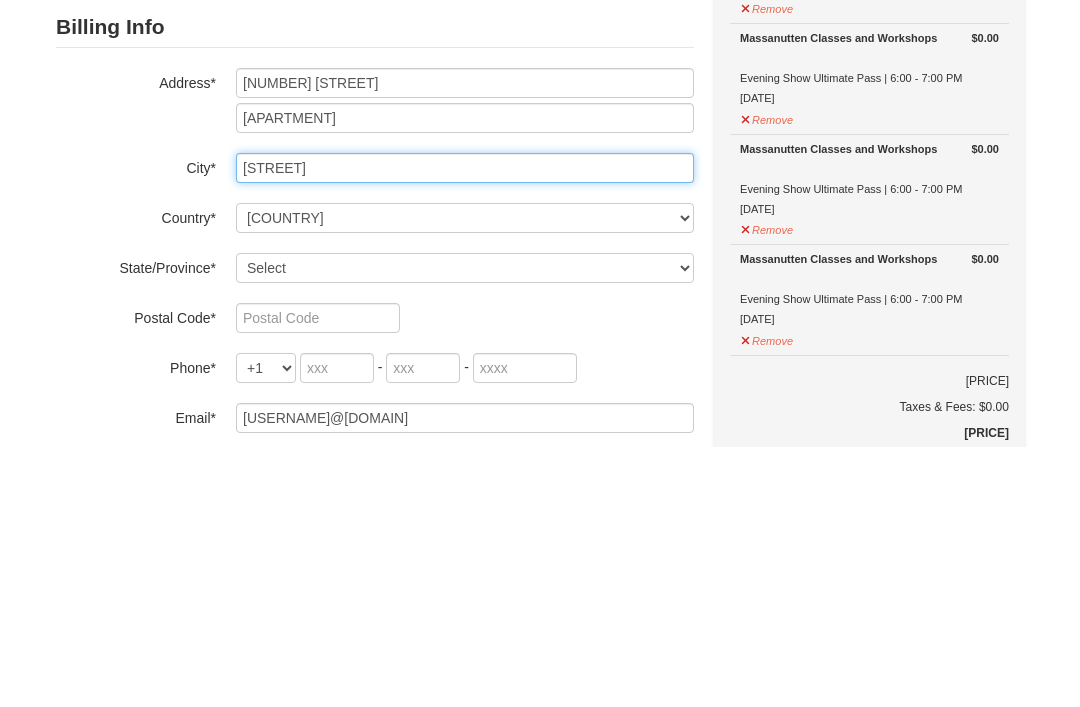 type on "College Park" 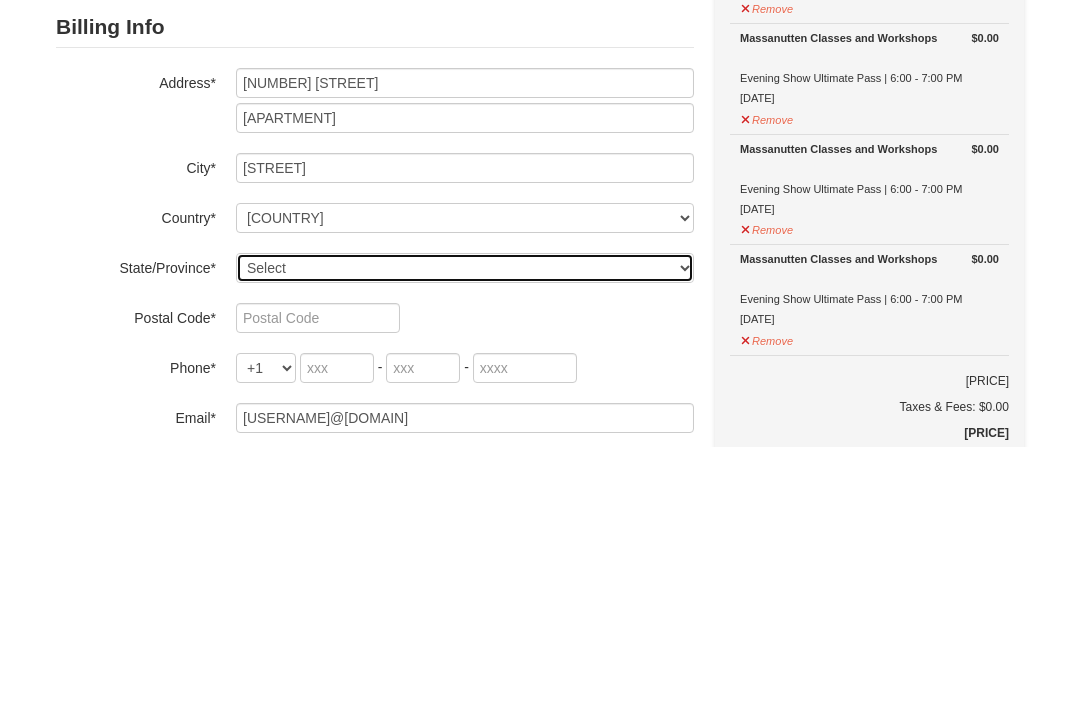 click on "Select Alabama Alaska American Samoa Arizona Arkansas California Colorado Connecticut Delaware District Of Columbia Federated States Of Micronesia Florida Georgia Guam Hawaii Idaho Illinois Indiana Iowa Kansas Kentucky Louisiana Maine Marshall Islands Maryland Massachusetts Michigan Minnesota Mississippi Missouri Montana Nebraska Nevada New Hampshire New Jersey New Mexico New York North Carolina North Dakota Northern Mariana Islands Ohio Oklahoma Oregon Palau Pennsylvania Puerto Rico Rhode Island South Carolina South Dakota Tennessee Texas Utah Vermont Virgin Islands Virginia Washington West Virginia Wisconsin Wyoming" at bounding box center [465, 528] 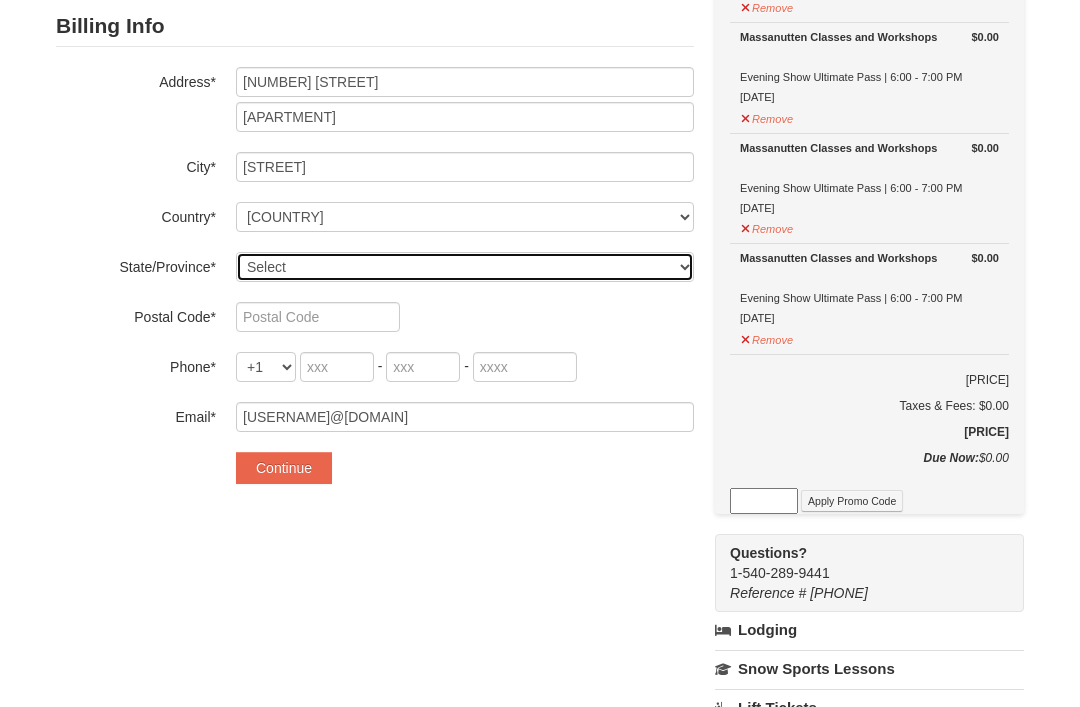 select on "MD" 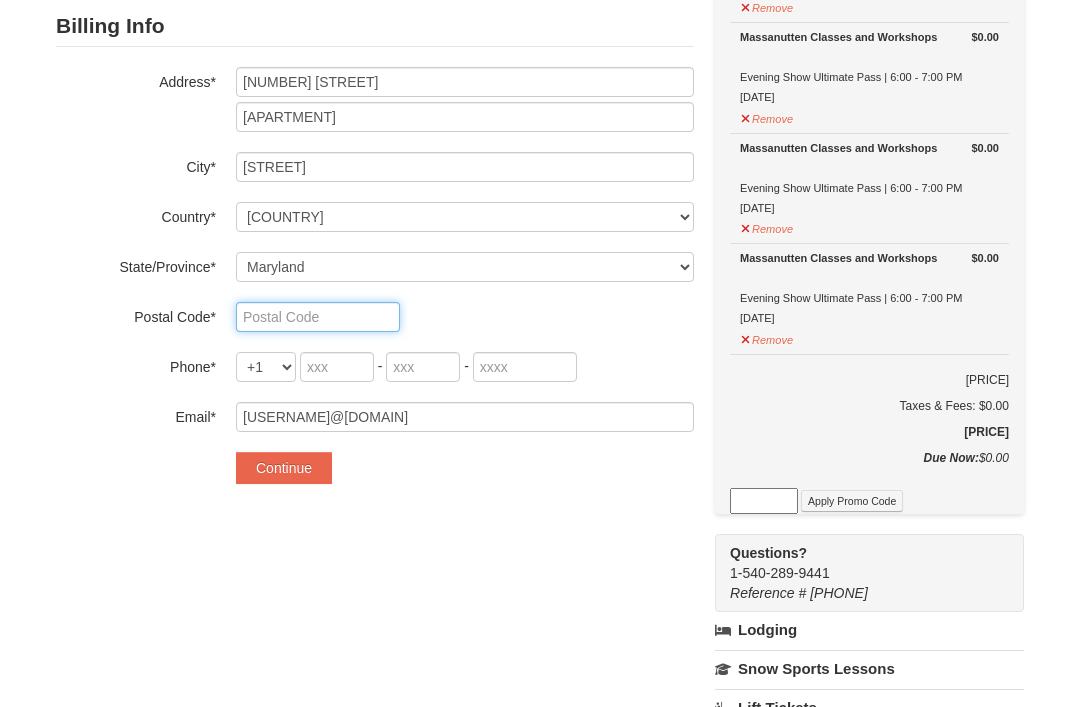 click at bounding box center (318, 317) 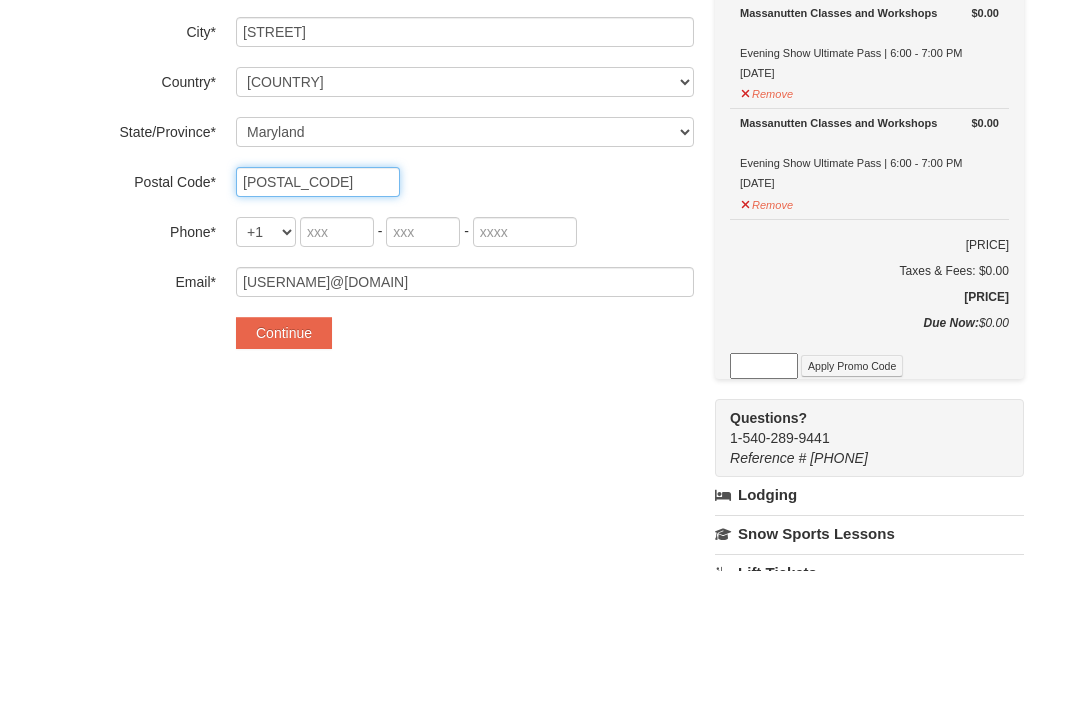 type on "20740" 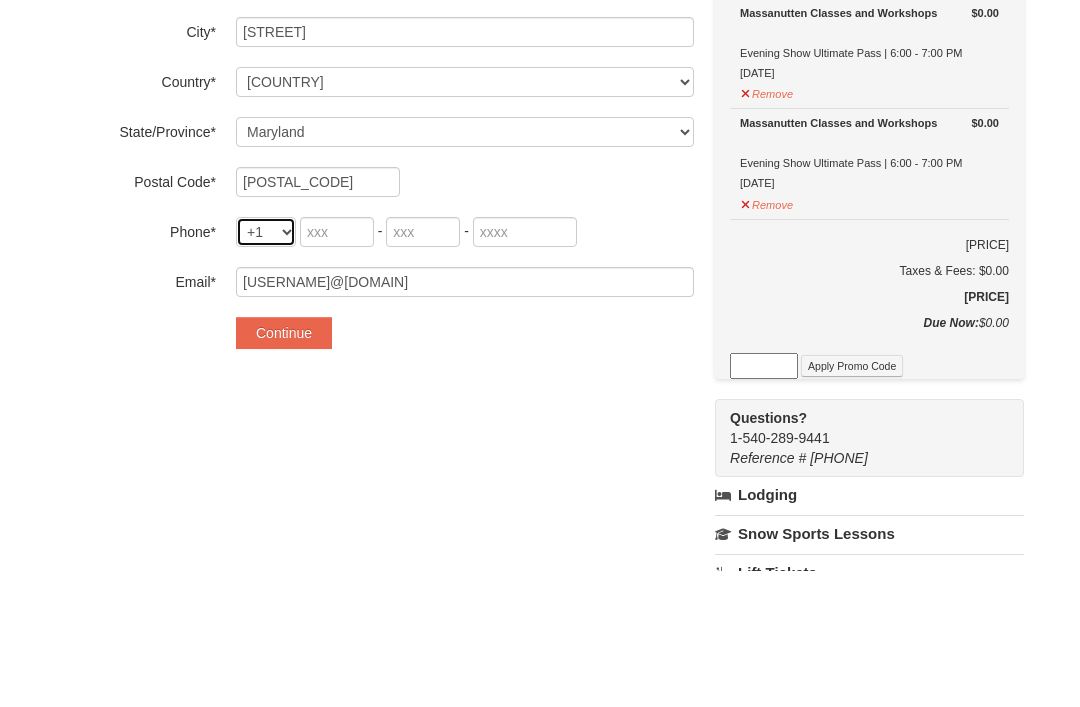 click on "+1 +20 +212 +213 +216 +218 +220 +221 +222 +223 +224 +225 +226 +227 +228 +229 +230 +231 +232 +233 +234 +235 +236 +237 +238 +239 +240 +241 +242 +243 +244 +245 +246 +248 +249 +250 +251 +252 +253 +254 +255 +256 +257 +258 +260 +261 +262 +263 +264 +265 +266 +267 +268 +269 +27 +290 +291 +297 +298 +299 +30 +31 +32 +33 +34 +345 +350 +351 +352 +353 +354 +355 +356 +357 +358 +359 +36 +370 +371 +372 +373 +374 +375 +376 +377 +378 +380 +381 +385 +386 +387 +389 +39 +40 +41 +420 +421 +423 +43 +44 +45 +46 +47 +473 +48 +49 +500 +501 +502 +503 +504 +505 +506 +507 +508 +509 +51 +52 +53 +54 +55 +56 +57 +58 +590 +591 +592 +593 +594 +595 +596 +597 +598 +599 +60 +61 +618 +62 +63 +64 +65 +66 +670 +671 +672 +673 +674 +675 +676 +677 +678 +679 +680 +681 +682 +683 +684 +686 +687 +688 +689 +690 +691 +692 +7 +809 +81 +82 +84 +850 +852 +853 +855 +856 +86 +868 +876 +880 +886 +90 +91 +92 +93 +94 +95 +960 +961 +962 +963 +964 +965 +966 +967 +968 +970 +971 +972 +973 +974 +975 +976 +977 +98 +993 +994 +995 +996 +998" at bounding box center (266, 368) 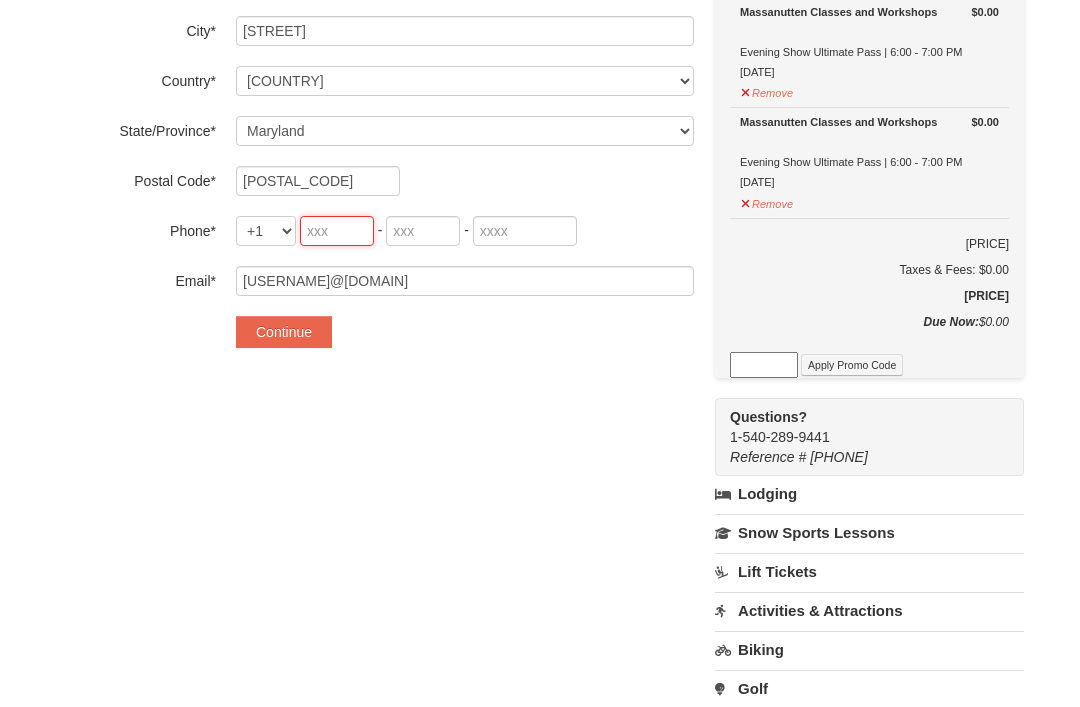 click at bounding box center [337, 231] 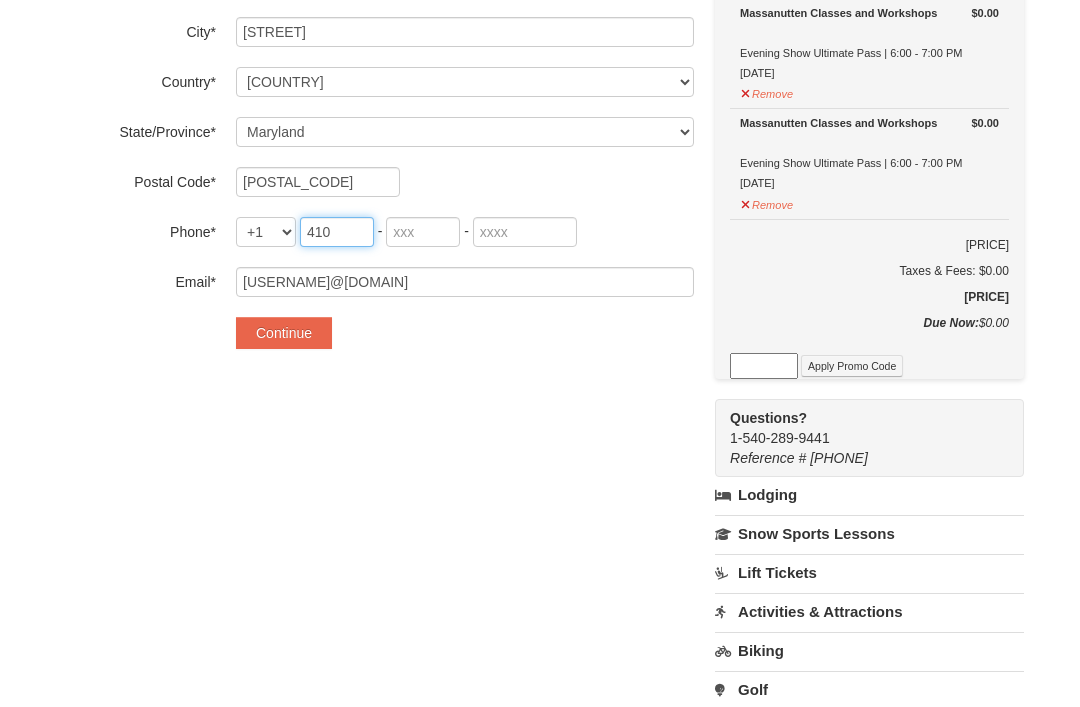 type on "410" 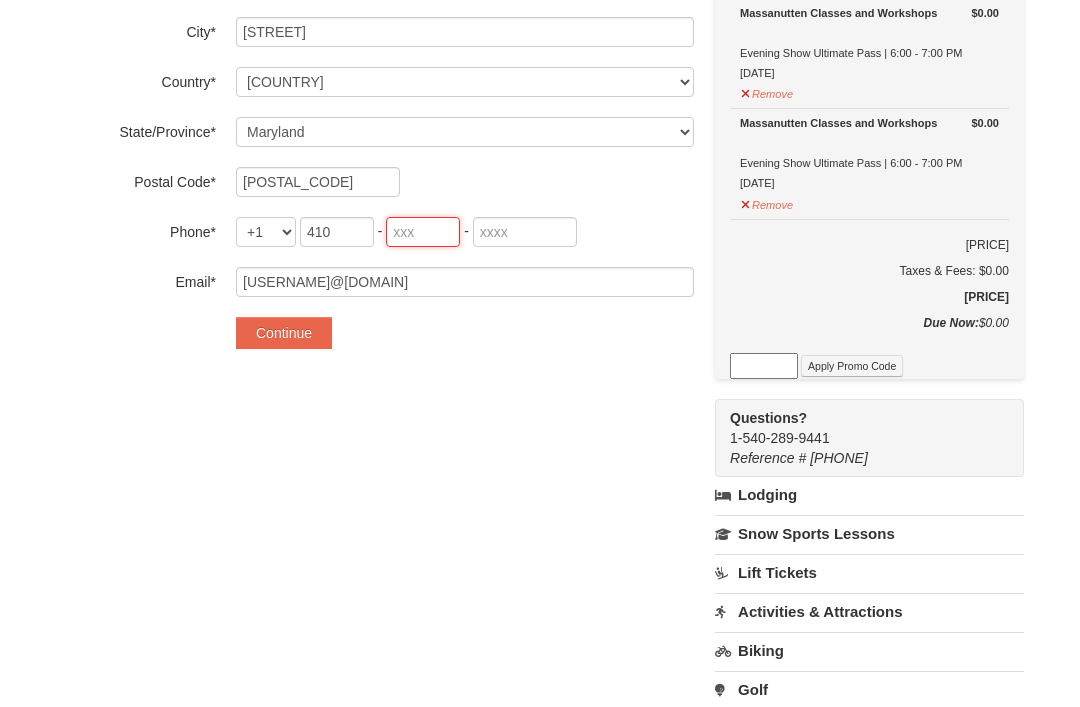 click at bounding box center [423, 232] 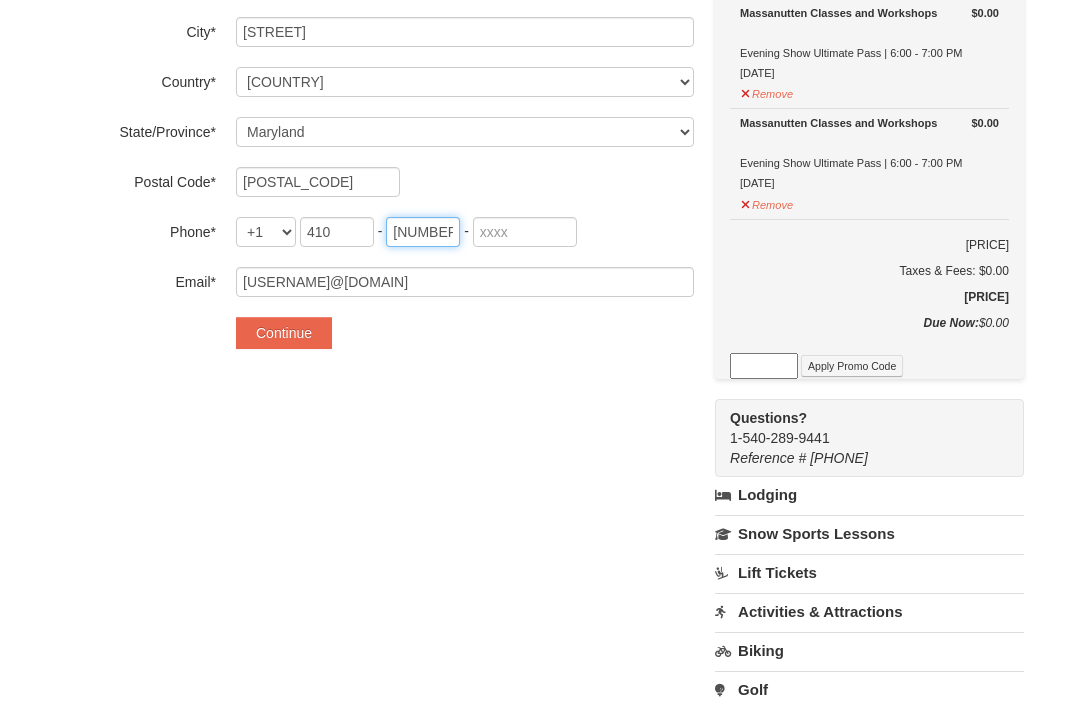 type on "802" 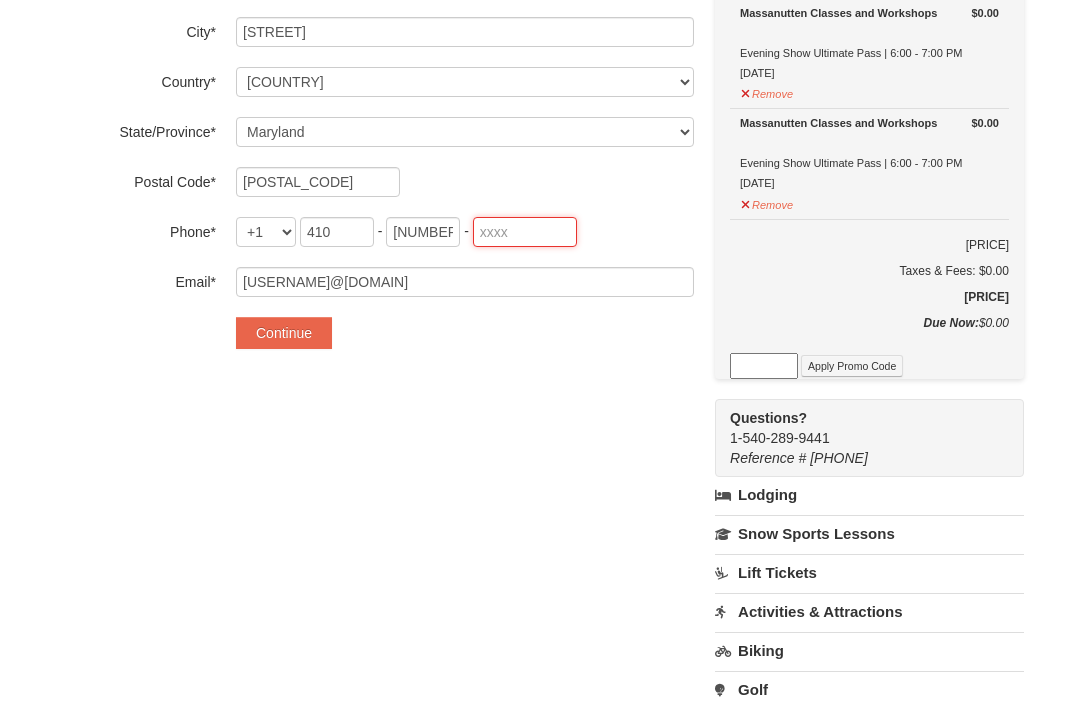 click at bounding box center (525, 232) 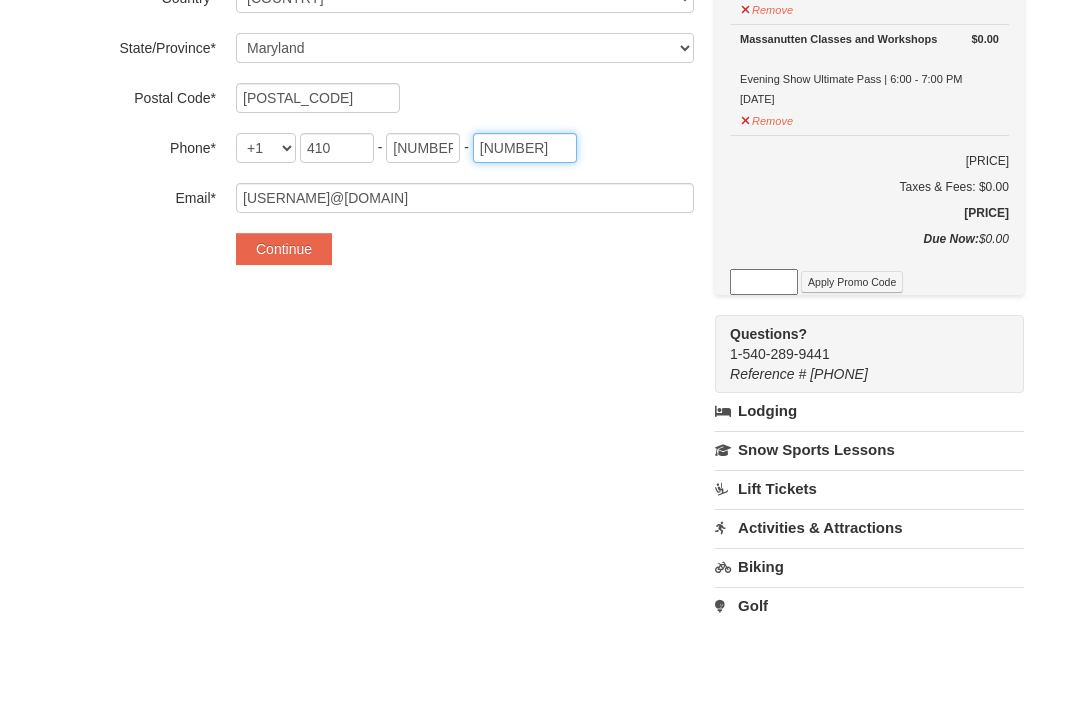 type on "8009" 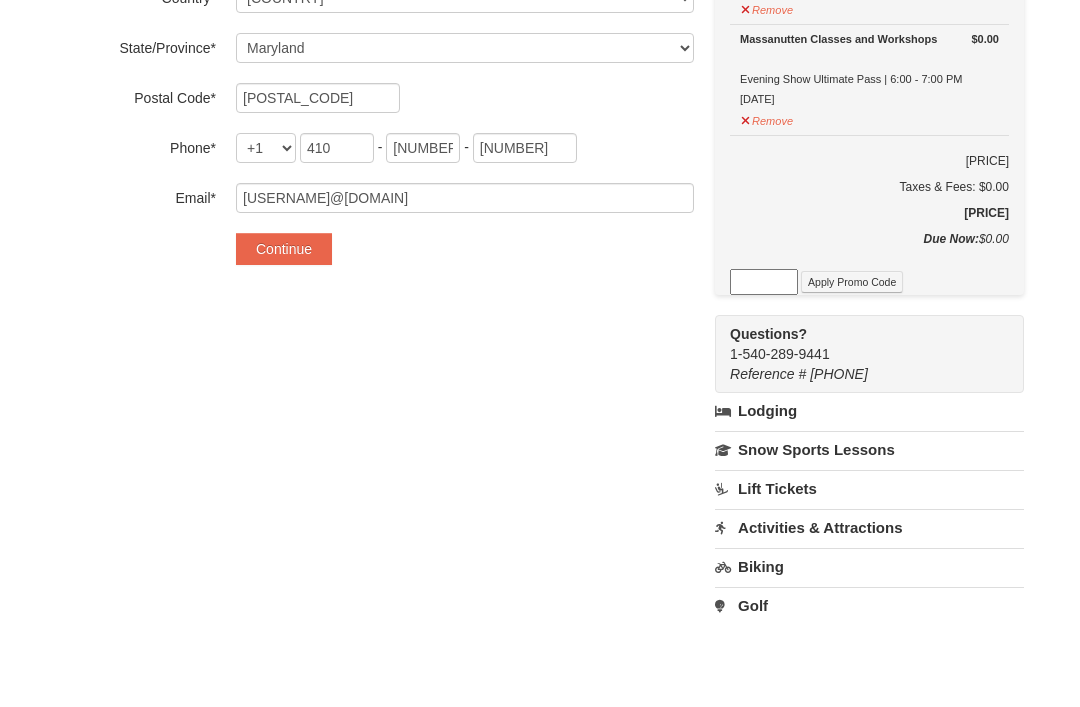 click on "Continue" at bounding box center [284, 333] 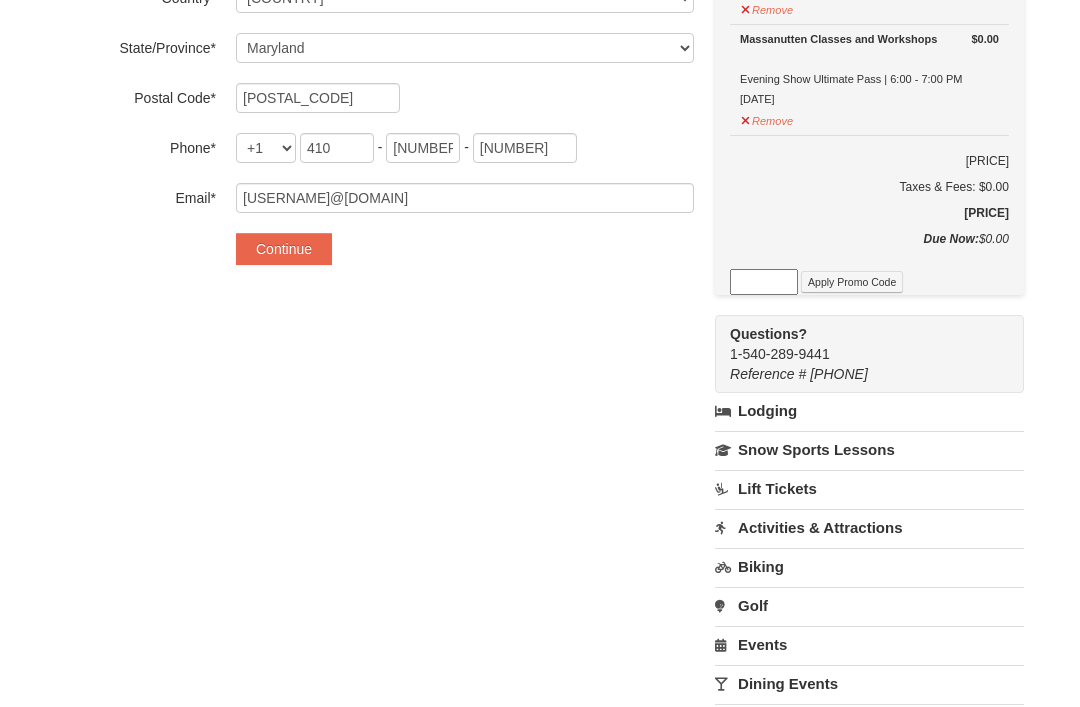 scroll, scrollTop: 698, scrollLeft: 0, axis: vertical 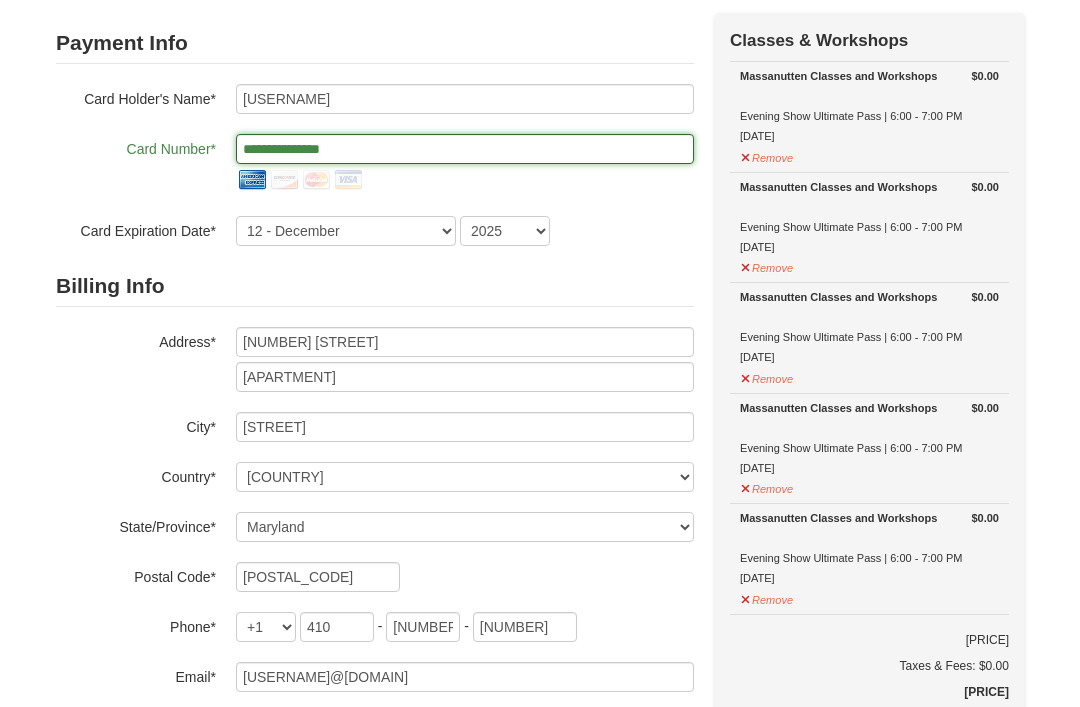 click on "**********" at bounding box center [465, 150] 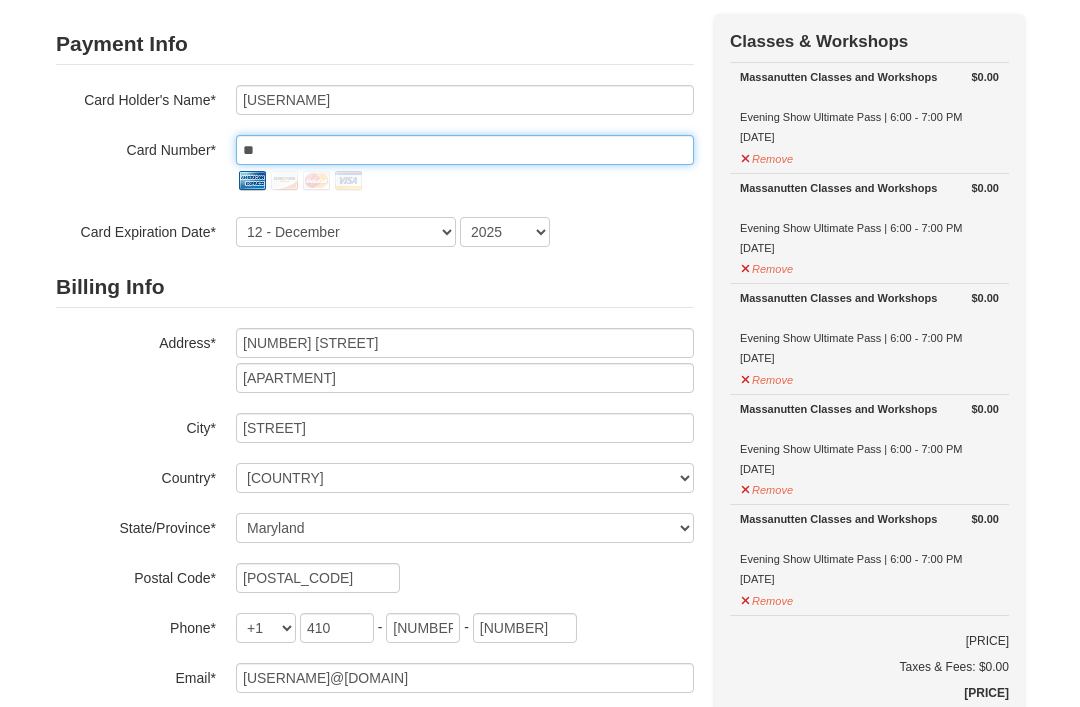type on "*" 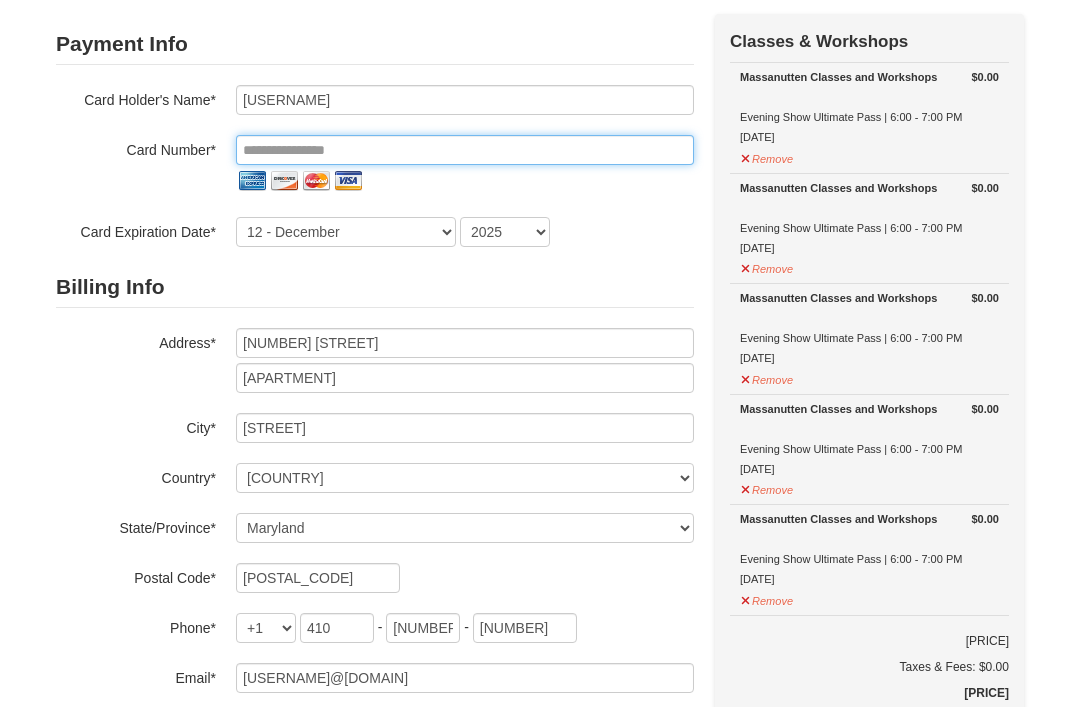 type 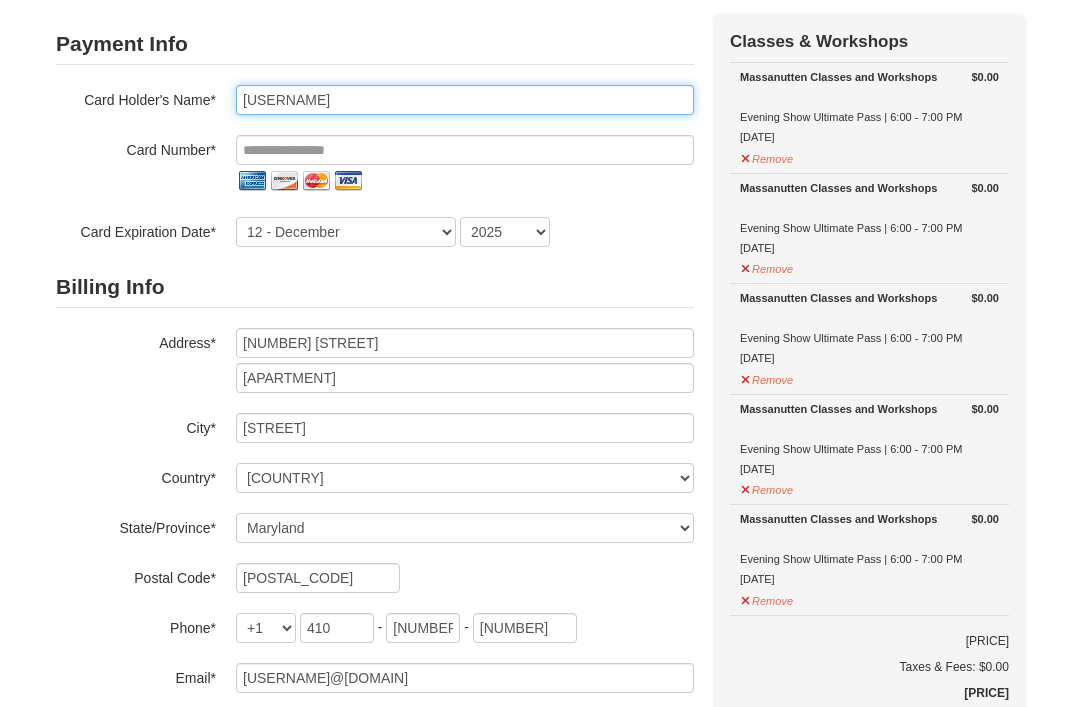 click on "Shands Dillard" at bounding box center (465, 100) 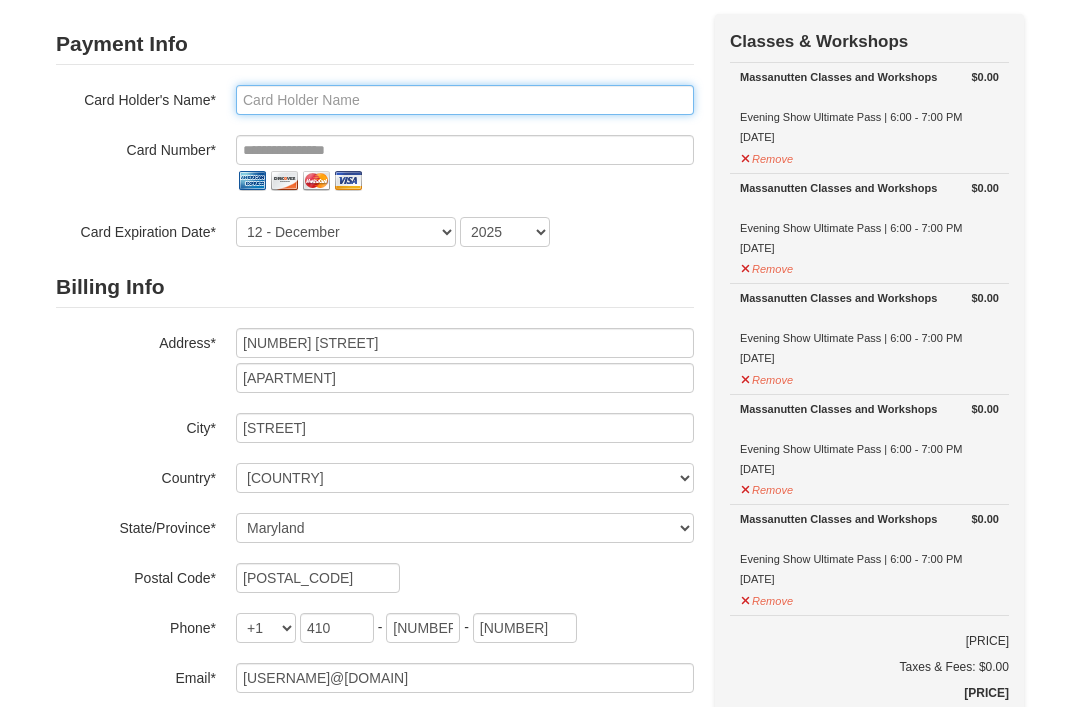type 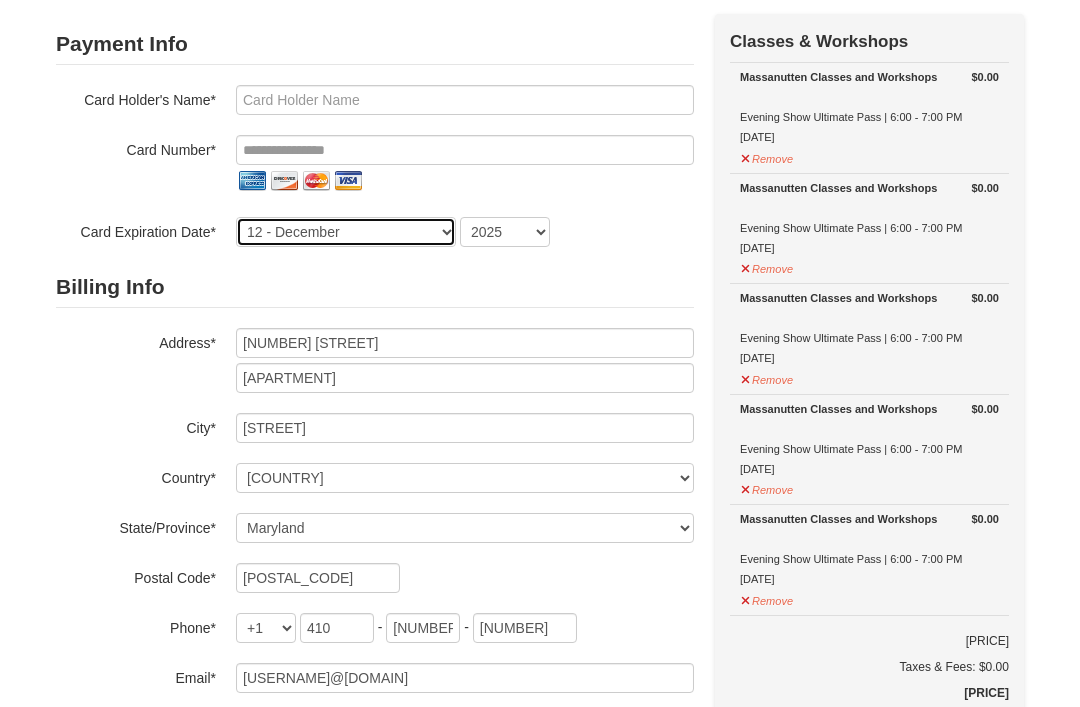 click on "1 - January 2 - February 3 - March 4 - April 5 - May 6 - June 7 - July 8 - August 9 - September 10 - October 11 - November 12 - December" at bounding box center [346, 232] 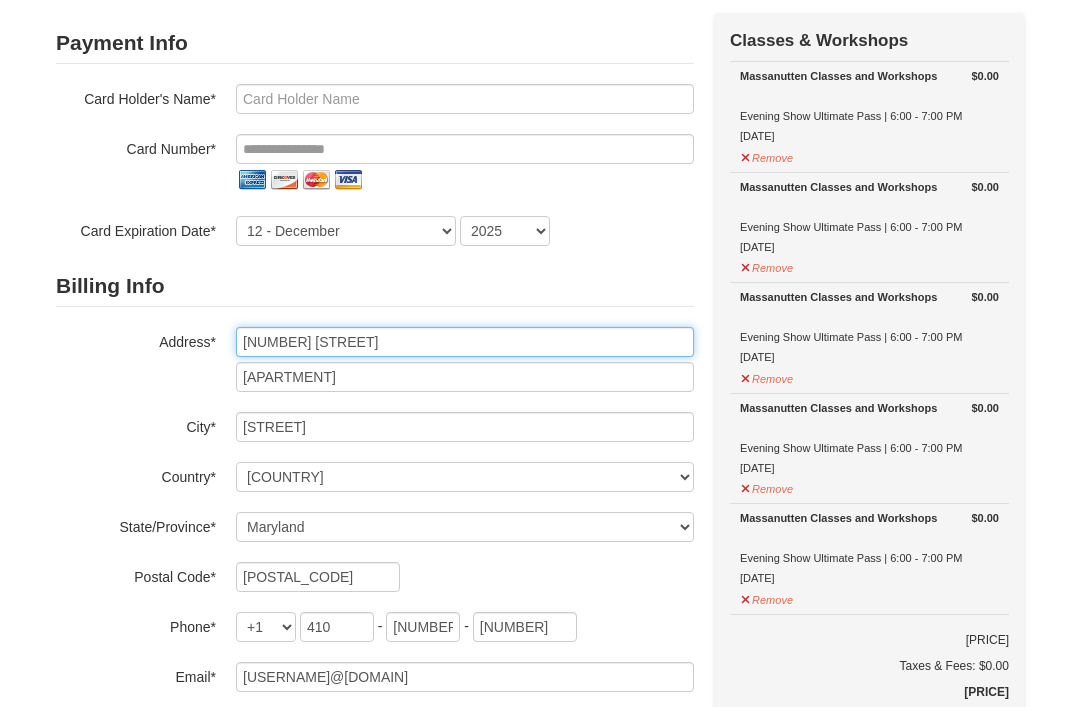 click on "6100 Westchester Park Drive" at bounding box center [465, 343] 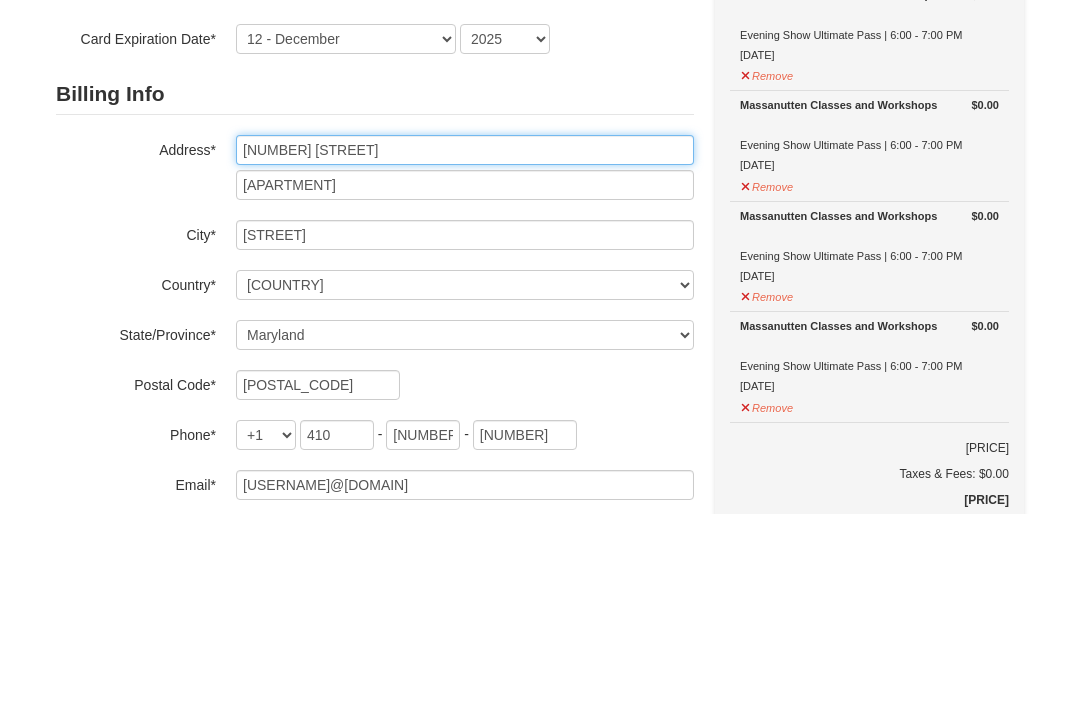 type on "6100 W" 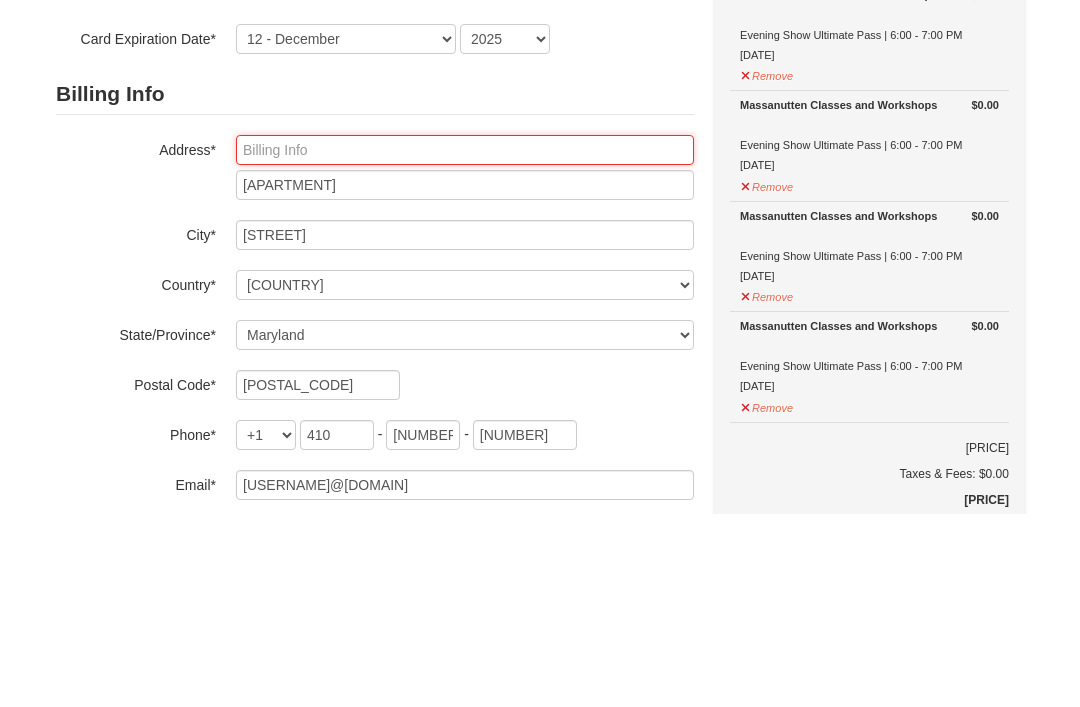 type 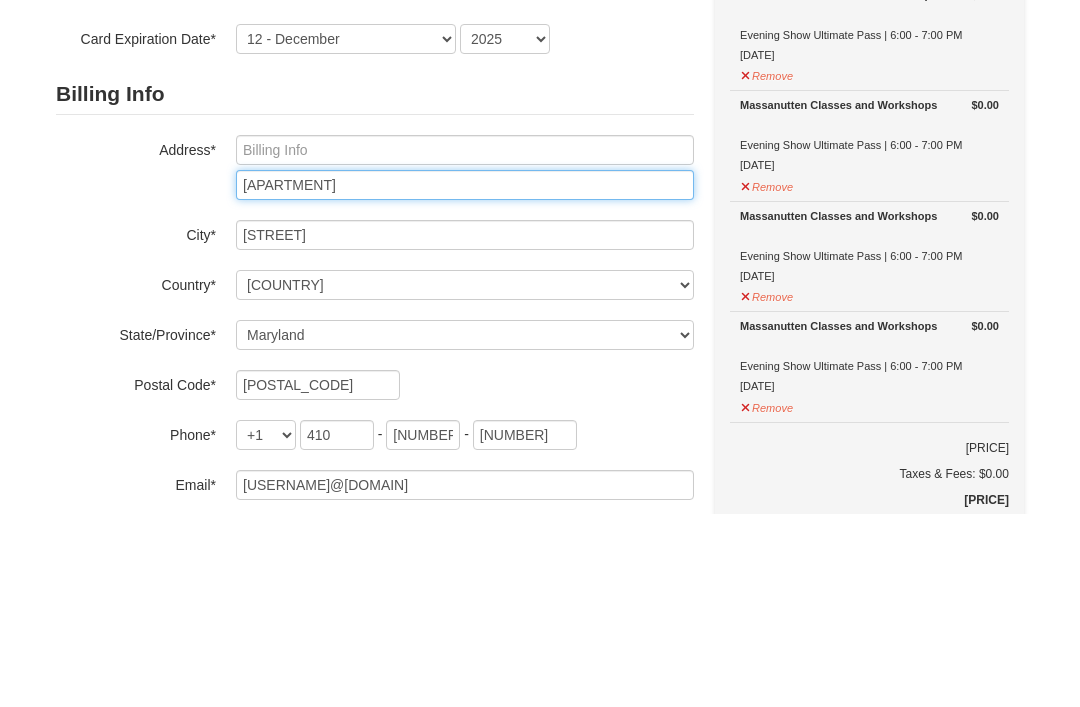 click on "Apt 603" at bounding box center (465, 378) 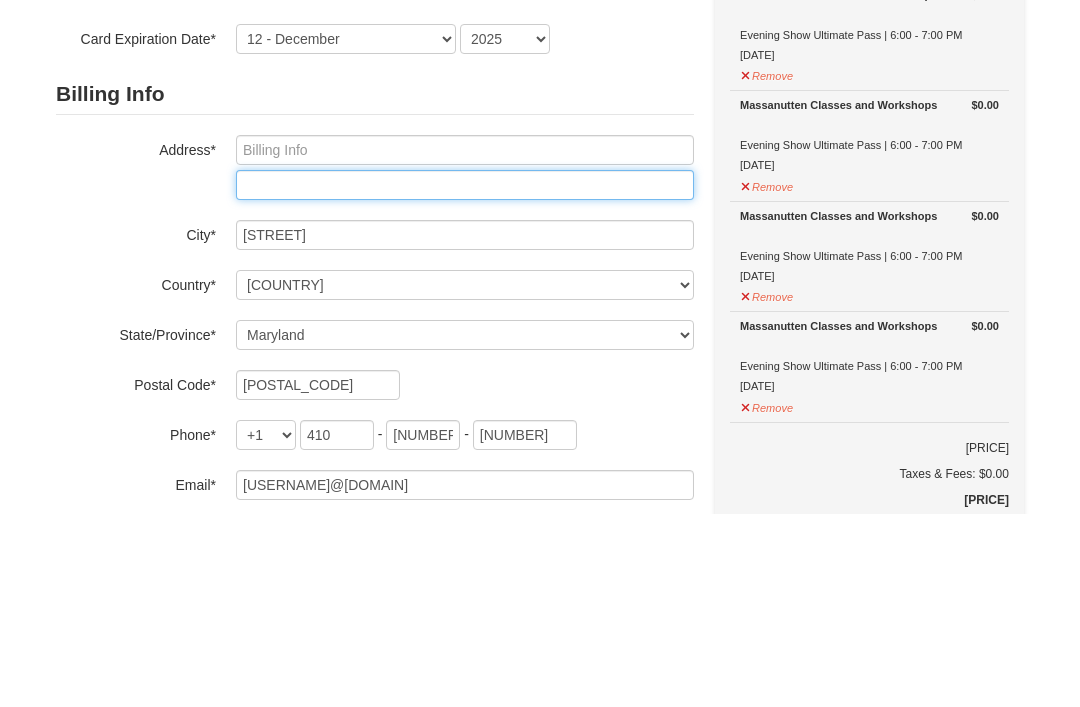 type 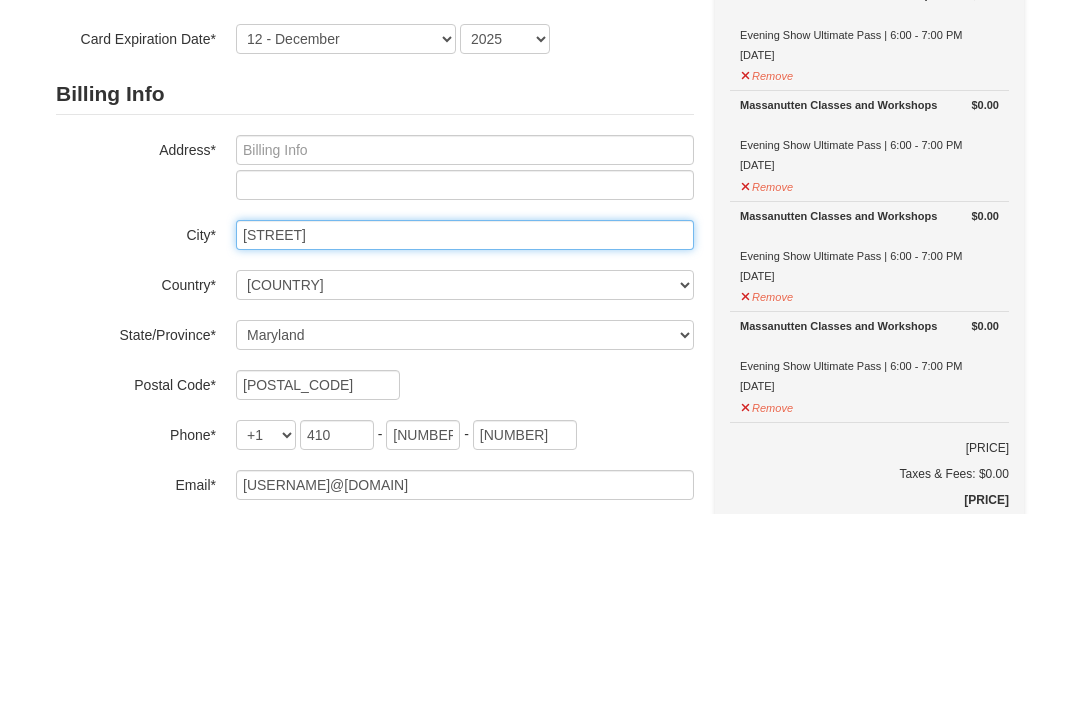 click on "College Park" at bounding box center (465, 428) 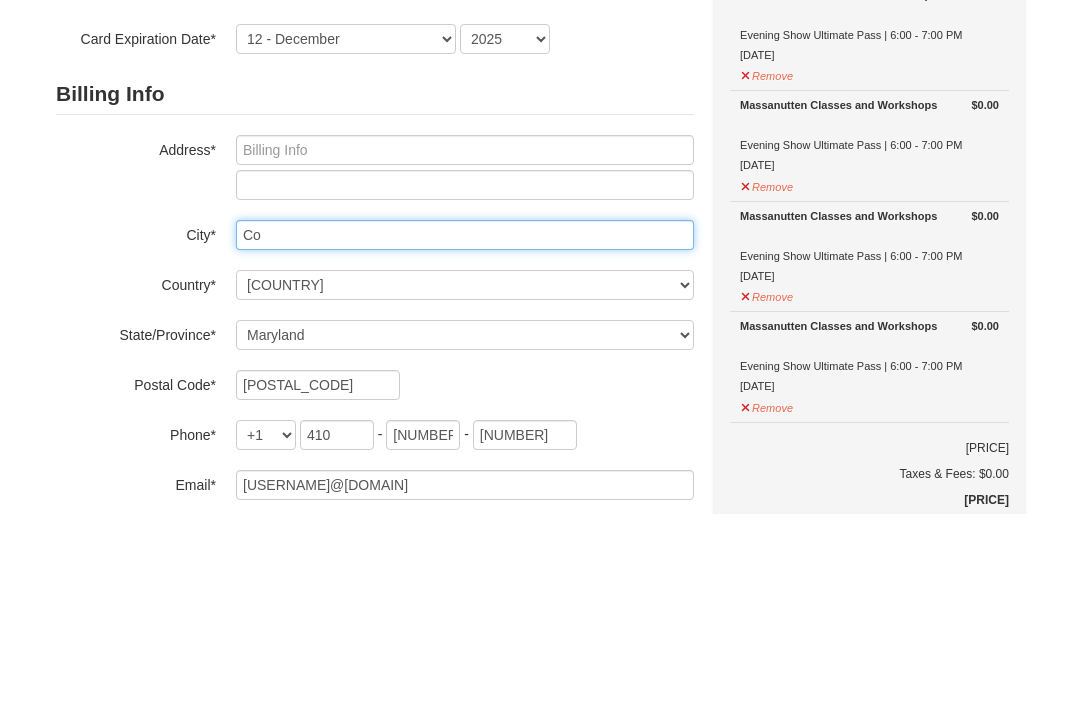 type on "C" 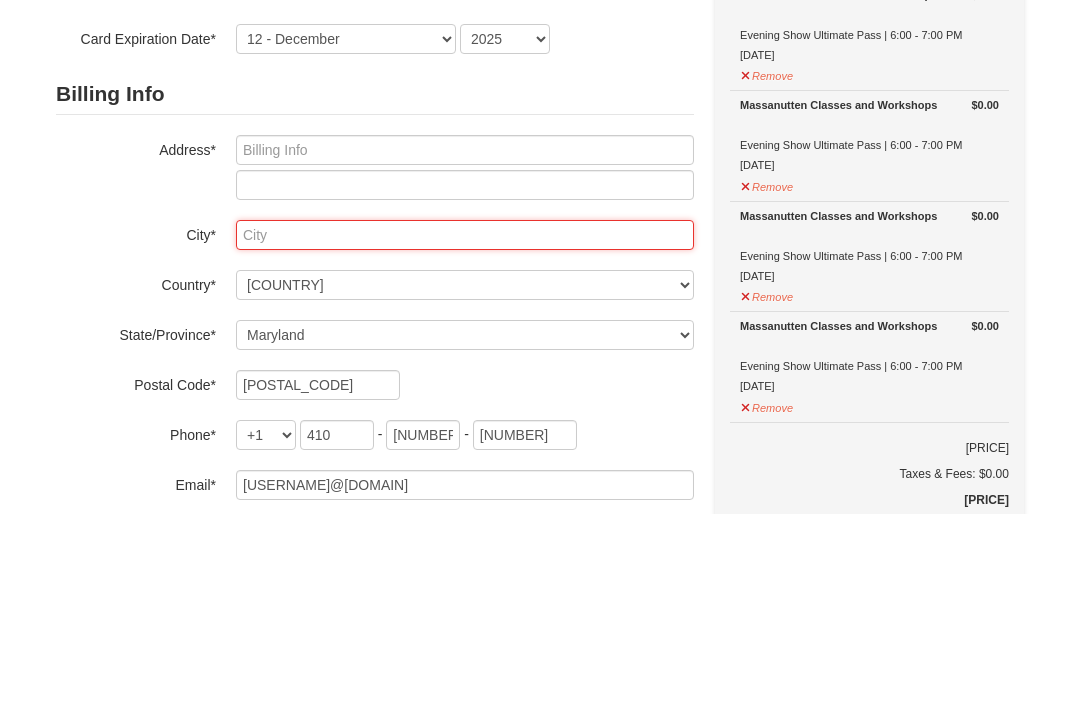 type 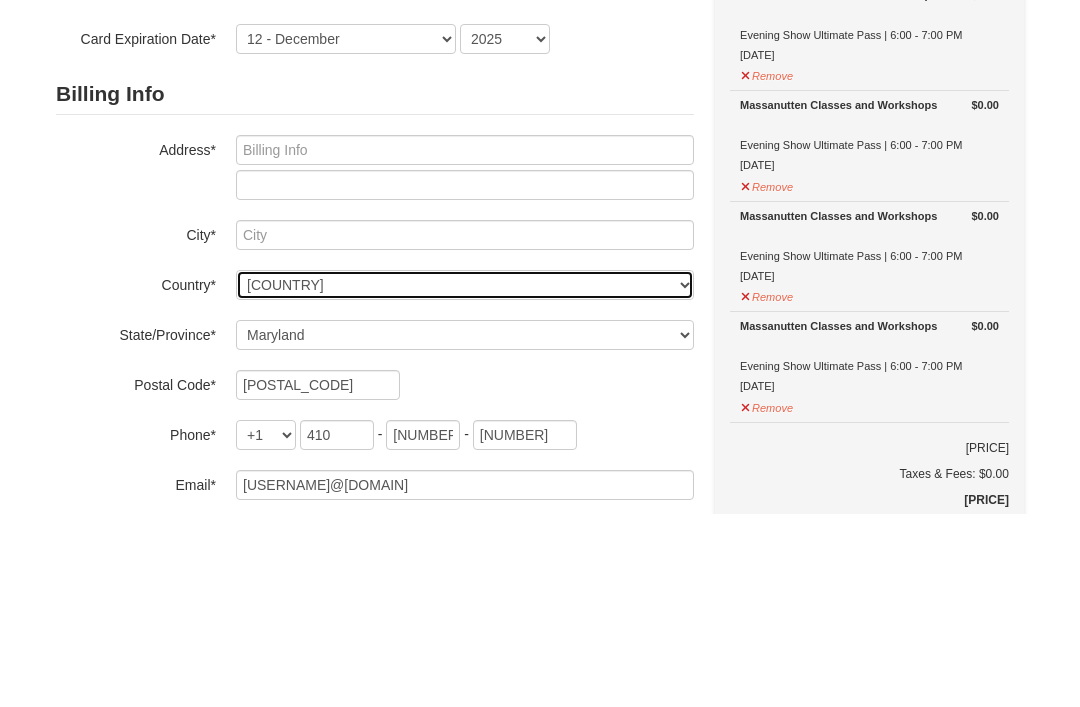click on "----- Select ------ Afghanistan Åland Islands Albania Algeria American Samoa Andorra Angola Anguilla Antarctica Antigua and Barbuda Argentina Armenia Aruba Australia Austria Azerbaijan Bahamas Bahrain Bangladesh Barbados Belarus Belgium Belize Benin Bermuda Bhutan Bolivia Bosnia and Herzegovina Botswana Bouvet Island Brazil British Indian Ocean Territory Brunei Darussalam Bulgaria Burkina Faso Burundi Cambodia Cameroon Canada Cape Verde Cayman Islands Central African Republic Chad Chile China Christmas Island Cocos (Keeling) Islands Colombia Comoros Congo Congo, The Democratic Republic of the Cook Islands Costa Rica Croatia Cuba Cyprus Czech Republic Denmark Djibouti Dominica Dominican Republic East Timor Ecuador Egypt El Salvador Equatorial Guinea Eritrea Estonia Ethiopia Falkland Islands (Malvinas) Faroe Islands Fiji Finland France French Guiana French Polynesia French Southern Territories Gabon Gambia Georgia Germany Ghana Gibraltar Greece Greenland Grenada Guadeloupe Guam" at bounding box center [465, 478] 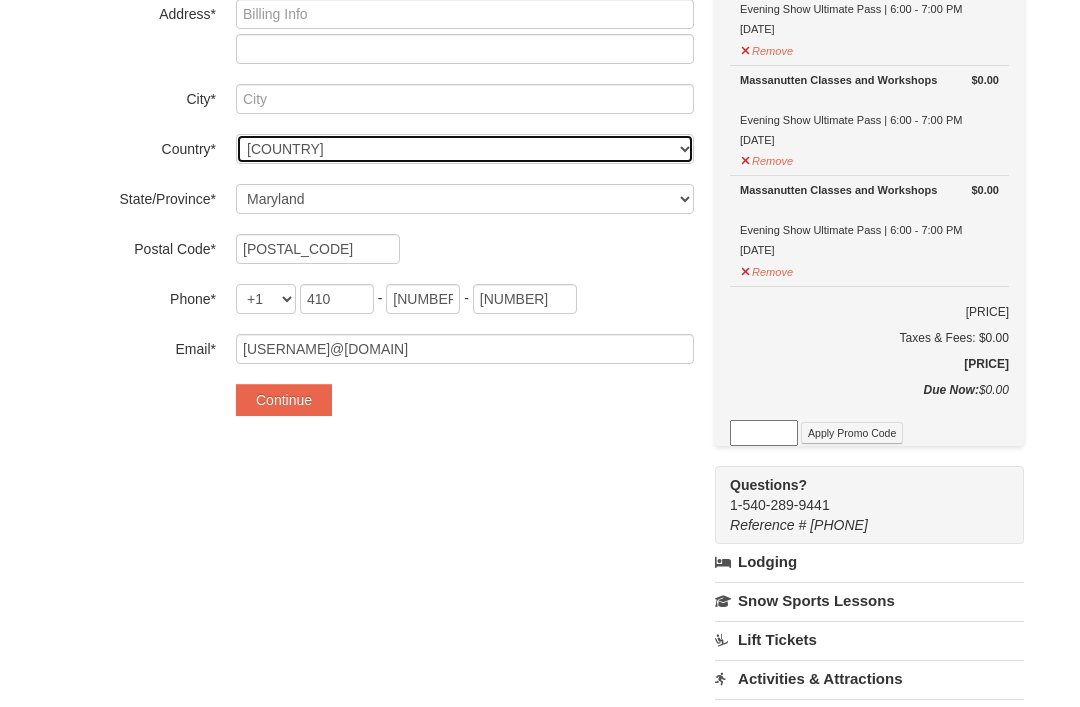 click on "----- Select ------ Afghanistan Åland Islands Albania Algeria American Samoa Andorra Angola Anguilla Antarctica Antigua and Barbuda Argentina Armenia Aruba Australia Austria Azerbaijan Bahamas Bahrain Bangladesh Barbados Belarus Belgium Belize Benin Bermuda Bhutan Bolivia Bosnia and Herzegovina Botswana Bouvet Island Brazil British Indian Ocean Territory Brunei Darussalam Bulgaria Burkina Faso Burundi Cambodia Cameroon Canada Cape Verde Cayman Islands Central African Republic Chad Chile China Christmas Island Cocos (Keeling) Islands Colombia Comoros Congo Congo, The Democratic Republic of the Cook Islands Costa Rica Croatia Cuba Cyprus Czech Republic Denmark Djibouti Dominica Dominican Republic East Timor Ecuador Egypt El Salvador Equatorial Guinea Eritrea Estonia Ethiopia Falkland Islands (Malvinas) Faroe Islands Fiji Finland France French Guiana French Polynesia French Southern Territories Gabon Gambia Georgia Germany Ghana Gibraltar Greece Greenland Grenada Guadeloupe Guam" at bounding box center (465, 149) 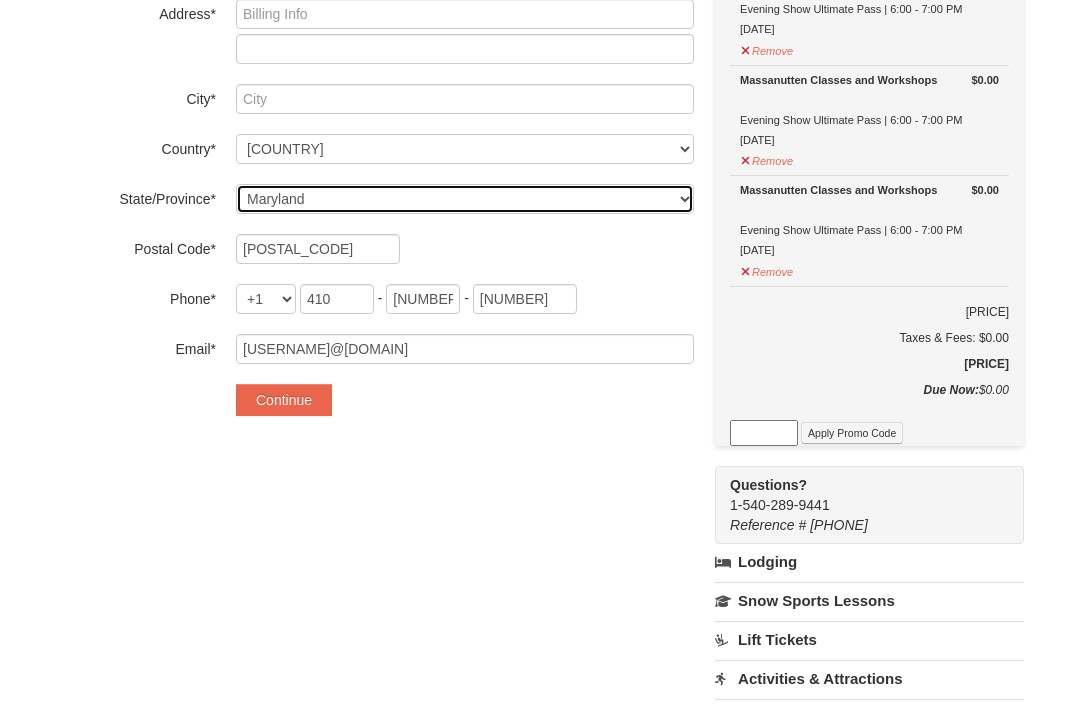 click on "Select Alabama Alaska American Samoa Arizona Arkansas California Colorado Connecticut Delaware District Of Columbia Federated States Of Micronesia Florida Georgia Guam Hawaii Idaho Illinois Indiana Iowa Kansas Kentucky Louisiana Maine Marshall Islands Maryland Massachusetts Michigan Minnesota Mississippi Missouri Montana Nebraska Nevada New Hampshire New Jersey New Mexico New York North Carolina North Dakota Northern Mariana Islands Ohio Oklahoma Oregon Palau Pennsylvania Puerto Rico Rhode Island South Carolina South Dakota Tennessee Texas Utah Vermont Virgin Islands Virginia Washington West Virginia Wisconsin Wyoming" at bounding box center (465, 199) 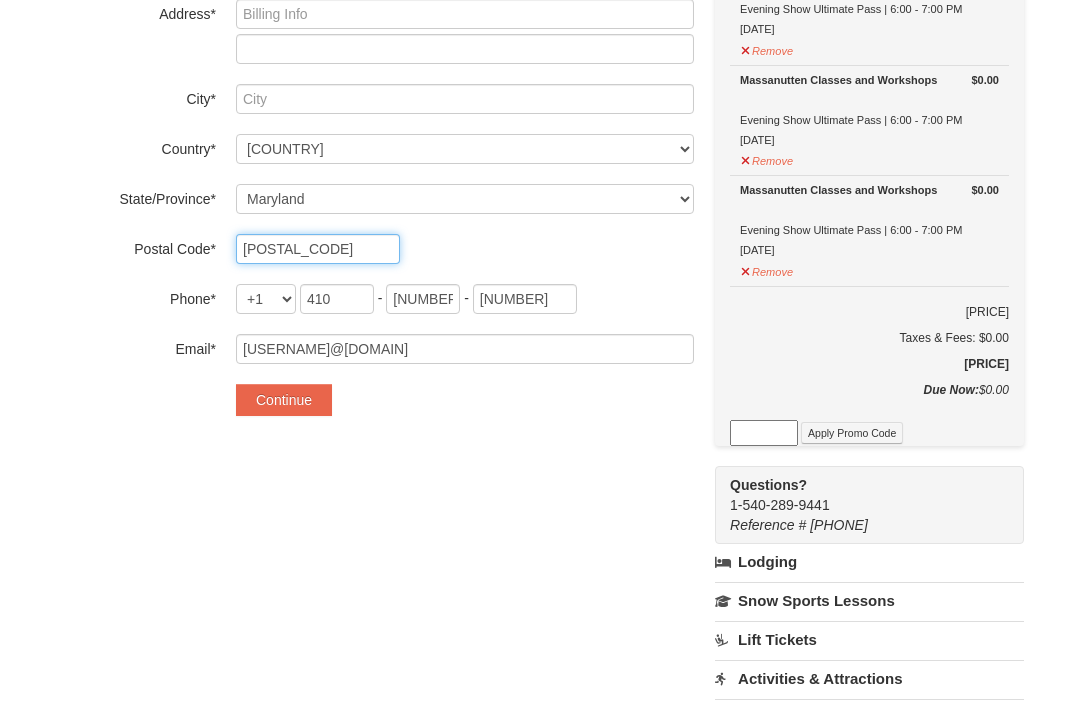 click on "20740" at bounding box center [318, 249] 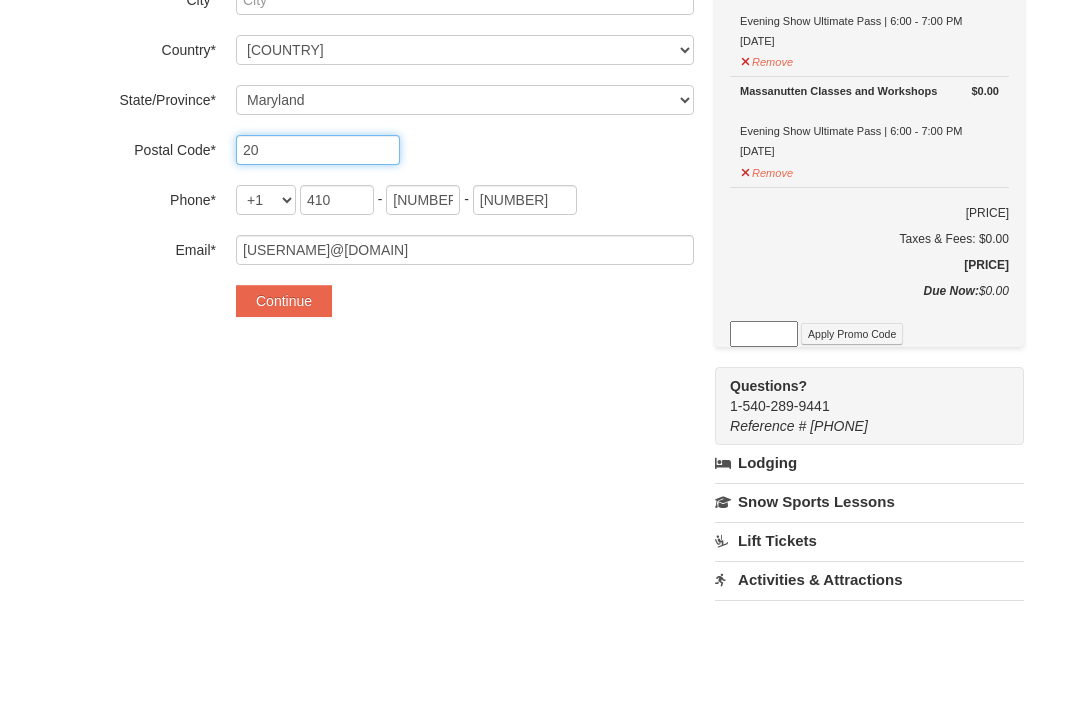 type on "2" 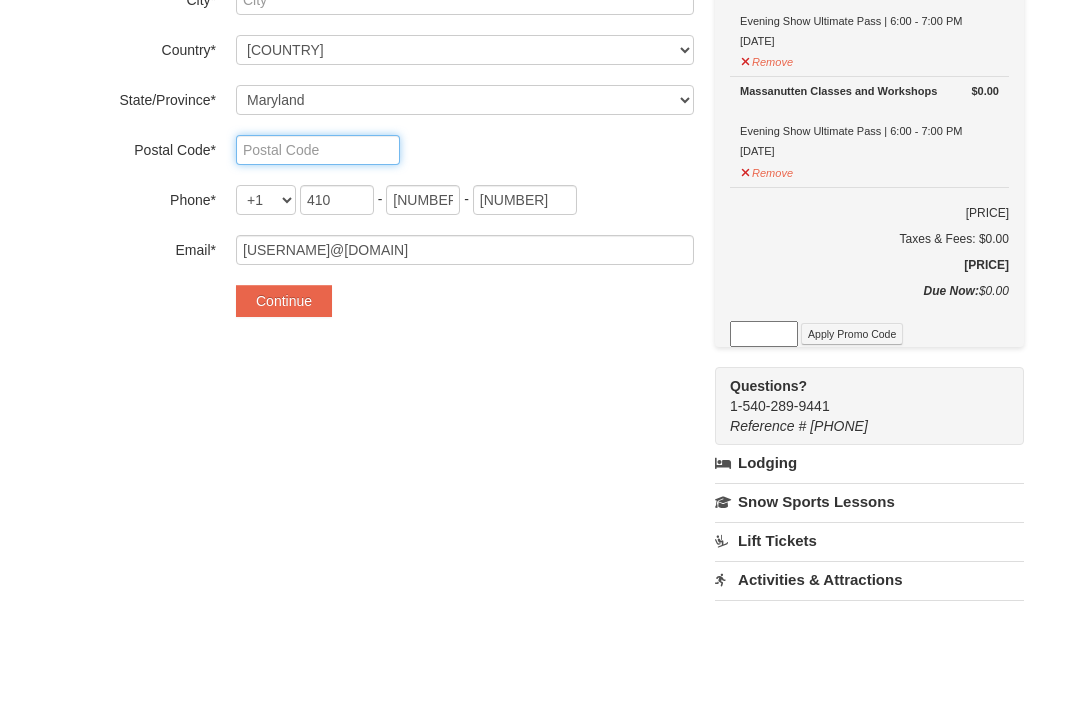 type 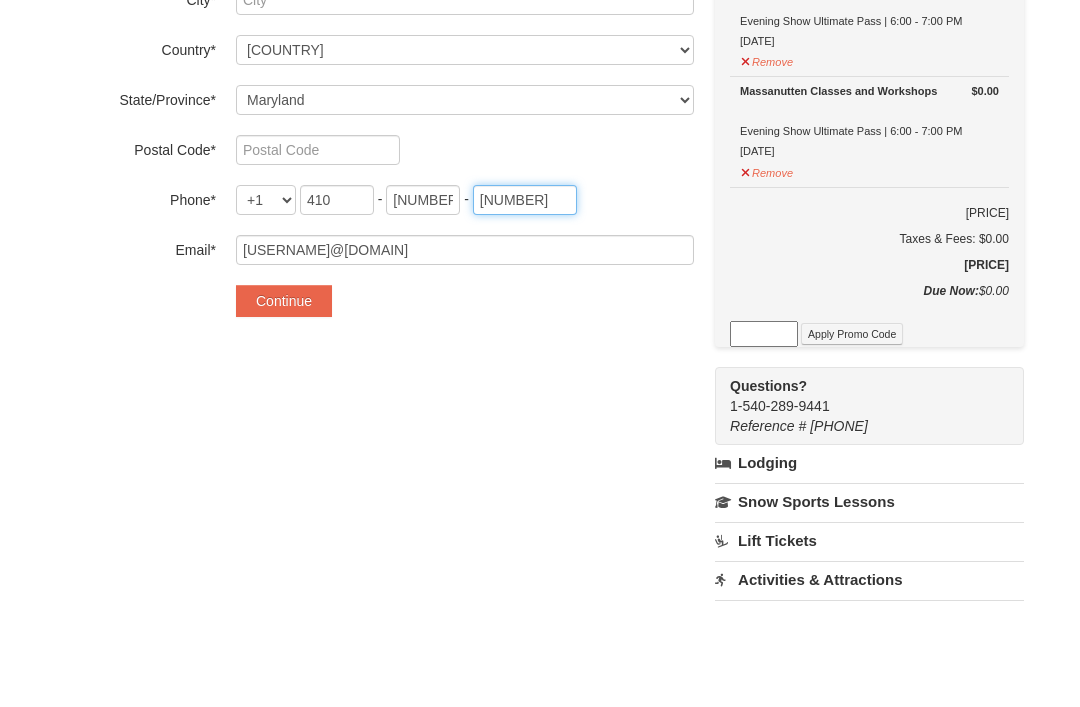 click on "8009" at bounding box center [525, 300] 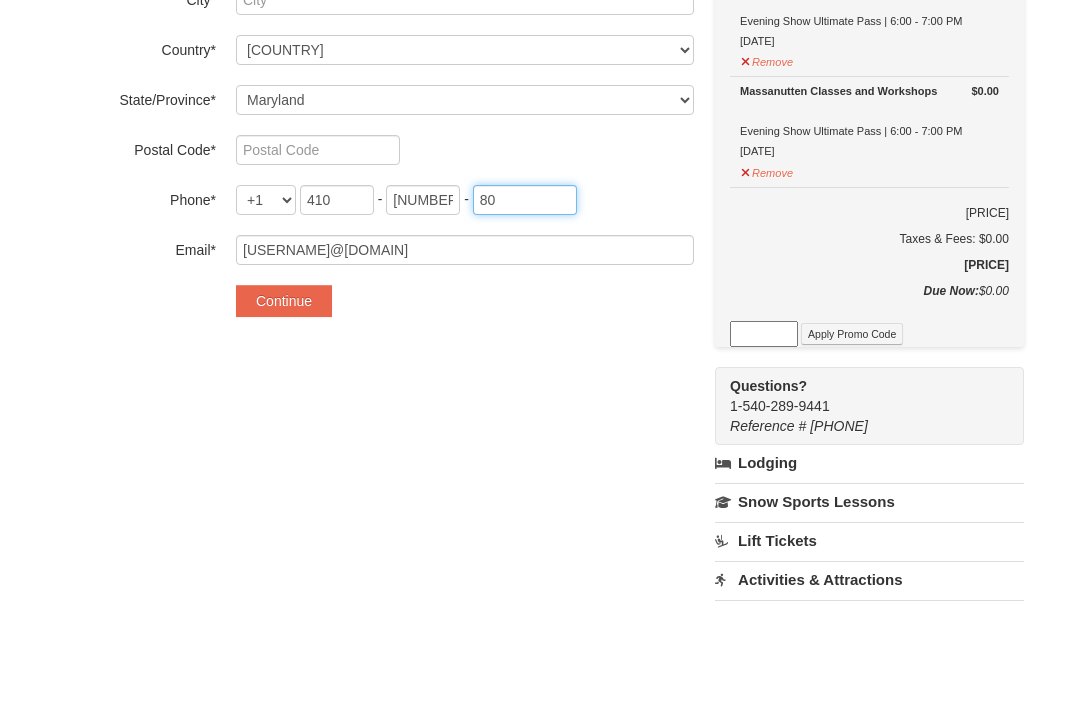 type on "8" 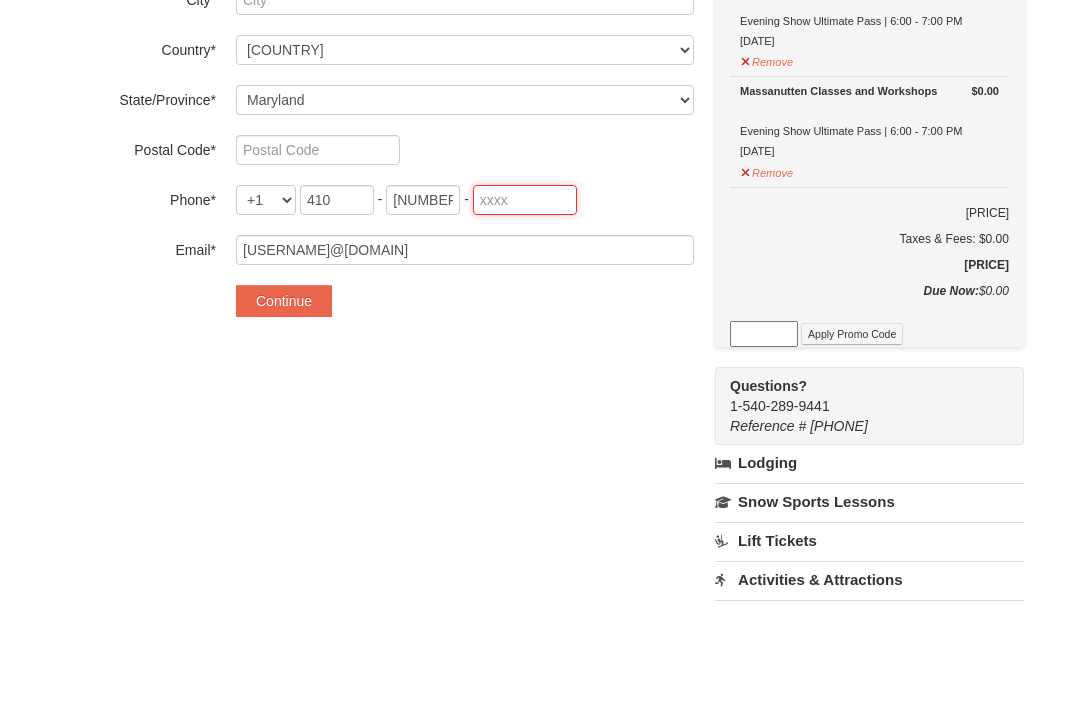 type 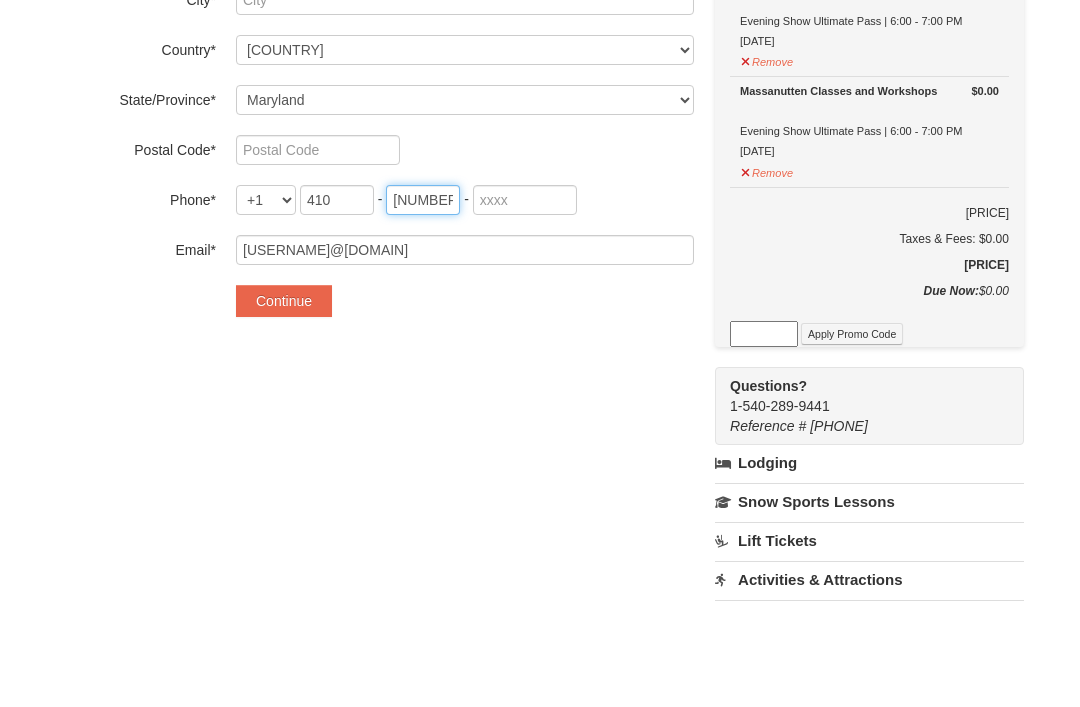 click on "802" at bounding box center (423, 300) 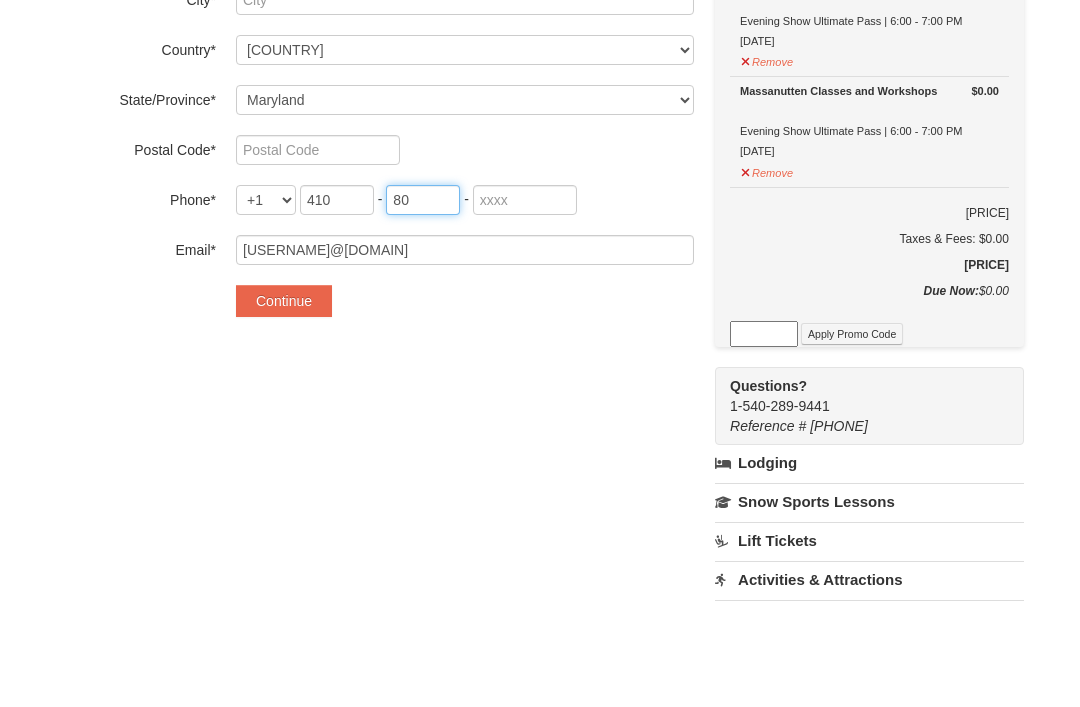 type on "8" 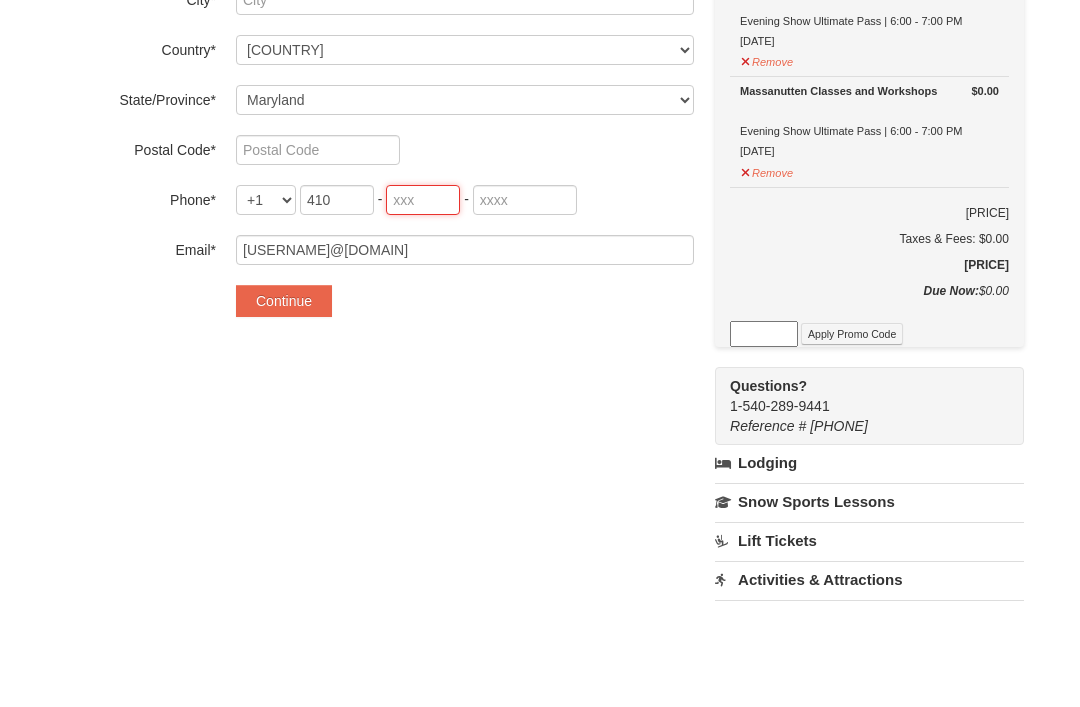 type 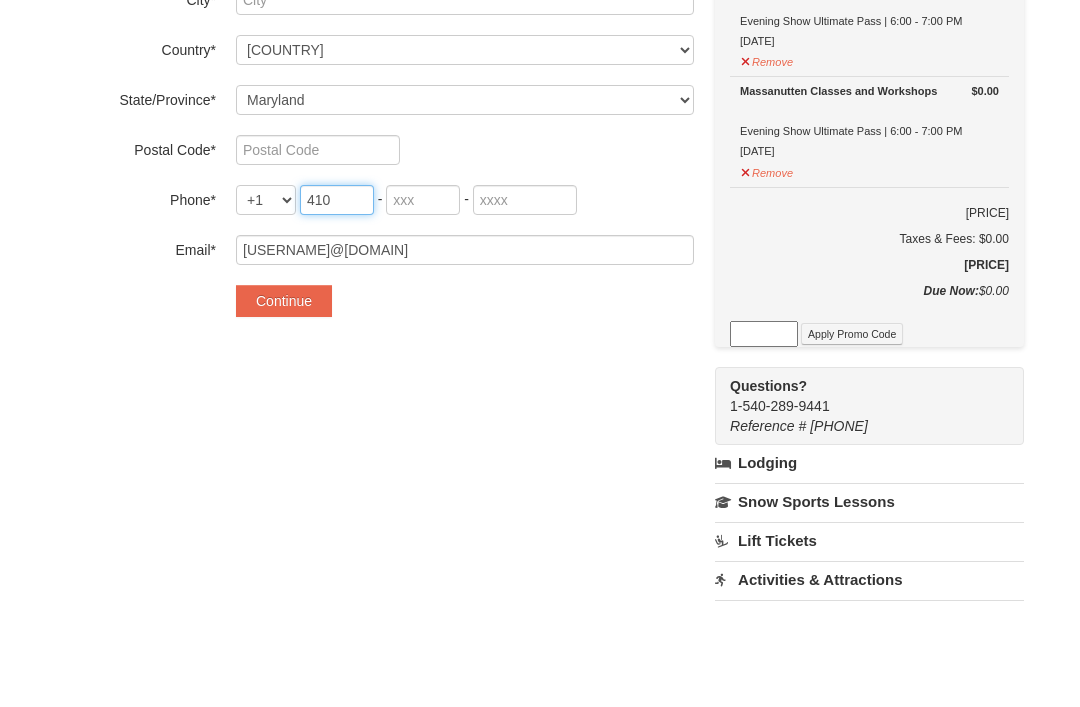 click on "410" at bounding box center [337, 300] 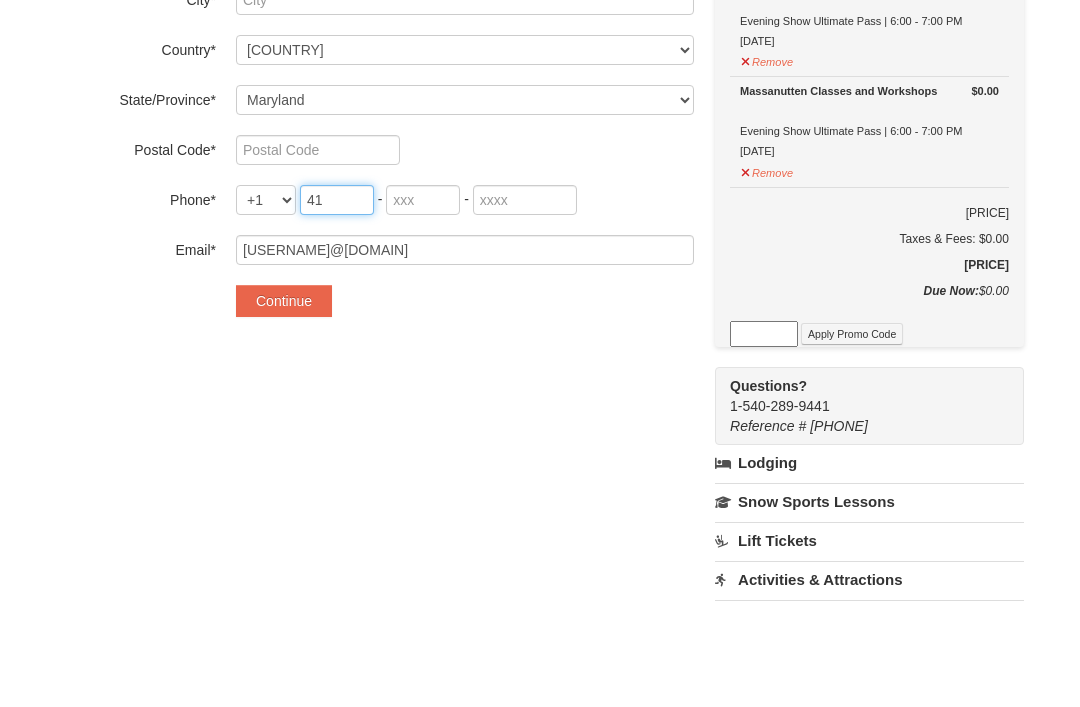 type on "4" 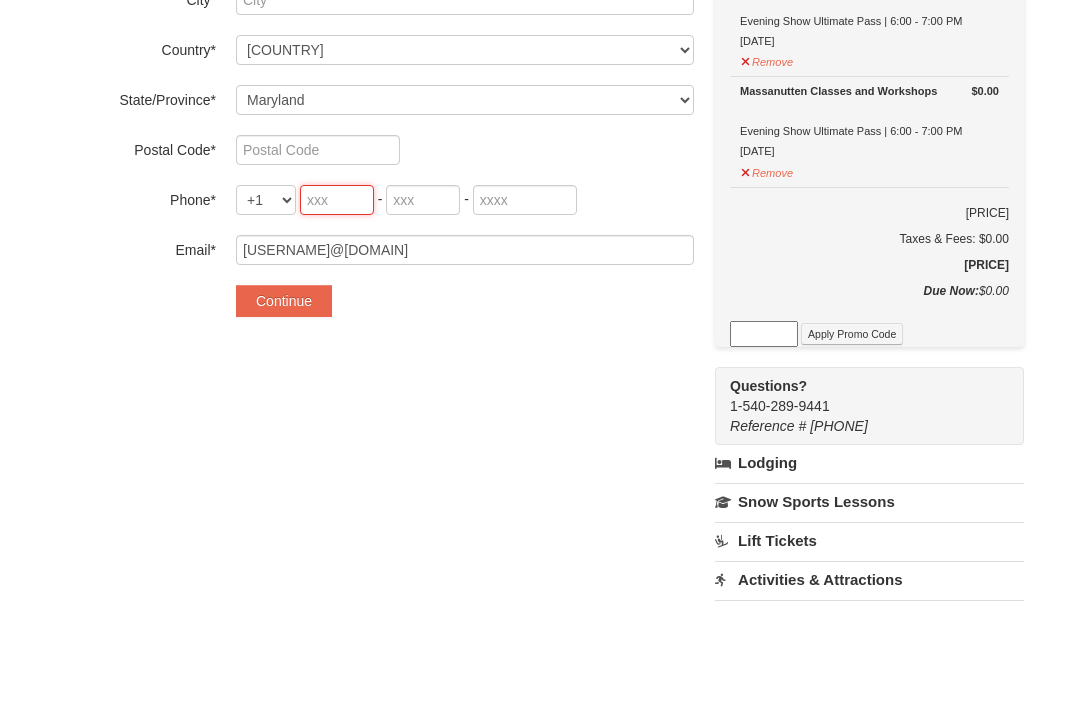 type 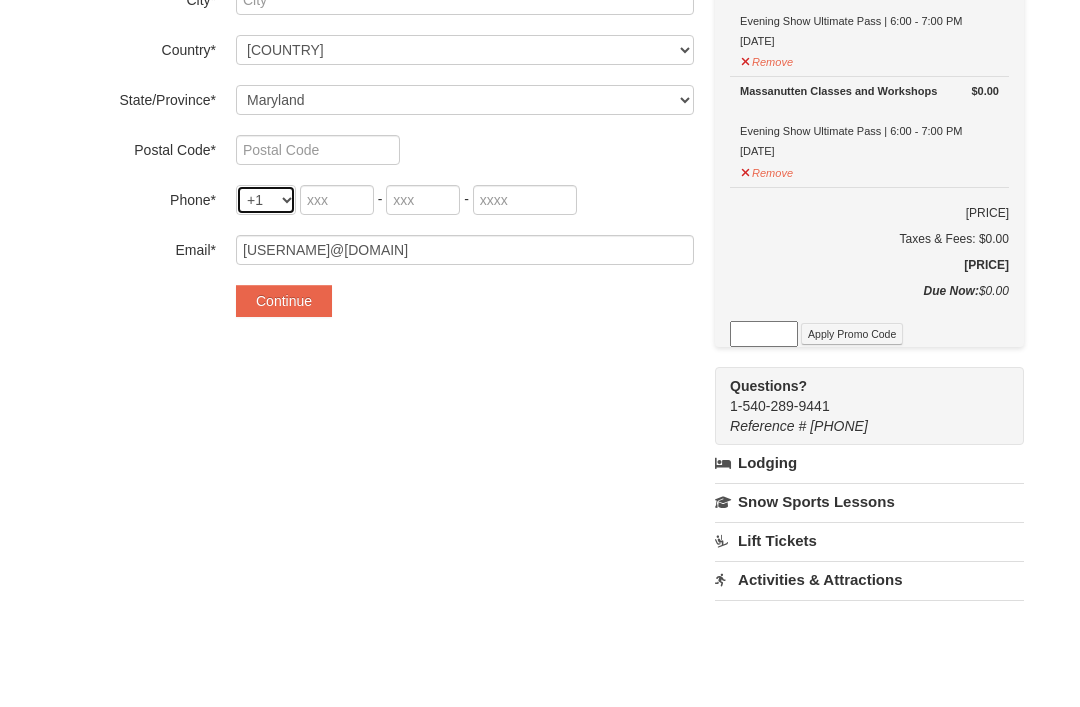 click on "+1 +20 +212 +213 +216 +218 +220 +221 +222 +223 +224 +225 +226 +227 +228 +229 +230 +231 +232 +233 +234 +235 +236 +237 +238 +239 +240 +241 +242 +243 +244 +245 +246 +248 +249 +250 +251 +252 +253 +254 +255 +256 +257 +258 +260 +261 +262 +263 +264 +265 +266 +267 +268 +269 +27 +290 +291 +297 +298 +299 +30 +31 +32 +33 +34 +345 +350 +351 +352 +353 +354 +355 +356 +357 +358 +359 +36 +370 +371 +372 +373 +374 +375 +376 +377 +378 +380 +381 +385 +386 +387 +389 +39 +40 +41 +420 +421 +423 +43 +44 +45 +46 +47 +473 +48 +49 +500 +501 +502 +503 +504 +505 +506 +507 +508 +509 +51 +52 +53 +54 +55 +56 +57 +58 +590 +591 +592 +593 +594 +595 +596 +597 +598 +599 +60 +61 +618 +62 +63 +64 +65 +66 +670 +671 +672 +673 +674 +675 +676 +677 +678 +679 +680 +681 +682 +683 +684 +686 +687 +688 +689 +690 +691 +692 +7 +809 +81 +82 +84 +850 +852 +853 +855 +856 +86 +868 +876 +880 +886 +90 +91 +92 +93 +94 +95 +960 +961 +962 +963 +964 +965 +966 +967 +968 +970 +971 +972 +973 +974 +975 +976 +977 +98 +993 +994 +995 +996 +998" at bounding box center (266, 300) 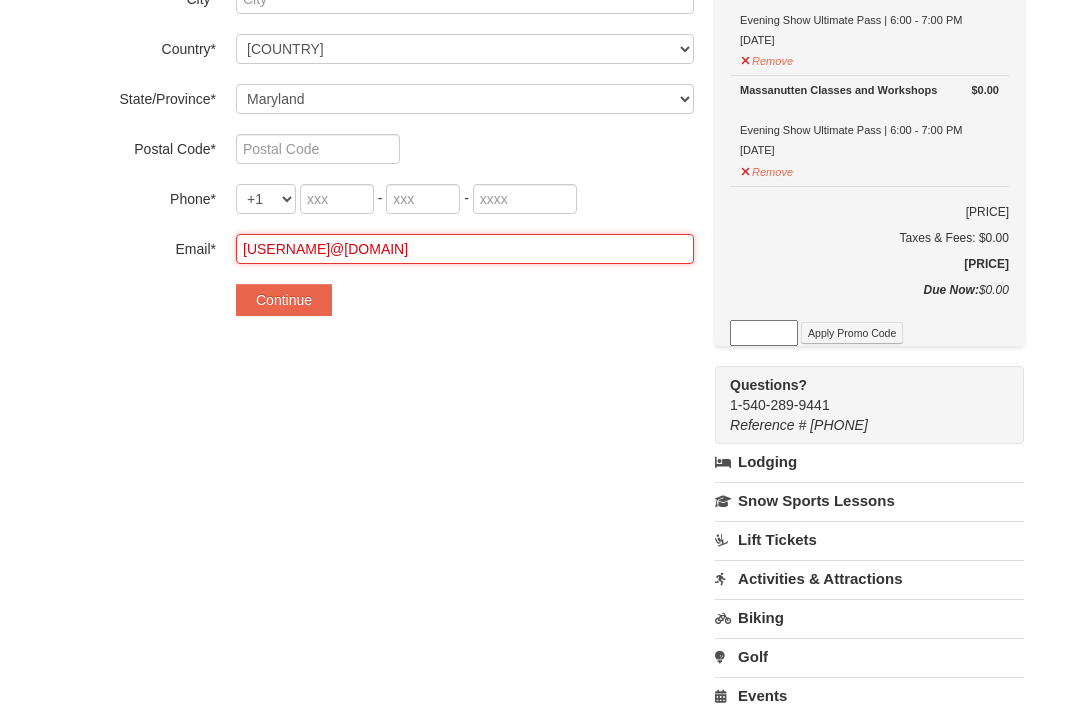 click on "shandsdillard@yahoo.com" at bounding box center [465, 249] 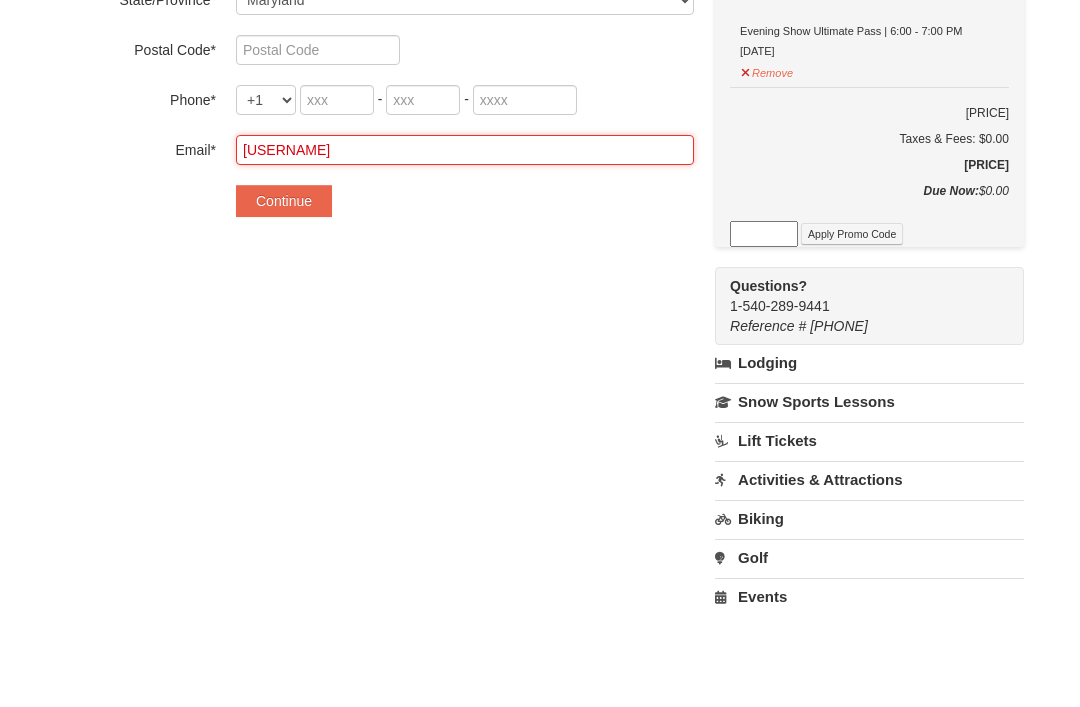 type on "sh" 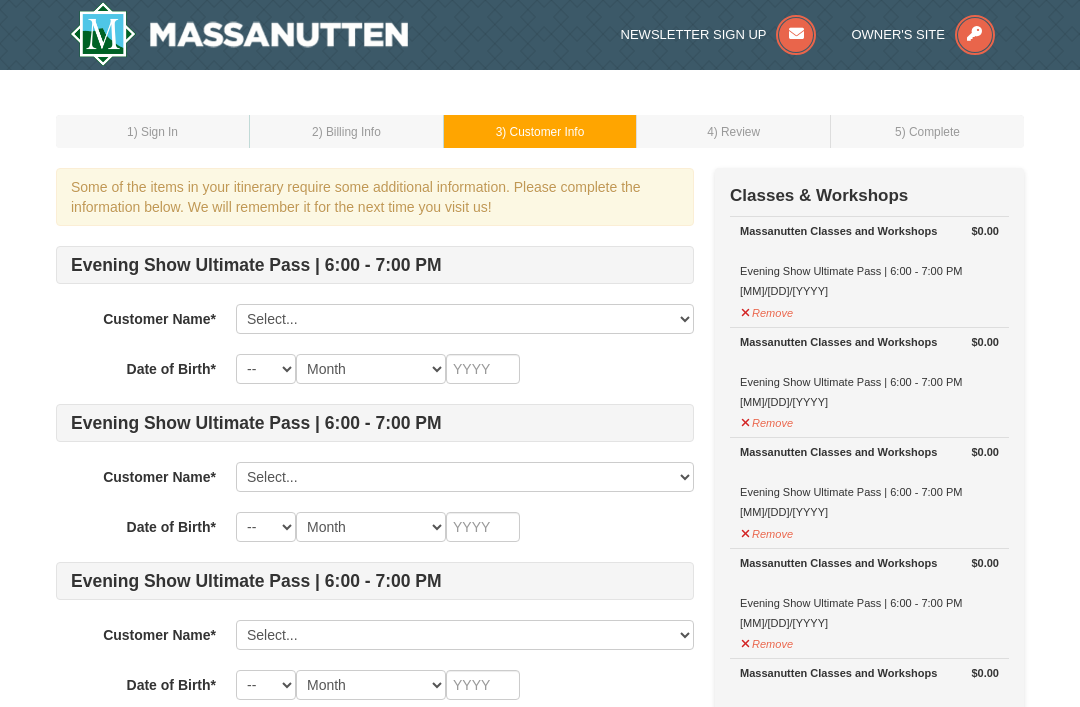 scroll, scrollTop: 0, scrollLeft: 0, axis: both 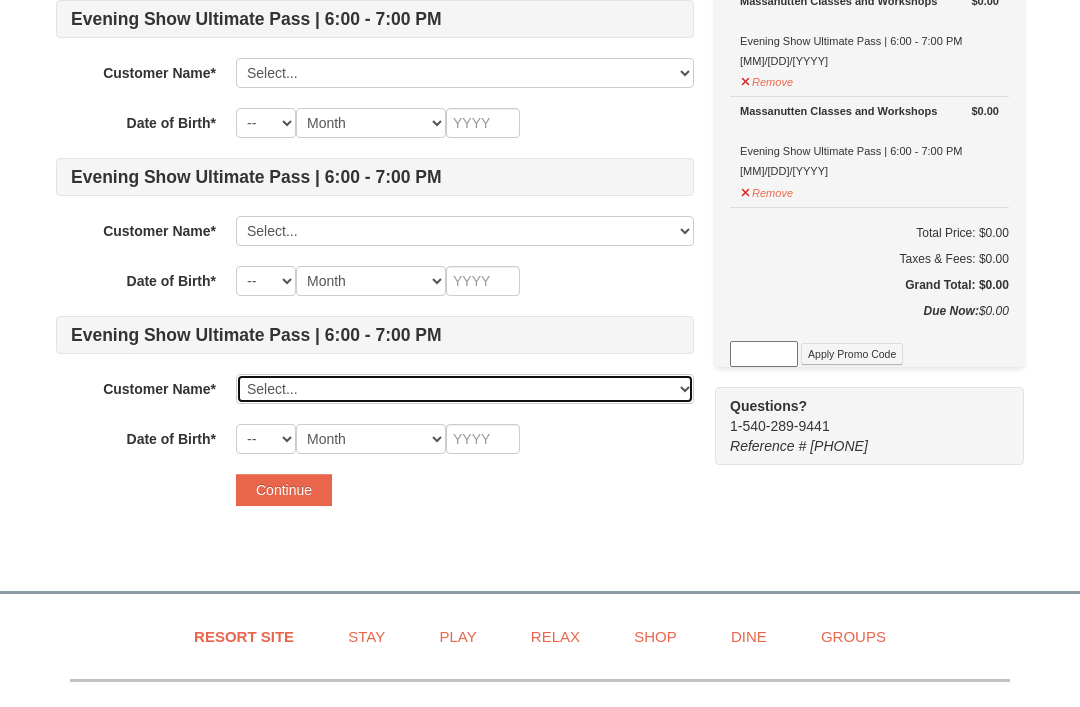 click on "Select... Shands Dillard Add New..." at bounding box center [465, 390] 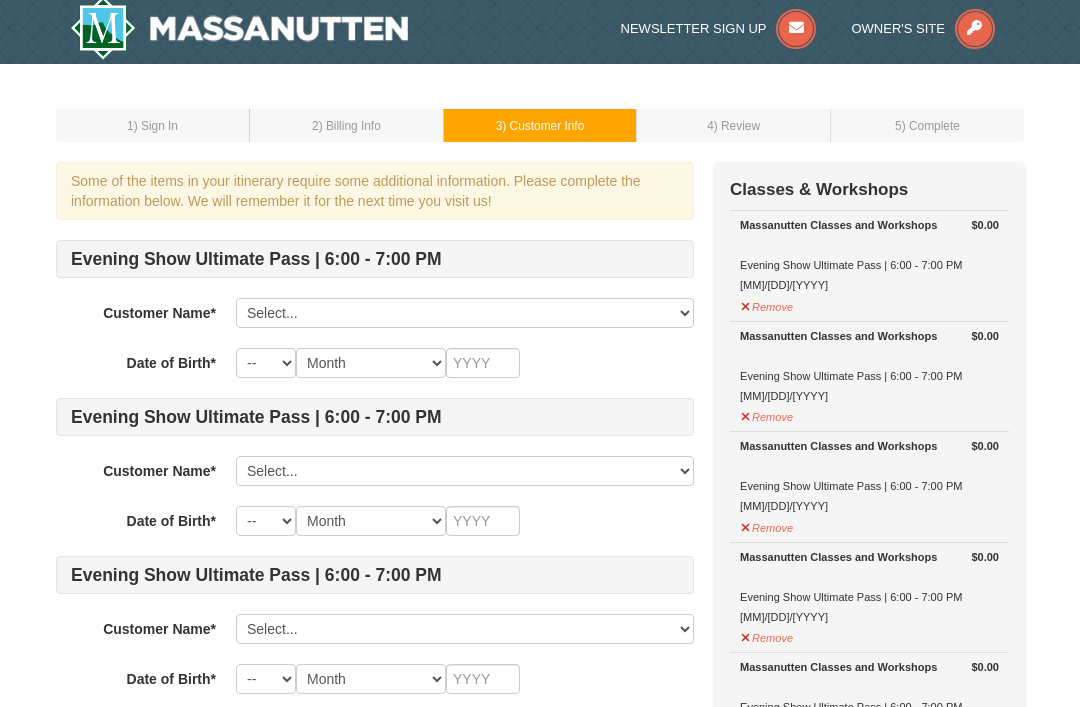 scroll, scrollTop: 0, scrollLeft: 0, axis: both 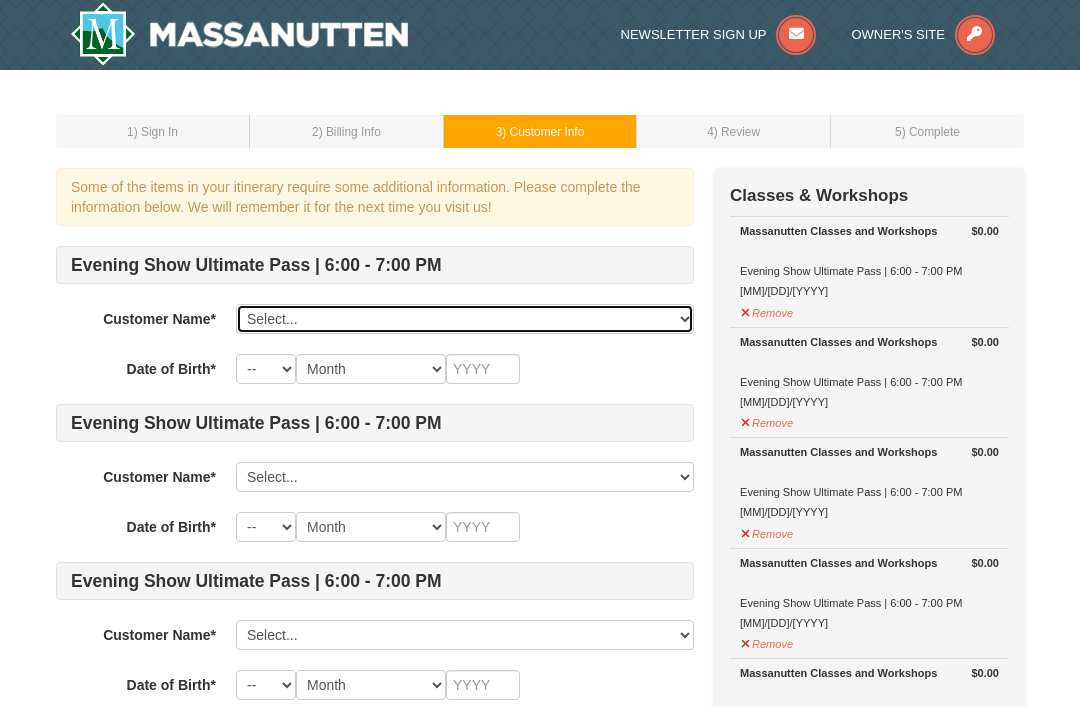 click on "Select... Shands Dillard Add New..." at bounding box center (465, 319) 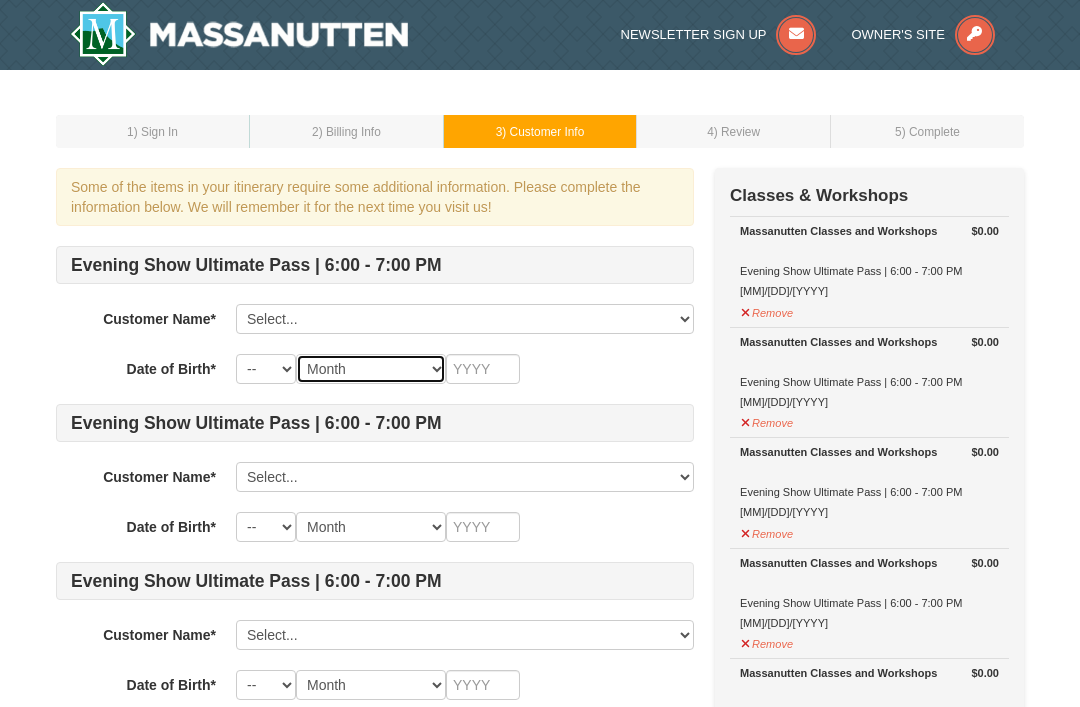 click on "Month January February March April May June July August September October November December" at bounding box center (371, 369) 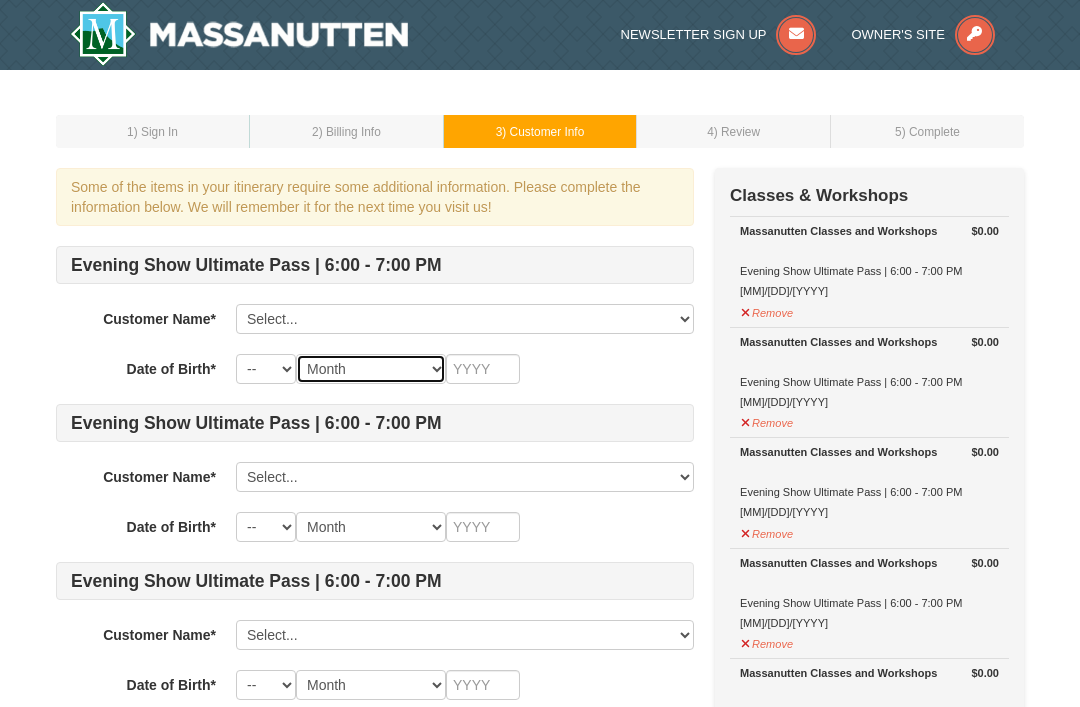 select on "10" 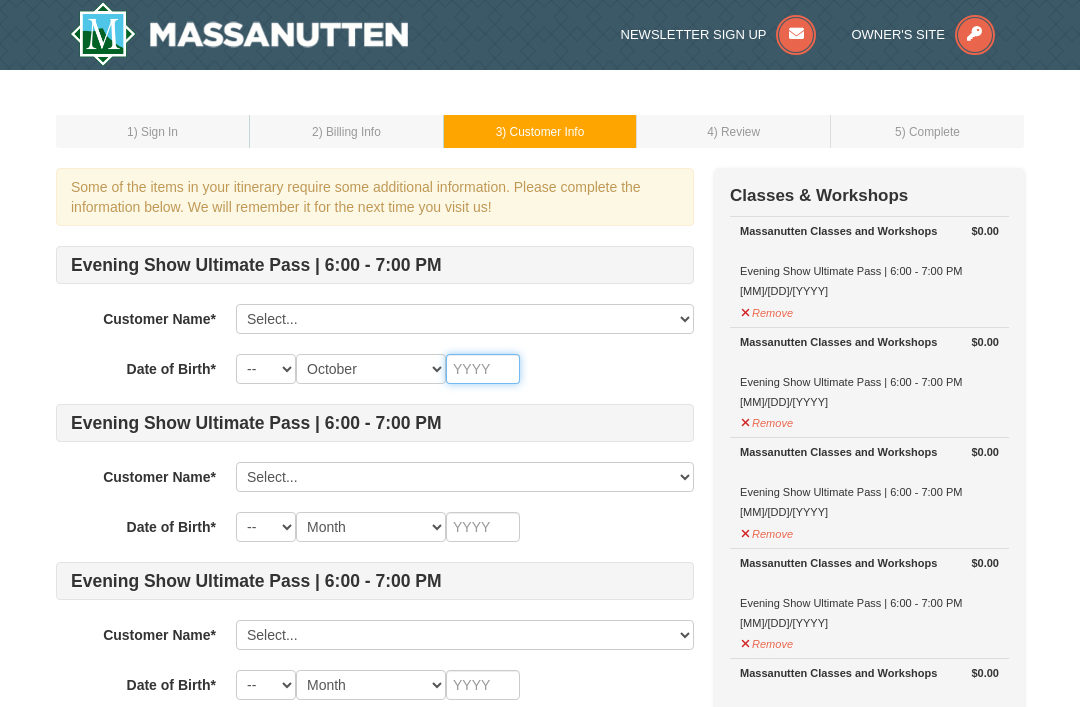 click at bounding box center (483, 369) 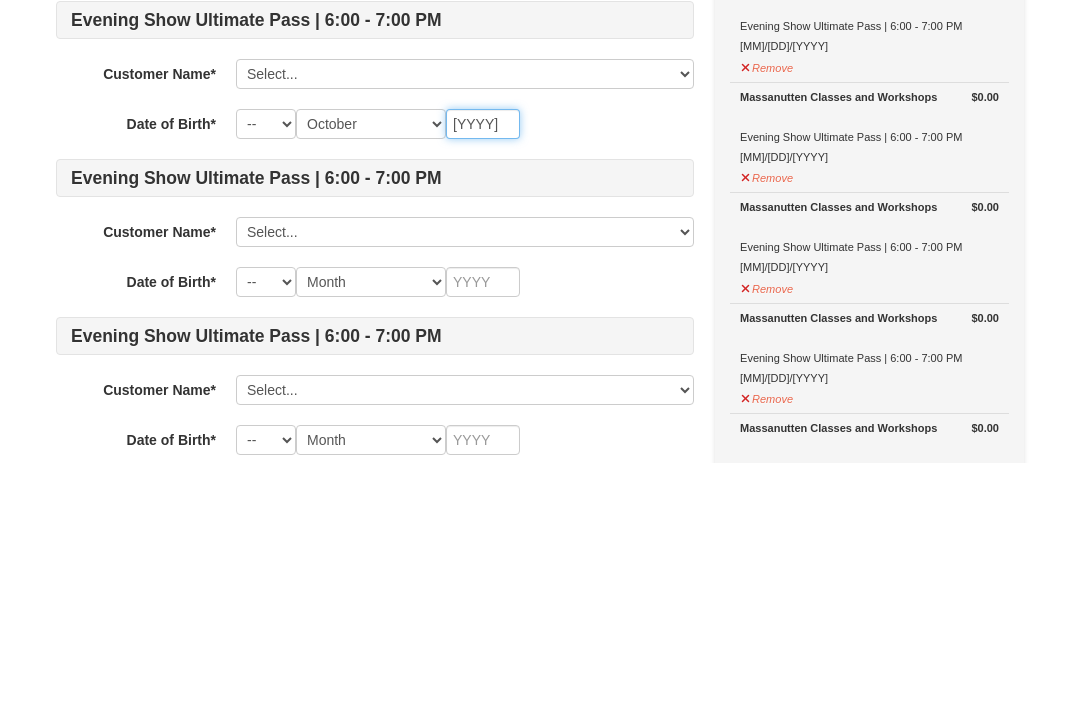 type on "1949" 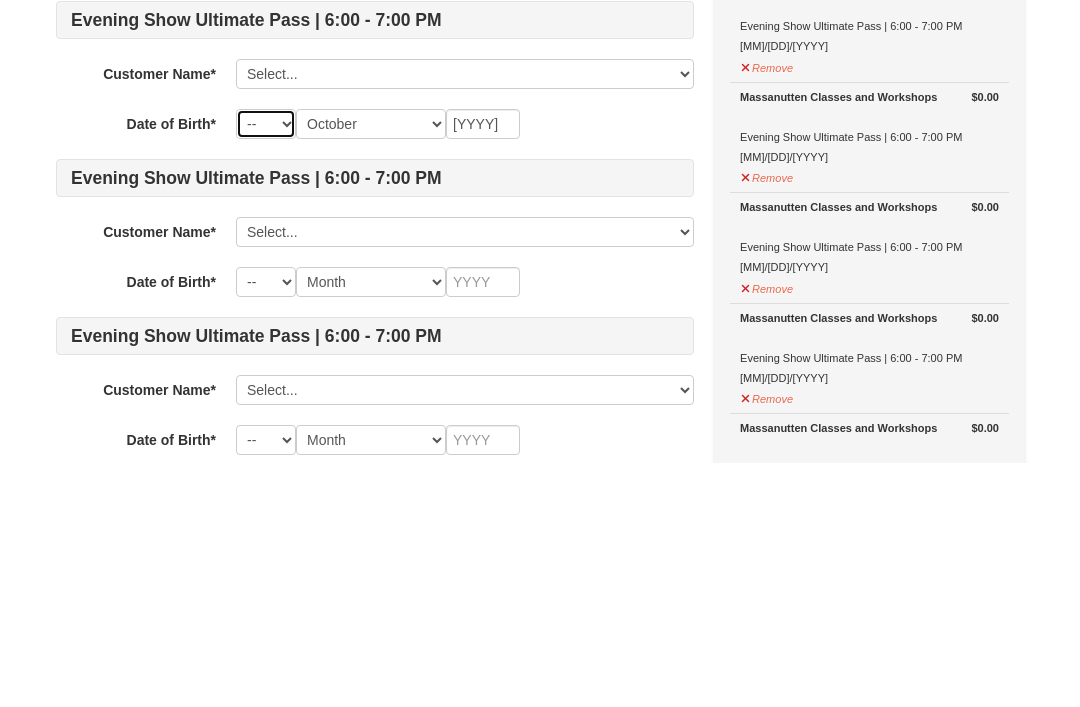 click on "-- 01 02 03 04 05 06 07 08 09 10 11 12 13 14 15 16 17 18 19 20 21 22 23 24 25 26 27 28 29 30 31" at bounding box center [266, 369] 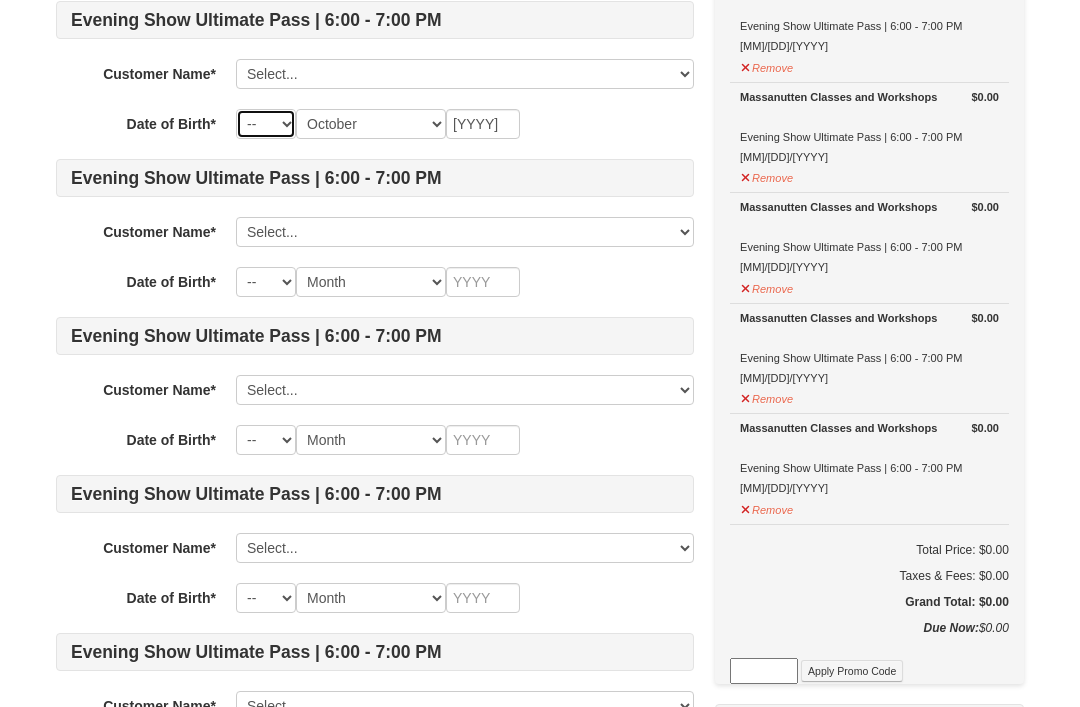 select on "29" 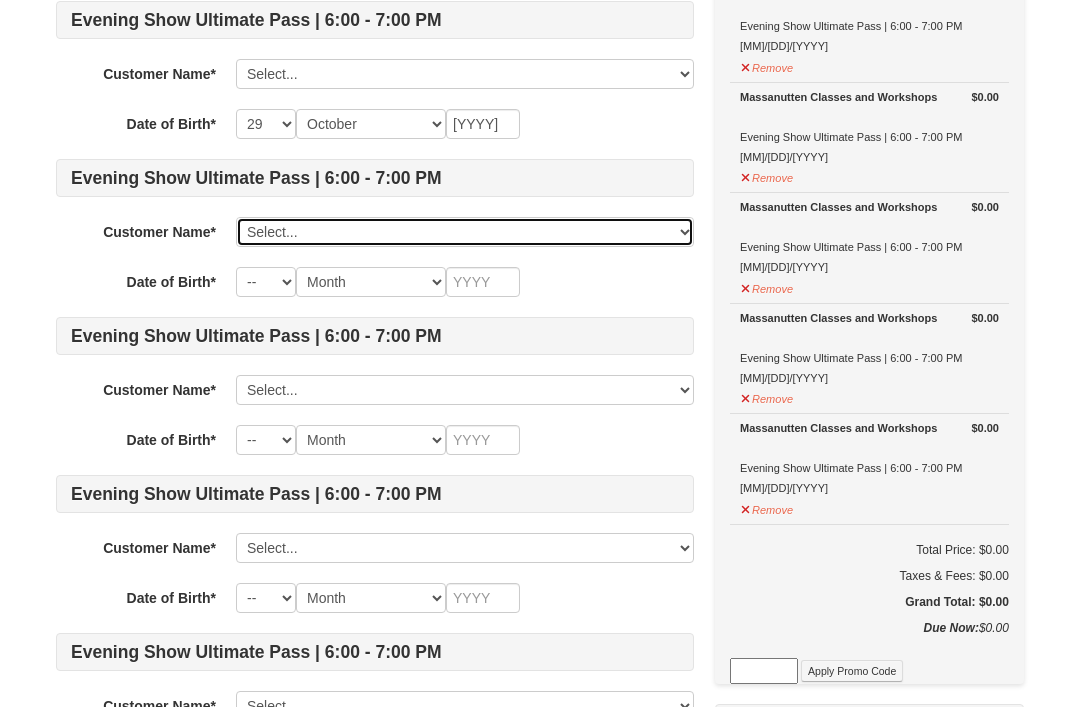 click on "Select... Shands Dillard Add New..." at bounding box center (465, 232) 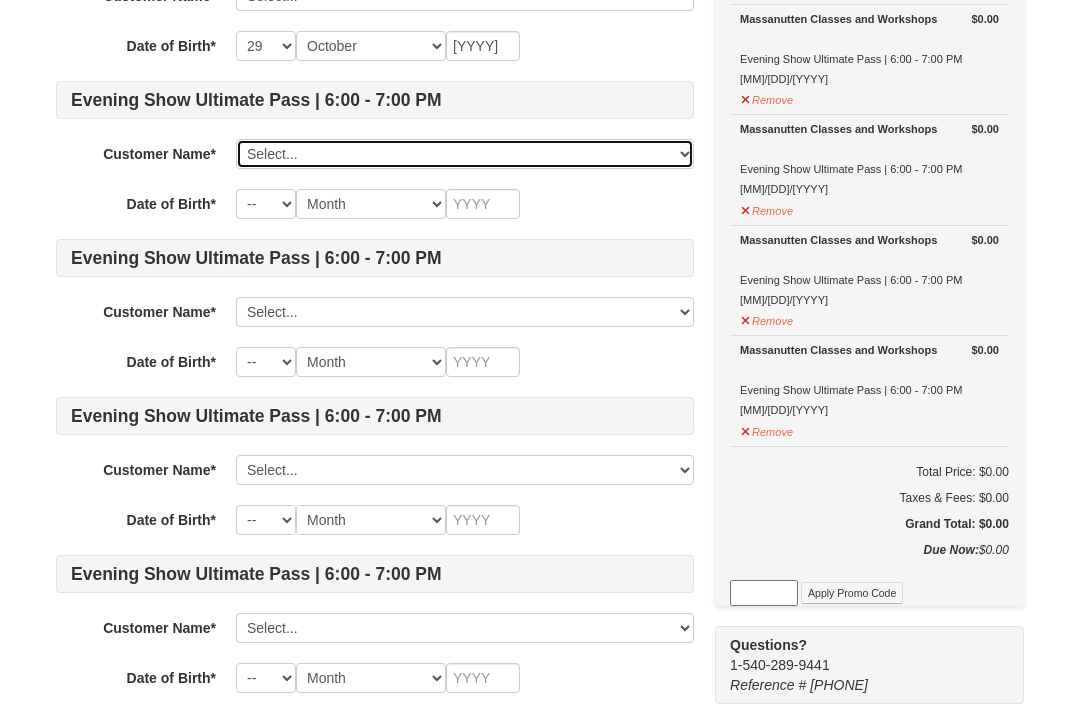 scroll, scrollTop: 447, scrollLeft: 0, axis: vertical 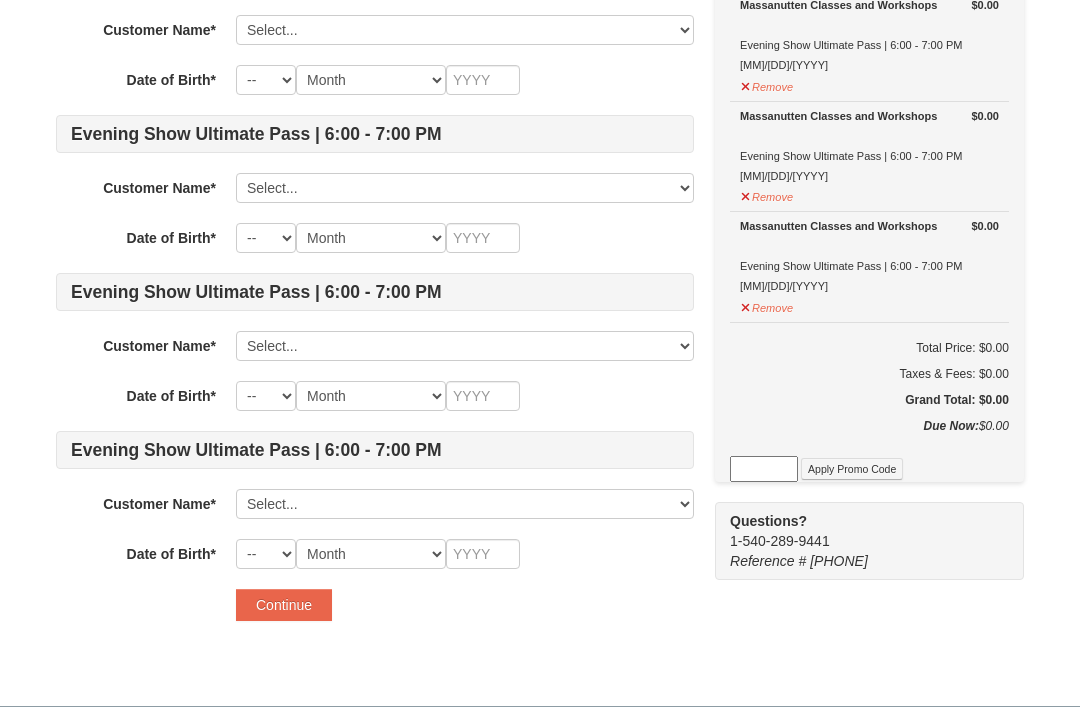 click on "Evening Show Ultimate Pass | 6:00 - 7:00 PM Customer Name* Select... Shands Dillard Add New... Save Cancel Date of Birth* -- 01 02 03 04 05 06 07 08 09 10 11 12 13 14 15 16 17 18 19 20 21 22 23 24 25 26 27 28 29 30 31 Month January February March April May June July August September October November December 1949 Evening Show Ultimate Pass | 6:00 - 7:00 PM Customer Name* Select... Shands Dillard Add New... Save Cancel Date of Birth* -- 01 02 03 04 05 06 07 08 09 10 11 12 13 14 15 16 17 18 19 20 21 22 23 24 25 26 27 28 29 30 31 Month January February March April May June July August September October November December Evening Show Ultimate Pass | 6:00 - 7:00 PM Customer Name* Select... Shands Dillard Add New... Save Cancel Date of Birth* -- 01 02 03 04 05 06 07 08 09 10 11 12 13 14 15 16 17 18 19 20 21 22 23 24 25 26 27 28 29 30 31 Month January February March April May June July August September October November December Evening Show Ultimate Pass | 6:00 - 7:00 PM Customer Name* Select... Shands Dillard Save" at bounding box center [375, 184] 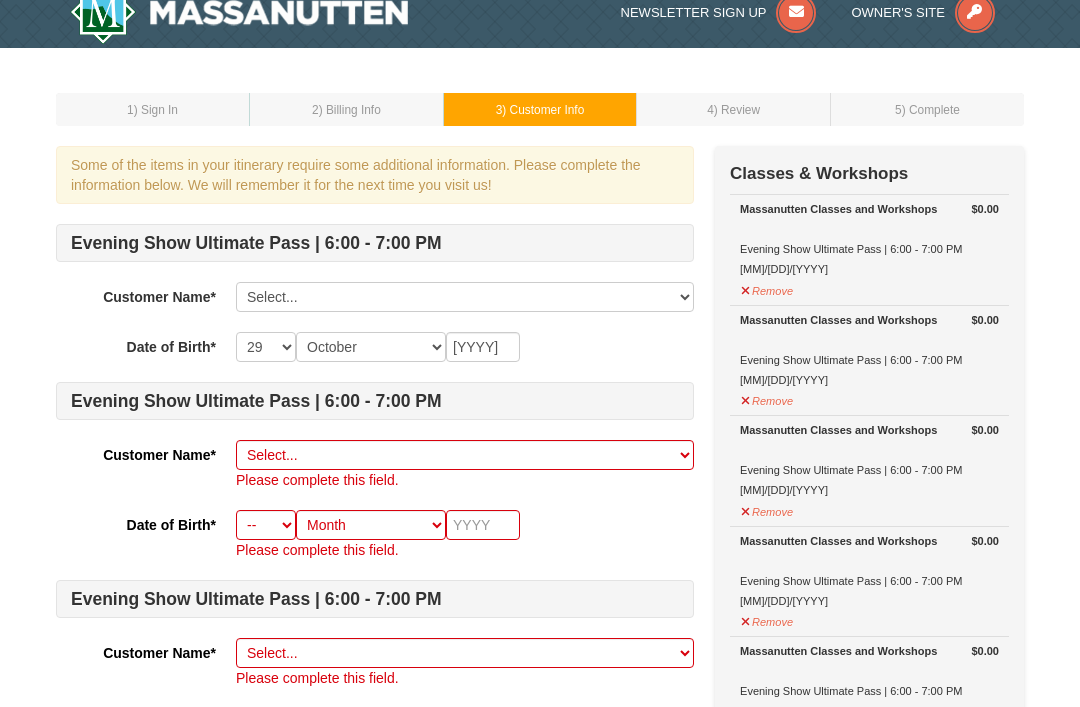 scroll, scrollTop: 26, scrollLeft: 0, axis: vertical 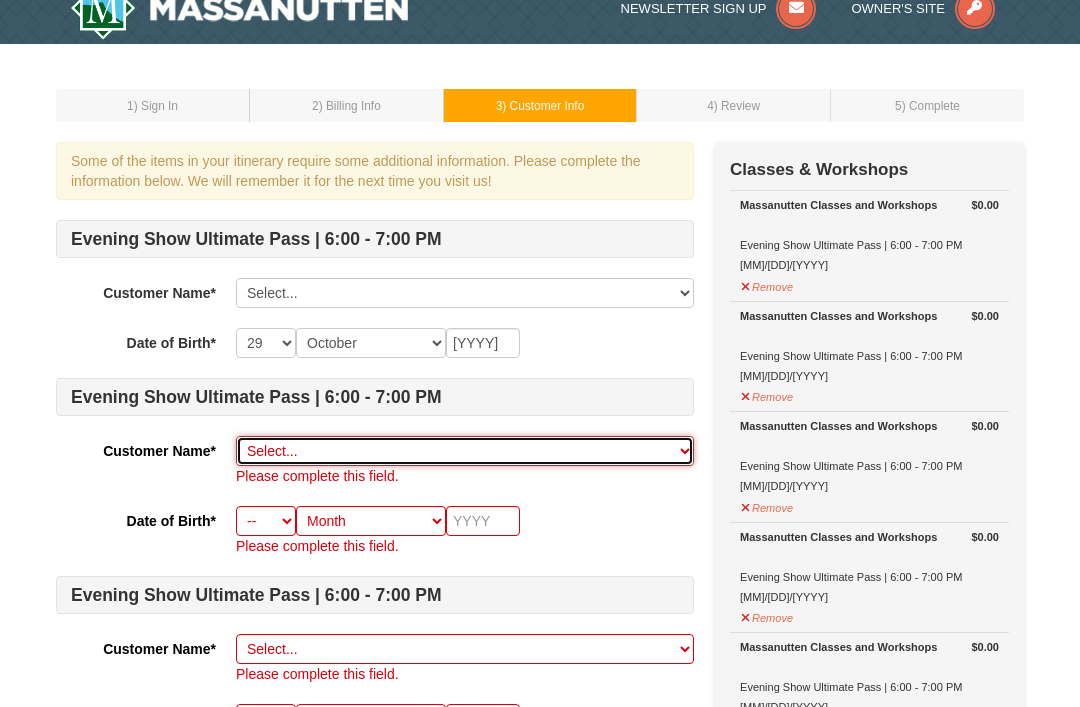 click on "Select... Shands Dillard Add New..." at bounding box center (465, 451) 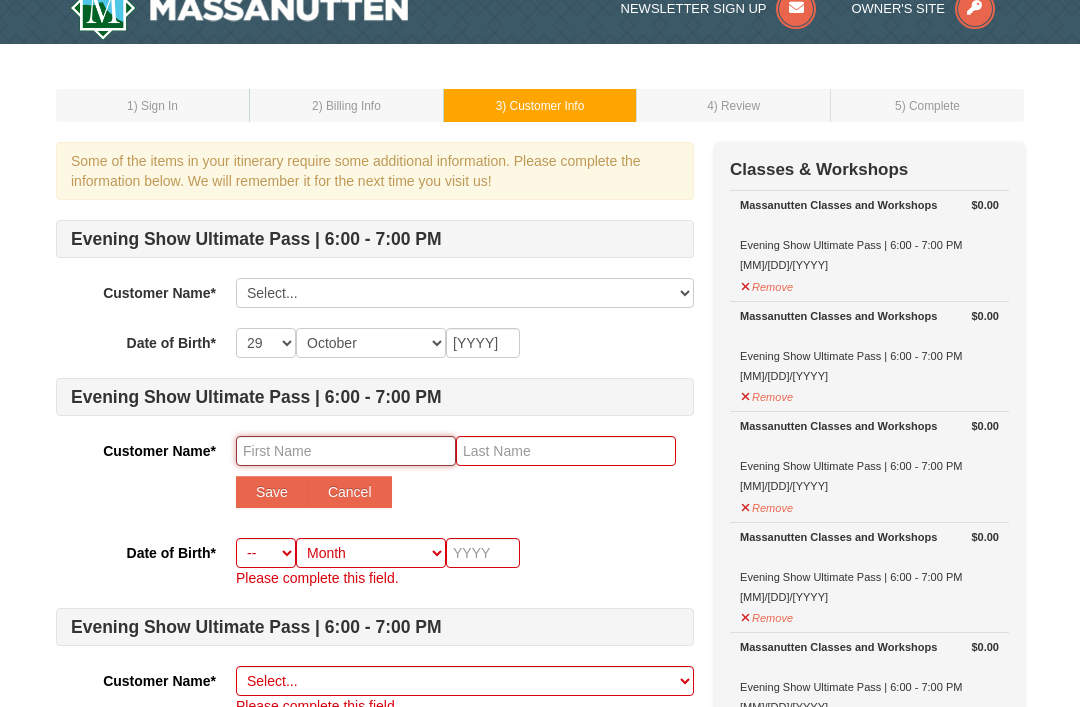 click at bounding box center (346, 451) 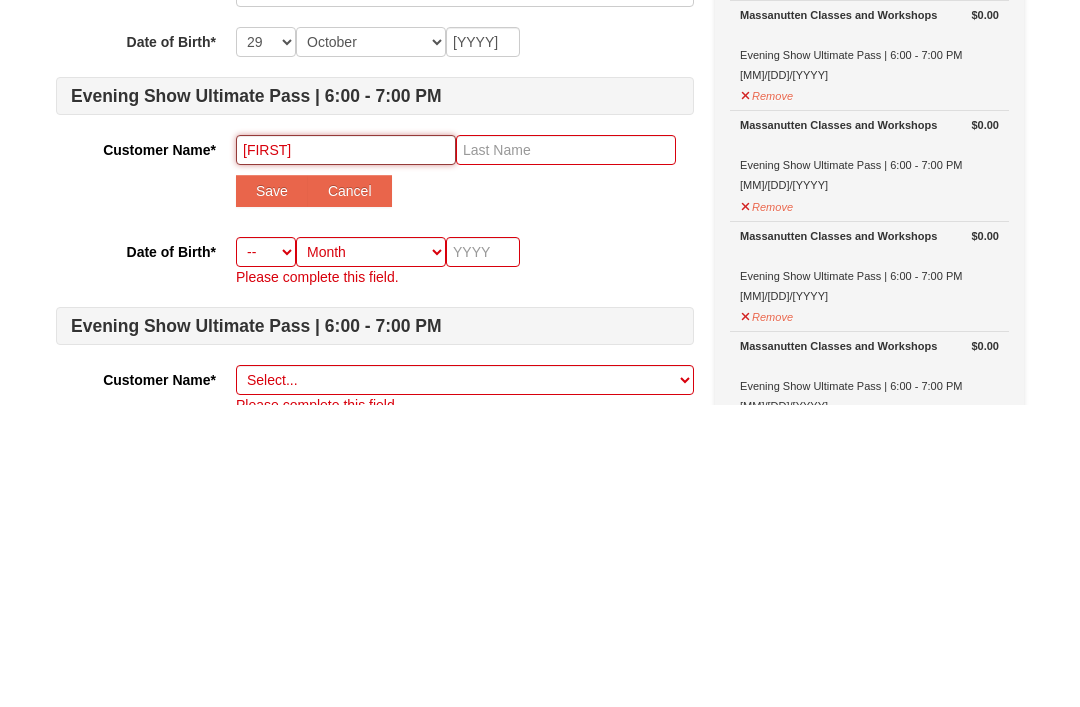 type on "Keena" 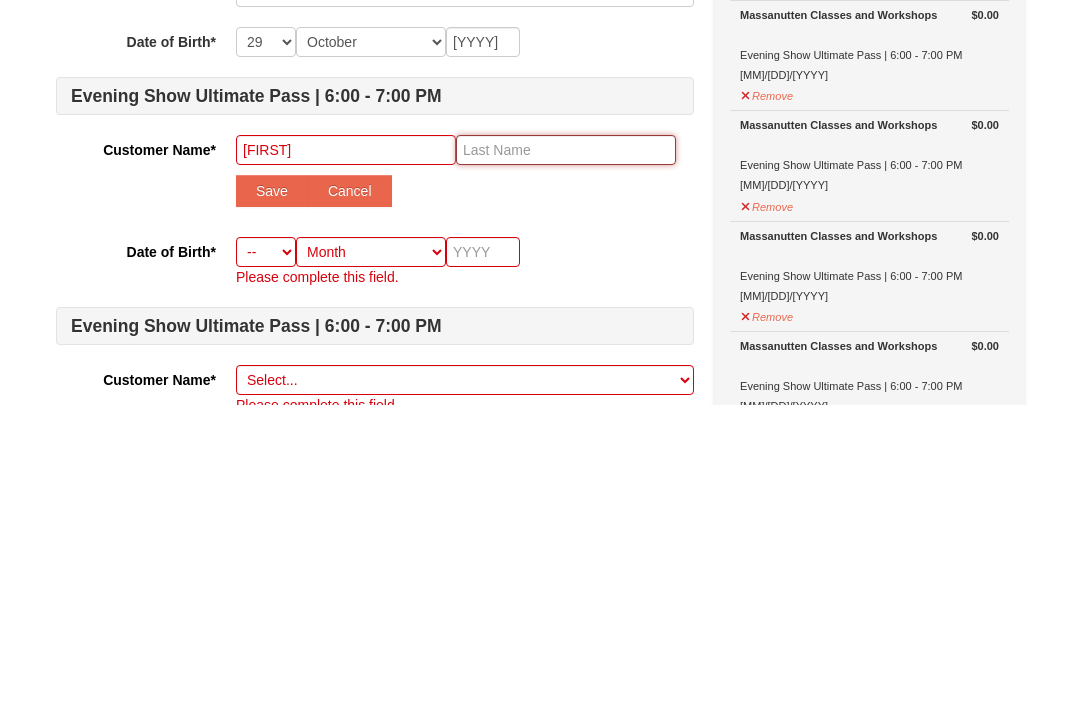 click at bounding box center [566, 452] 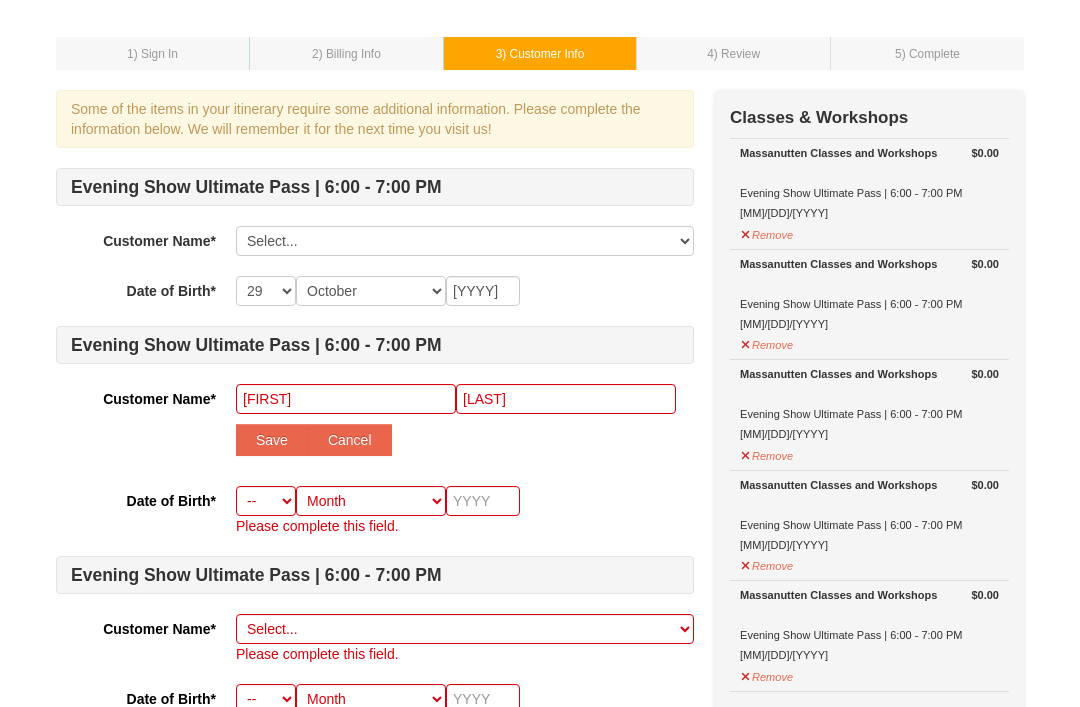 scroll, scrollTop: 92, scrollLeft: 0, axis: vertical 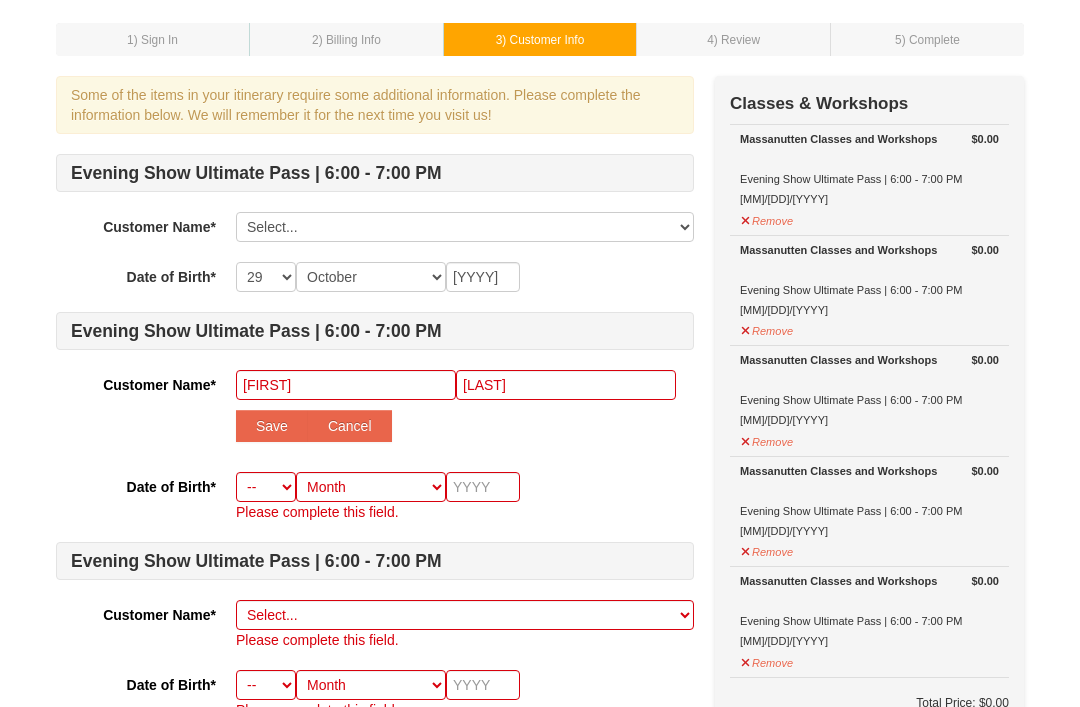 click on "Please complete this field." at bounding box center (465, 640) 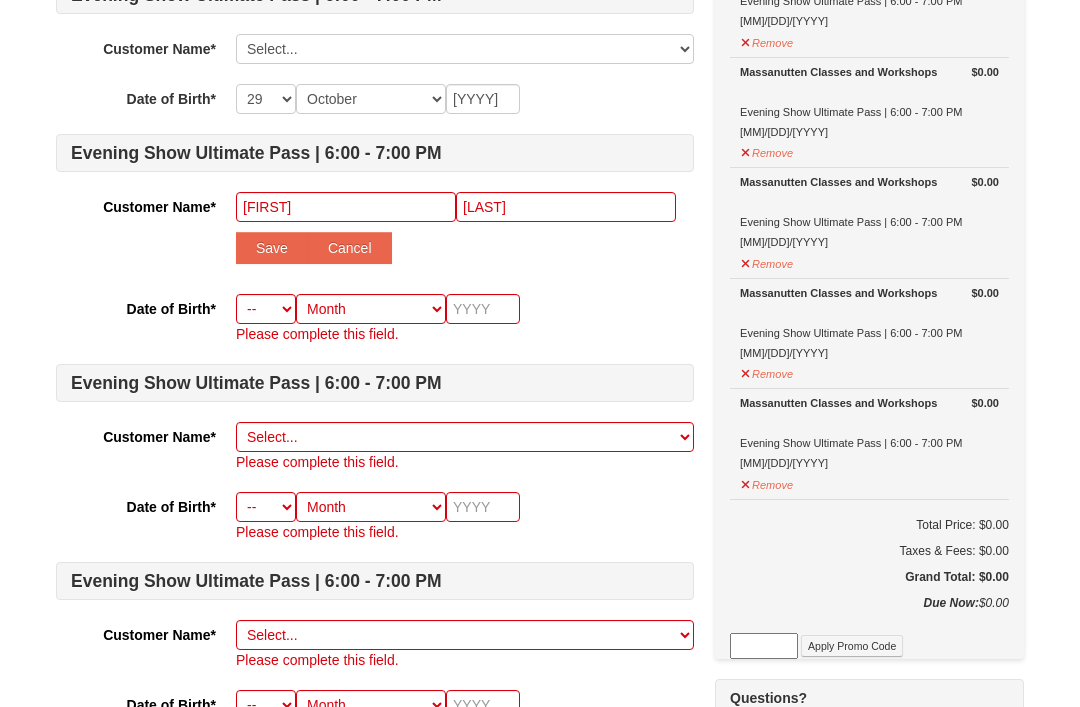 scroll, scrollTop: 269, scrollLeft: 0, axis: vertical 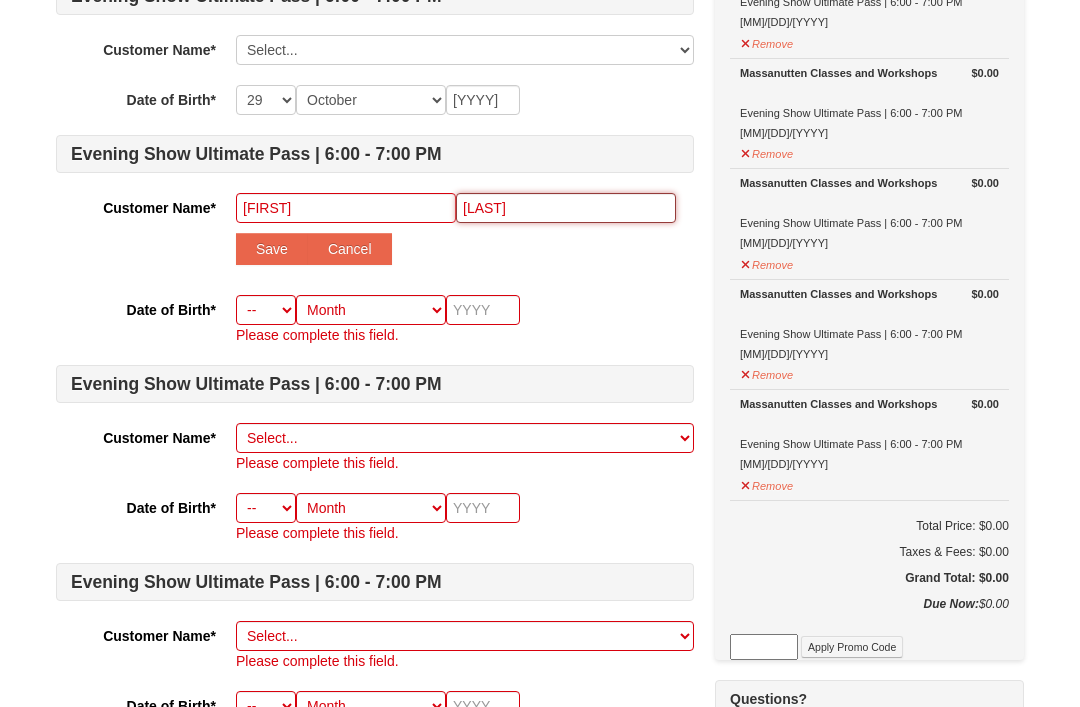click on "Dillard" at bounding box center [566, 208] 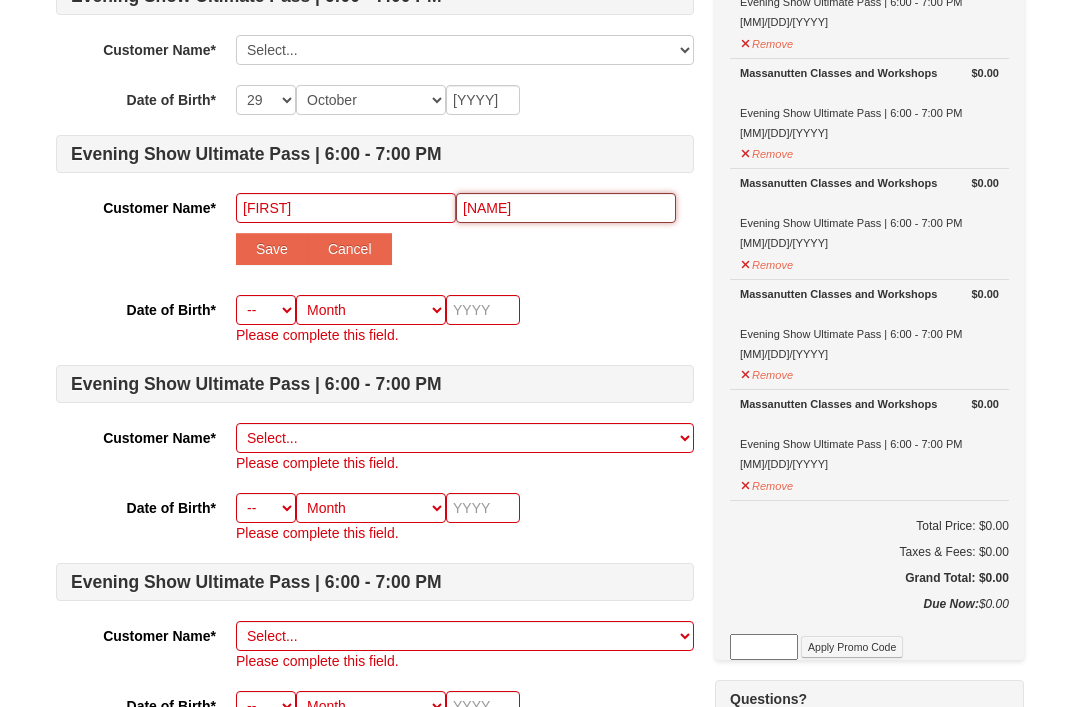 type on "D" 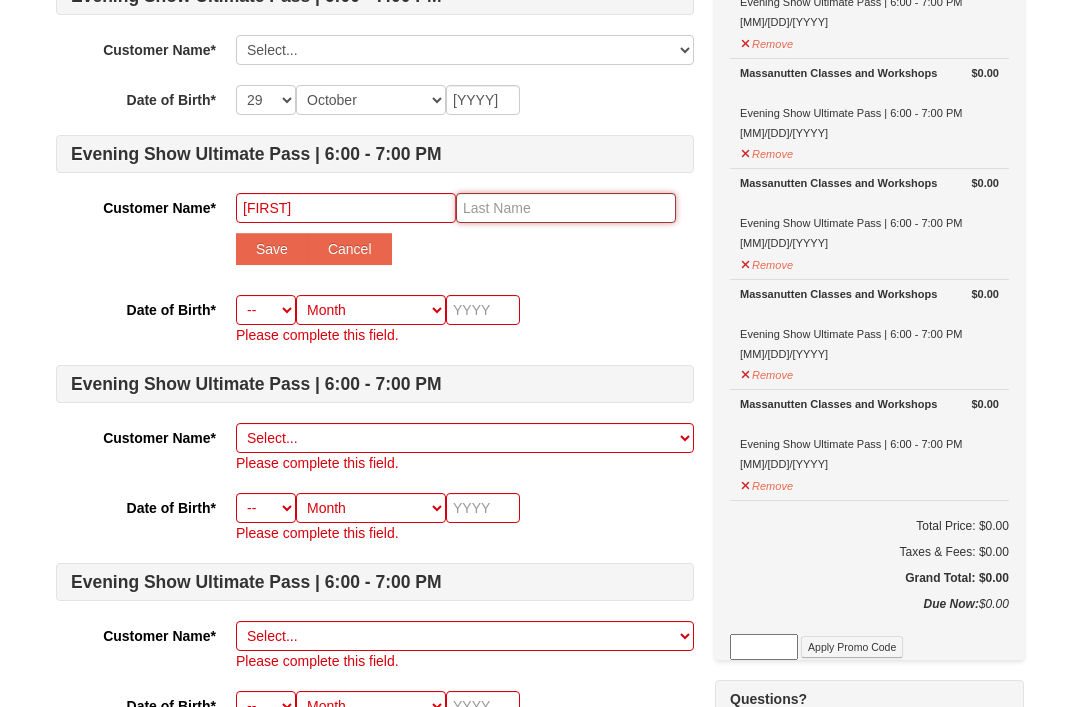 type 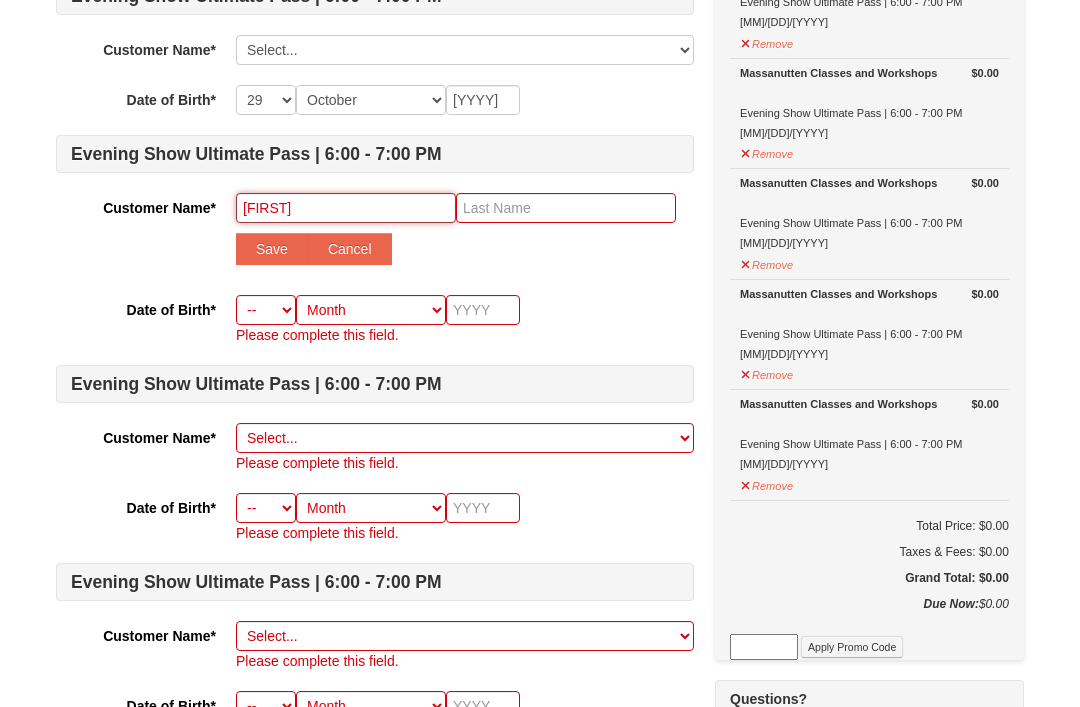 click on "Keena" at bounding box center [346, 208] 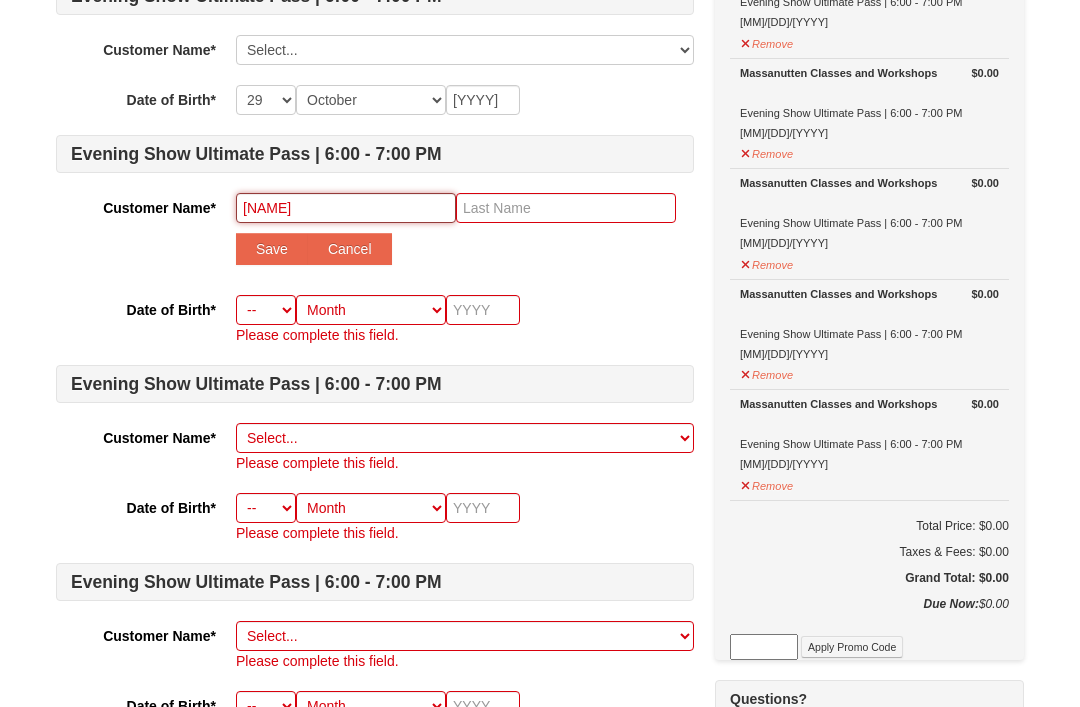type on "K" 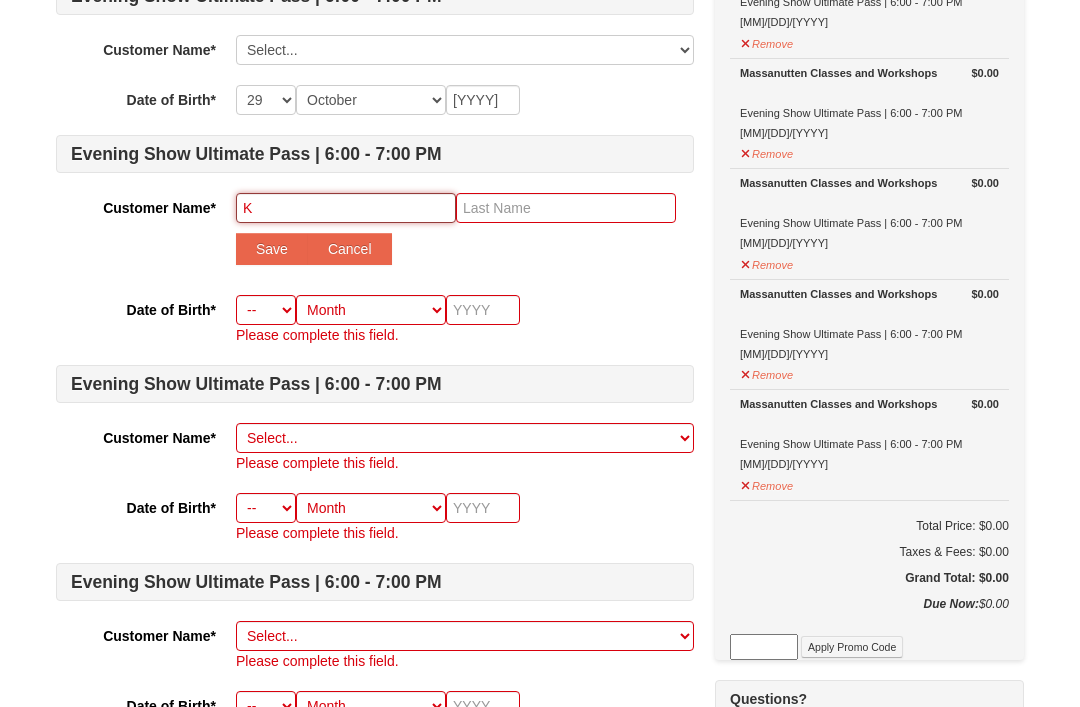 type 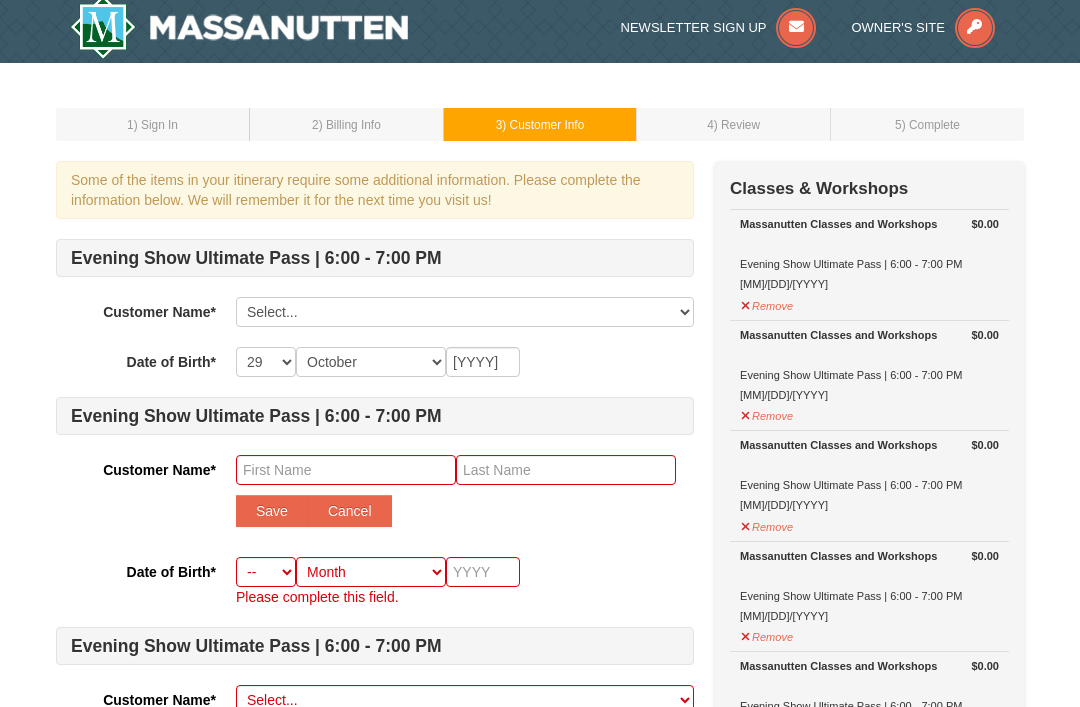 scroll, scrollTop: 0, scrollLeft: 0, axis: both 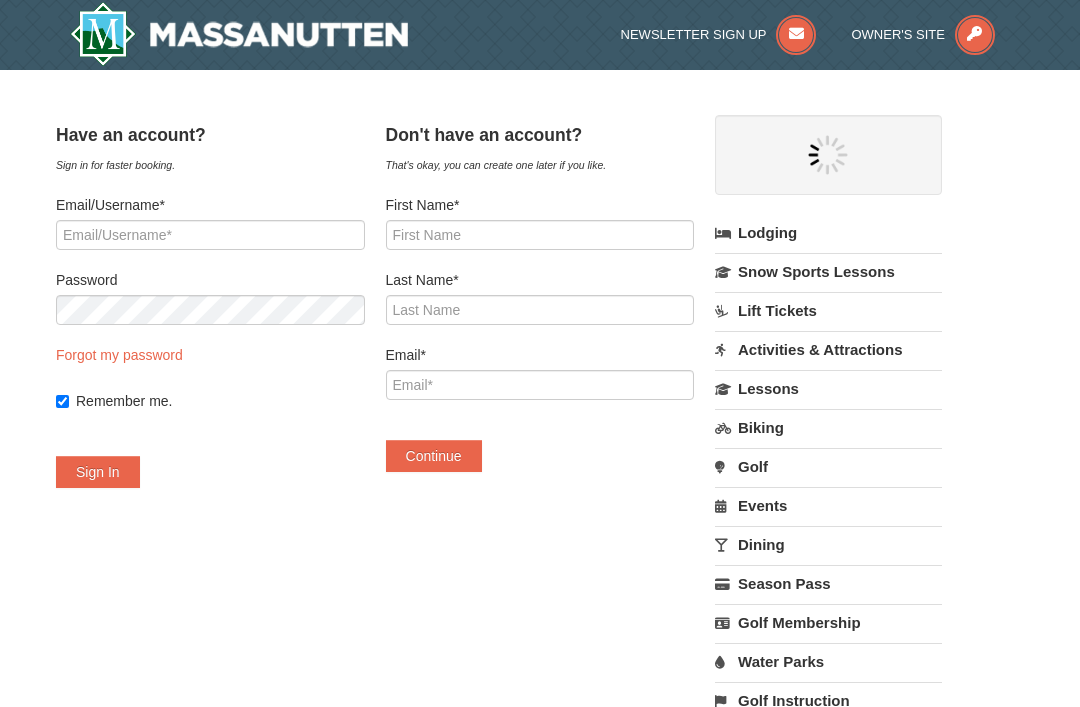 select on "8" 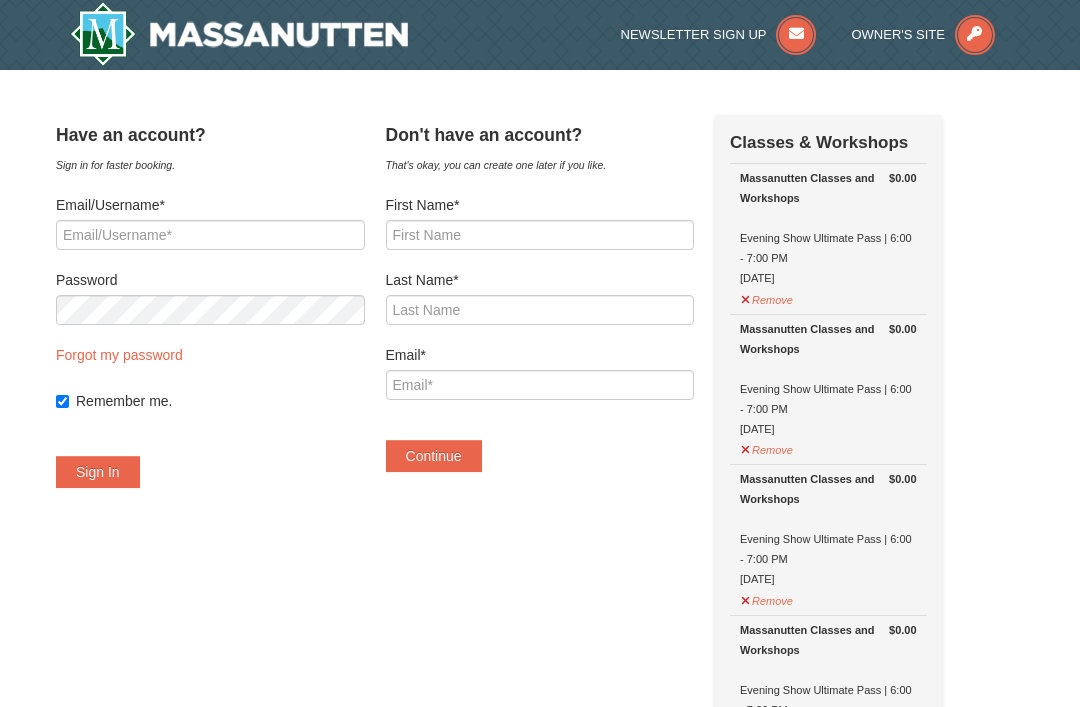 scroll, scrollTop: 0, scrollLeft: 0, axis: both 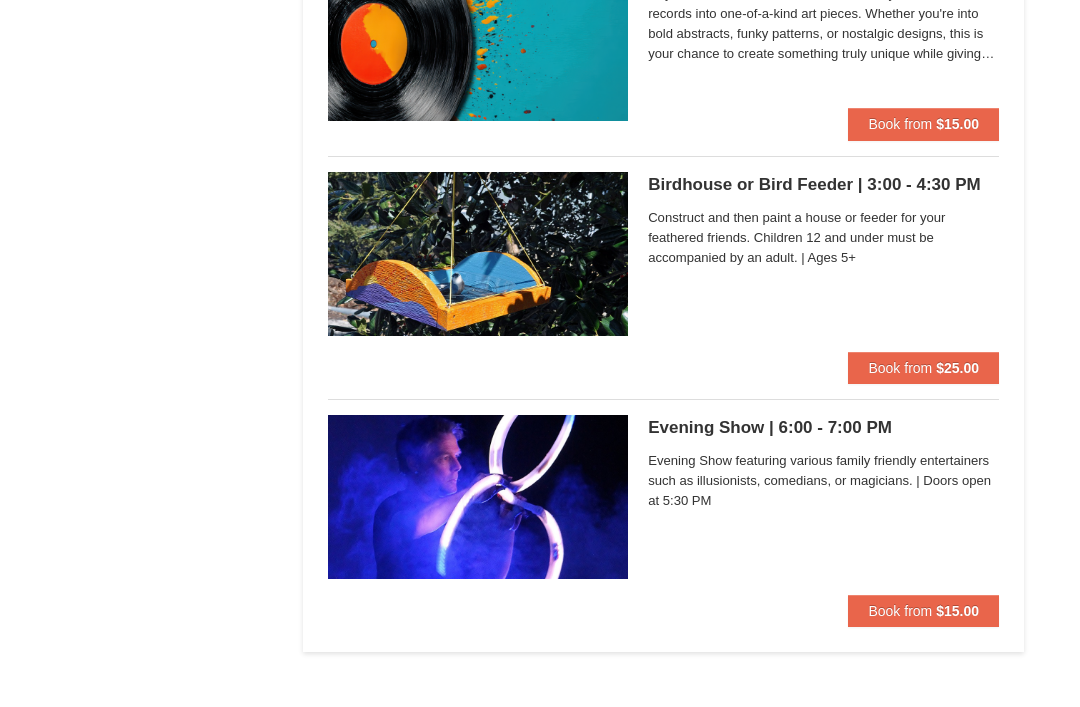 click on "Book from" at bounding box center [900, 611] 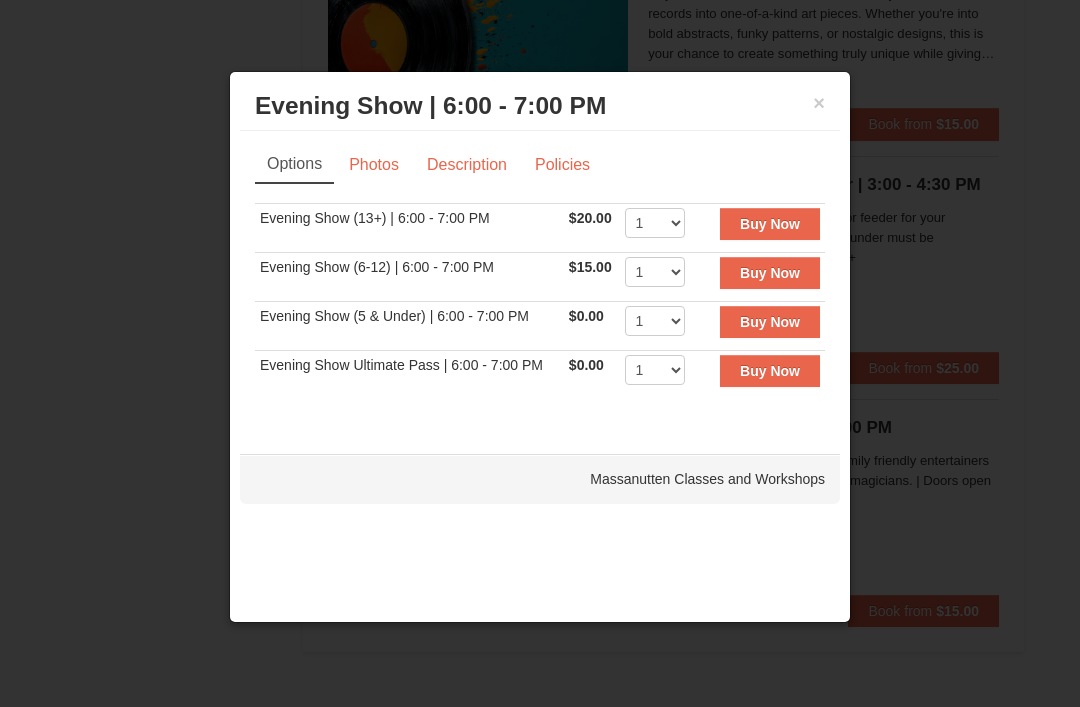 click on "Description" at bounding box center (467, 165) 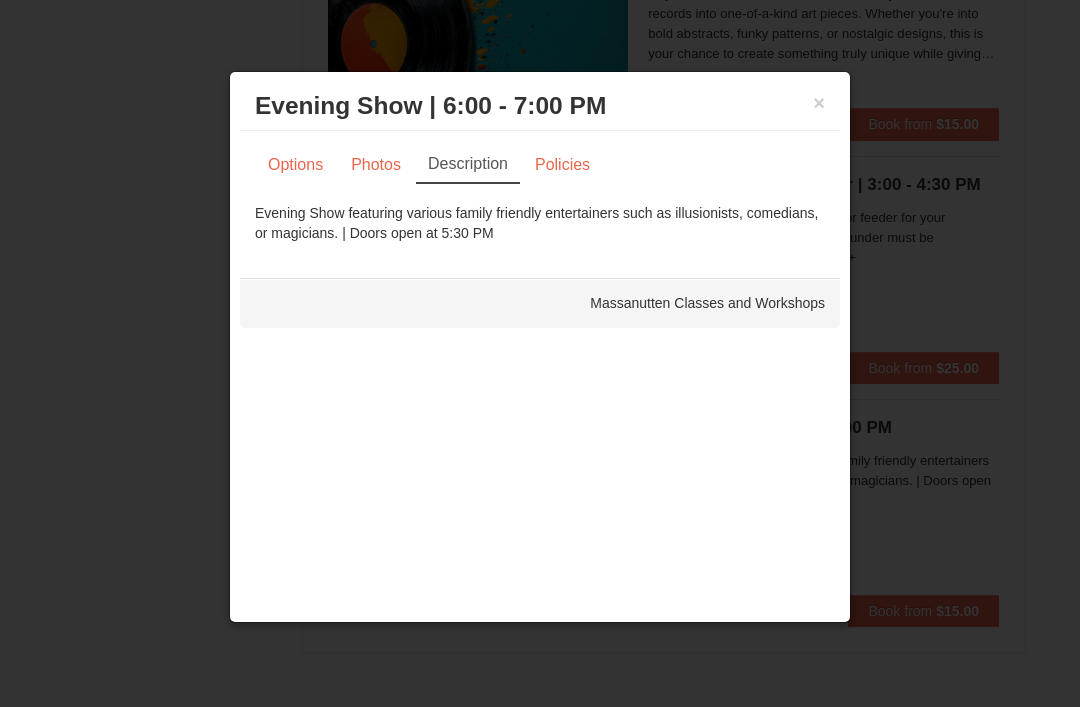 click on "Photos" at bounding box center [376, 165] 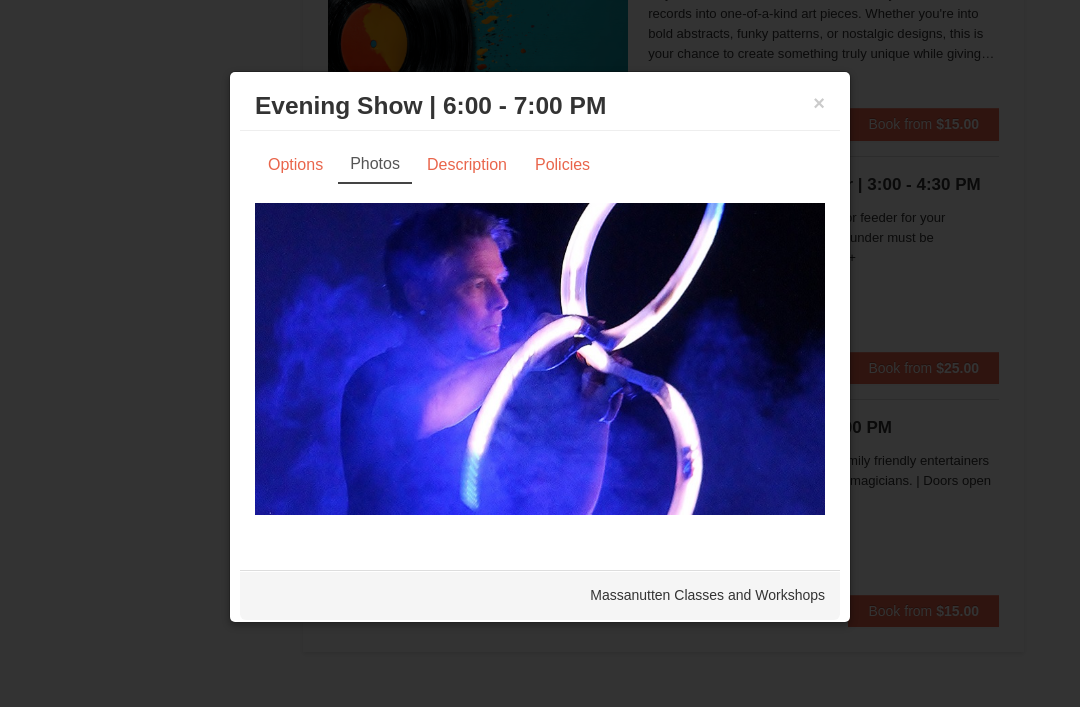 click on "Options" at bounding box center (295, 165) 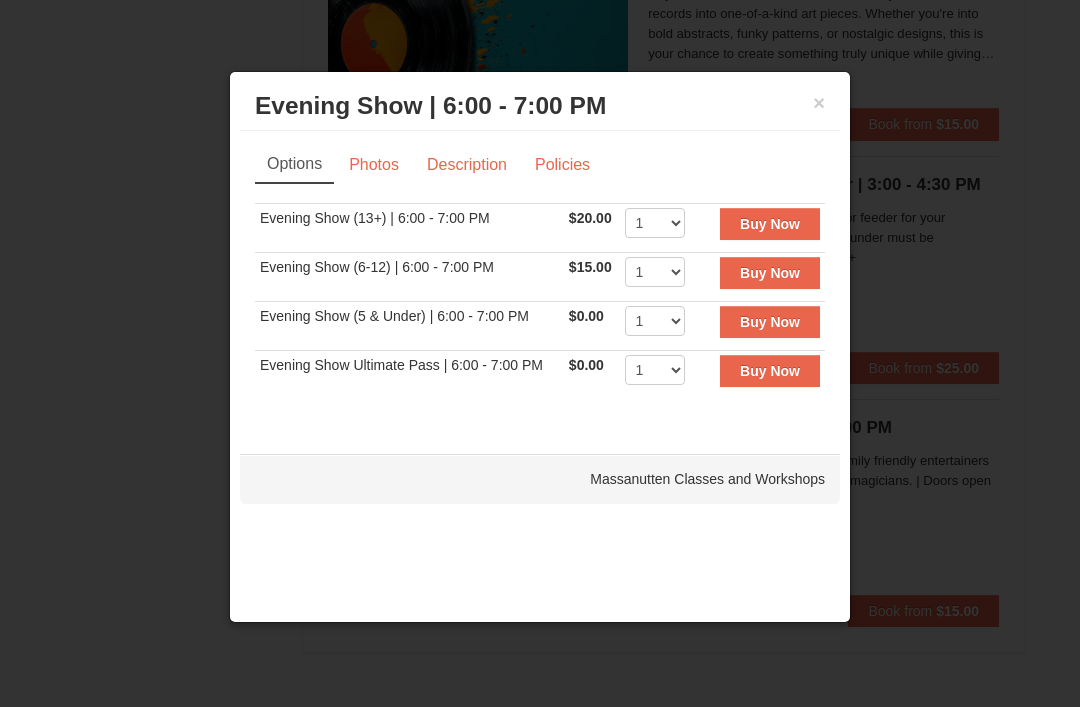click on "×
Evening Show | 6:00 - 7:00 PM  Massanutten Classes and Workshops" at bounding box center [540, 106] 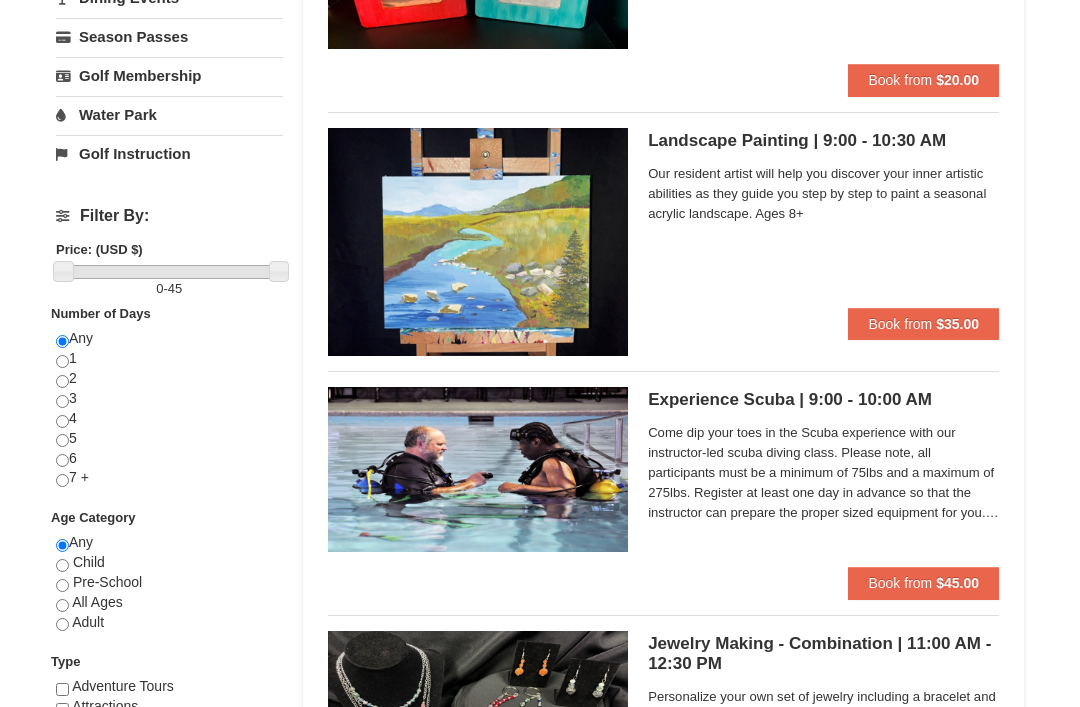 scroll, scrollTop: 573, scrollLeft: 0, axis: vertical 